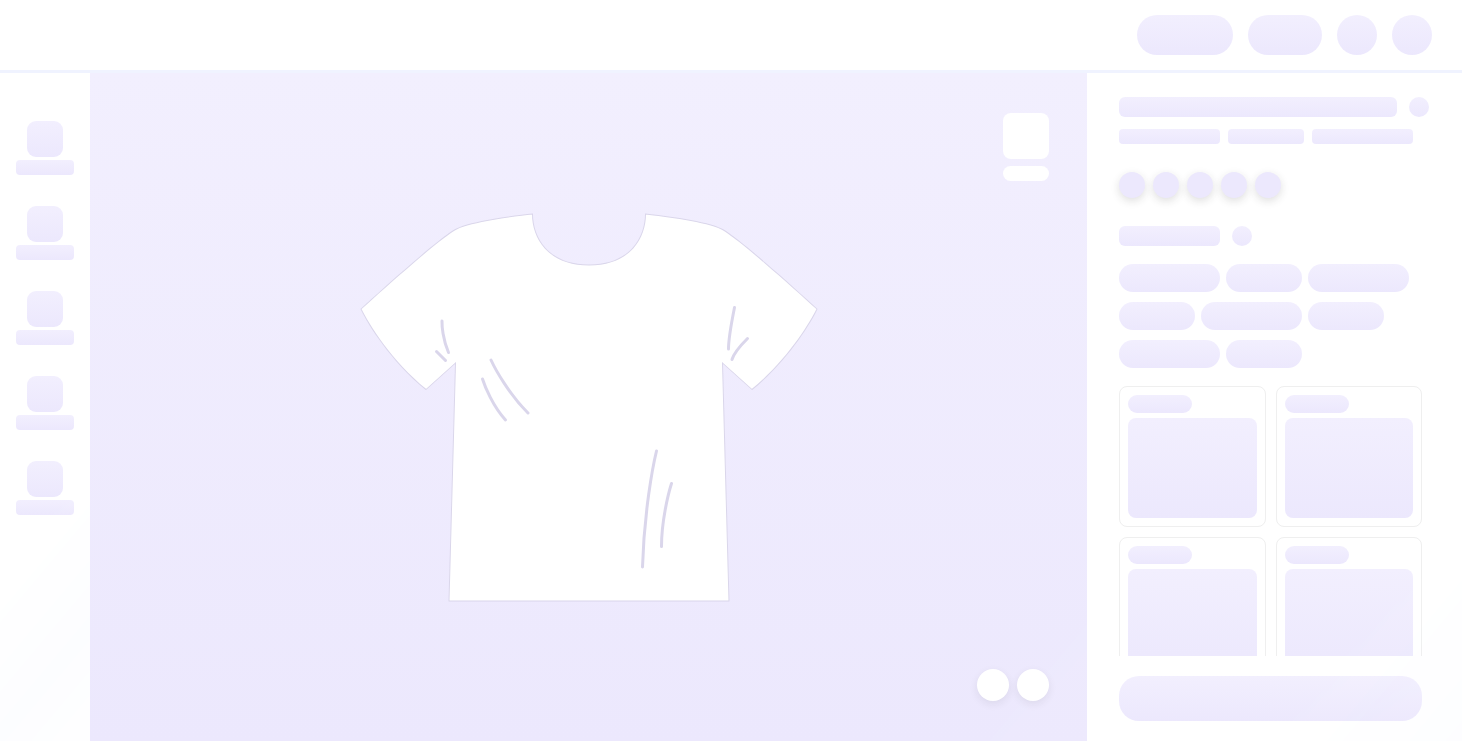 scroll, scrollTop: 0, scrollLeft: 0, axis: both 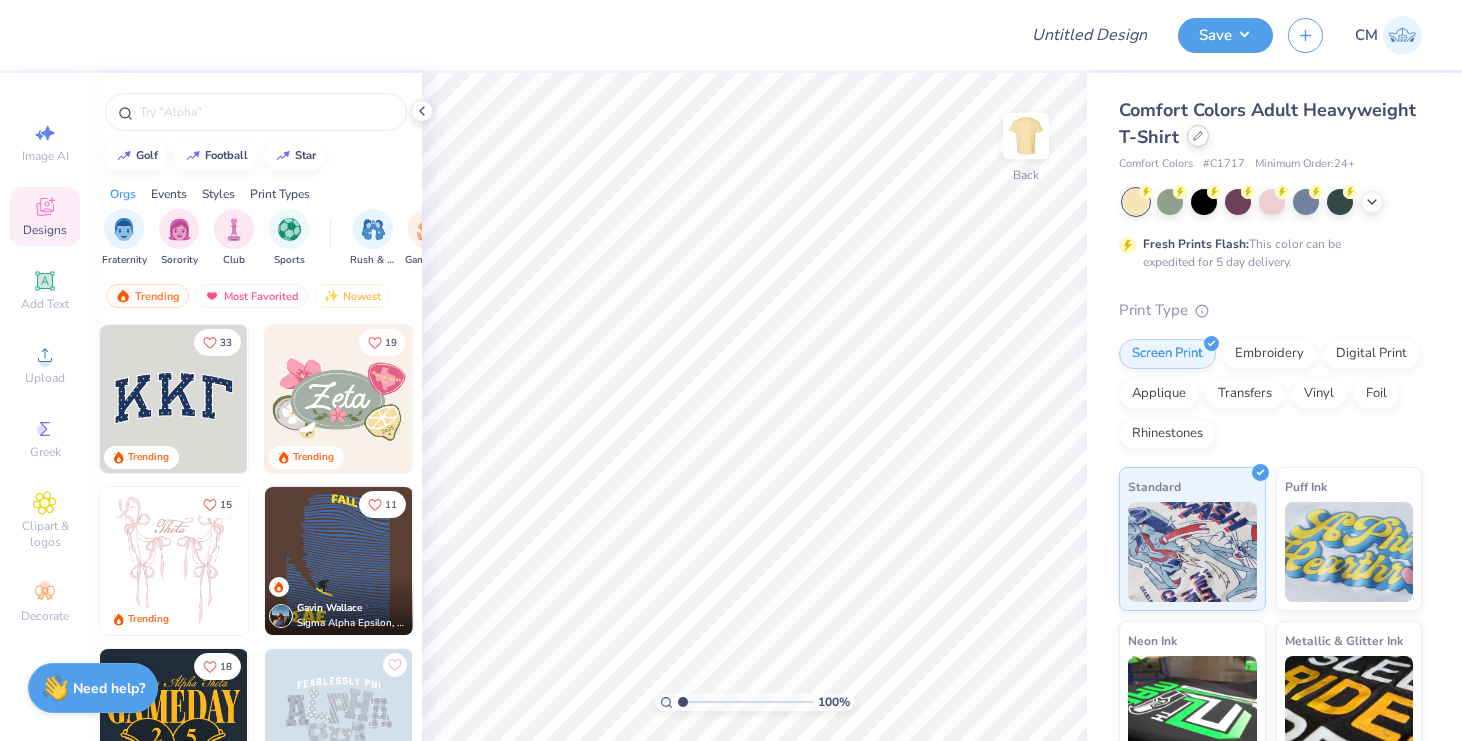click at bounding box center (1198, 136) 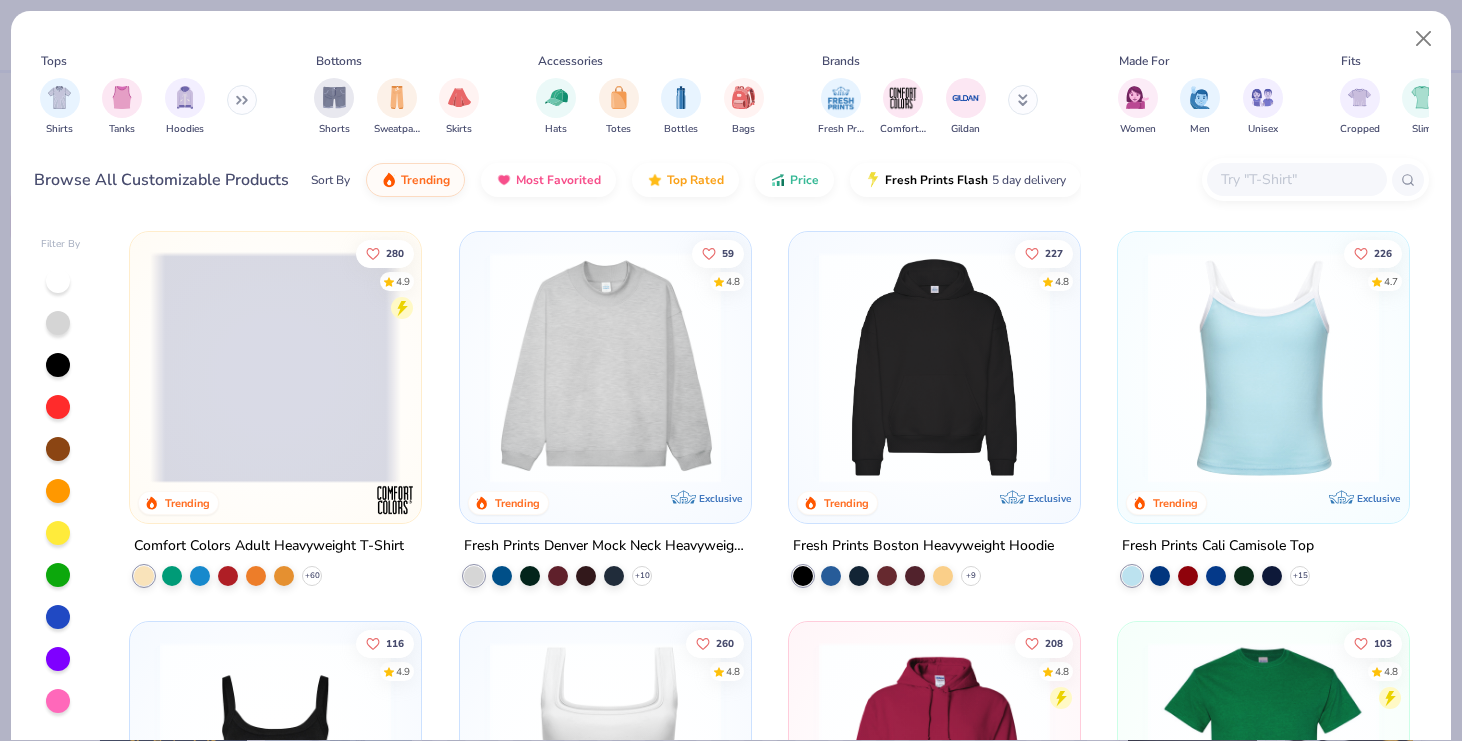click at bounding box center [1296, 179] 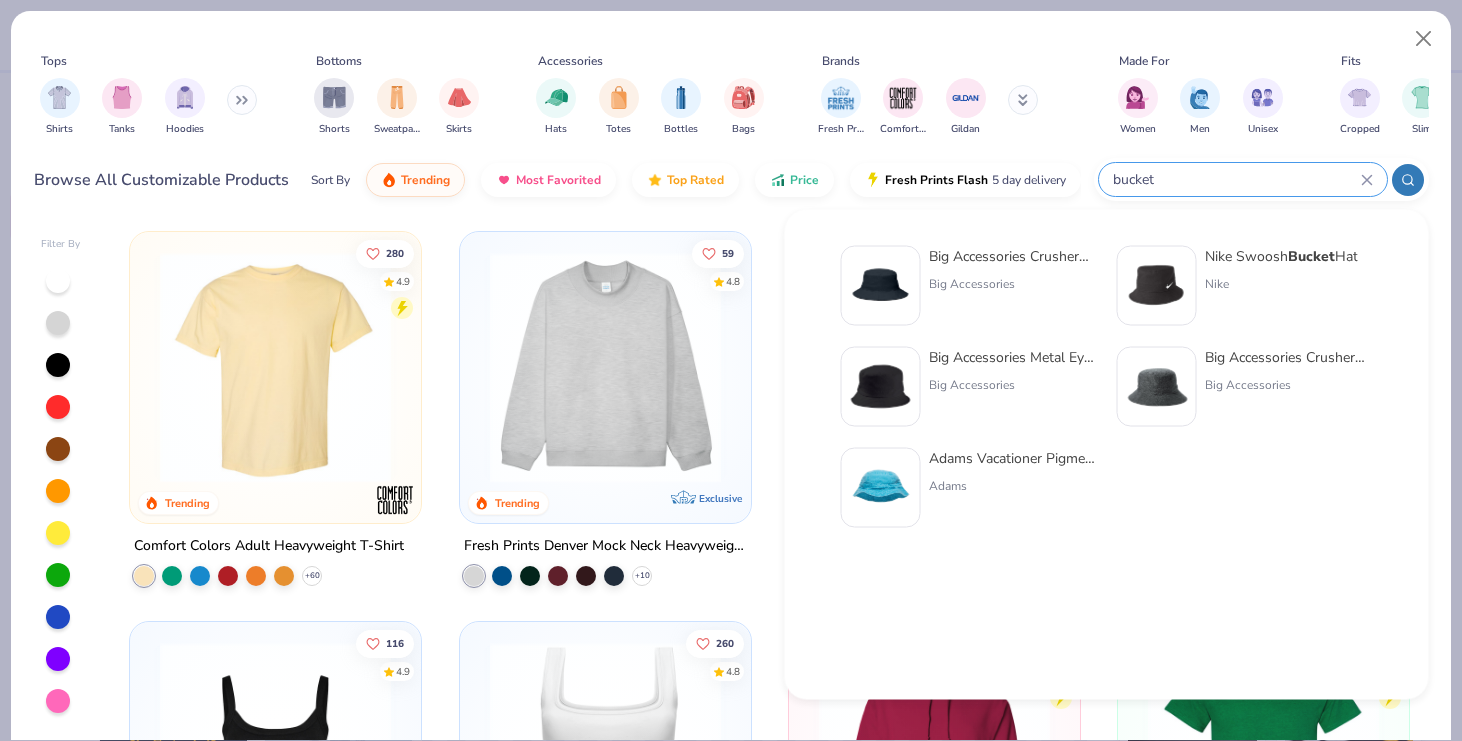 type on "bucket" 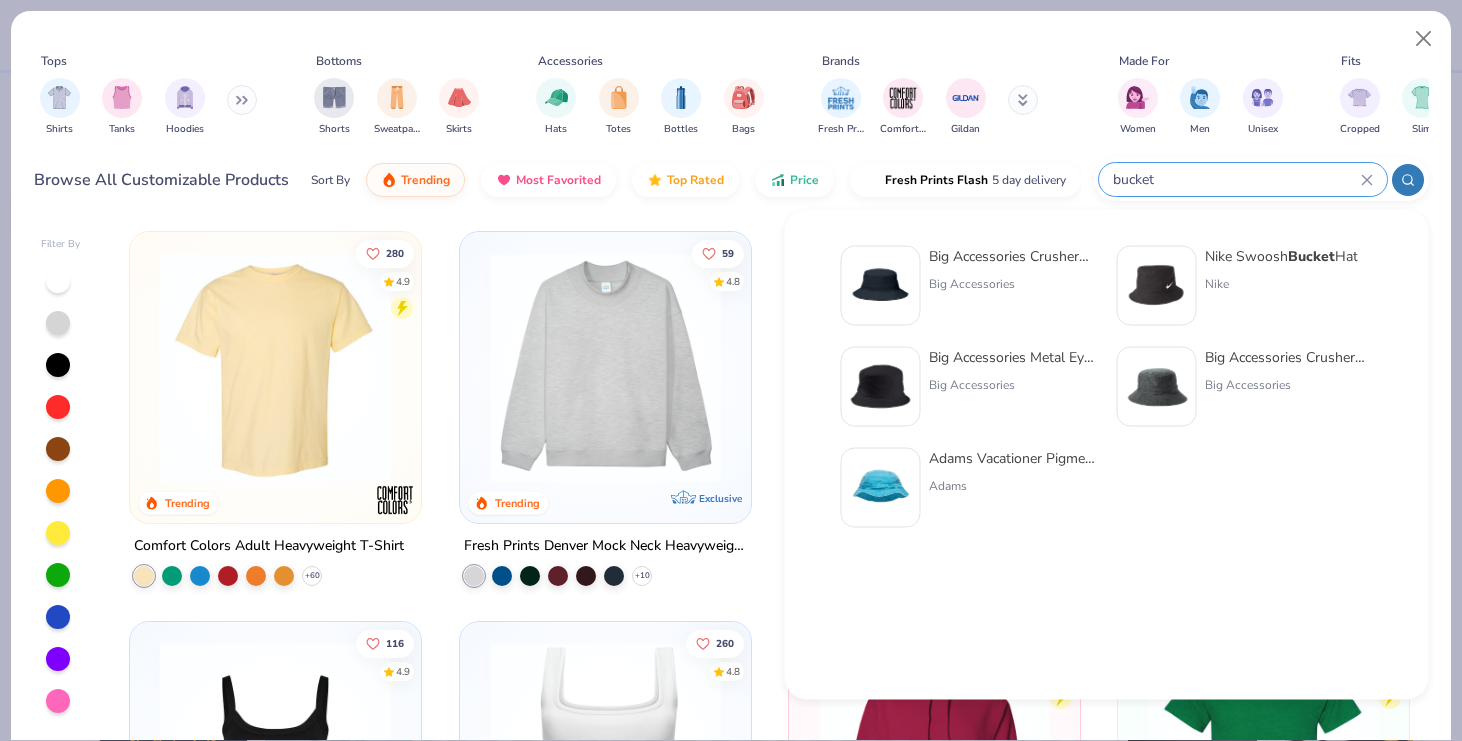 click at bounding box center [881, 286] 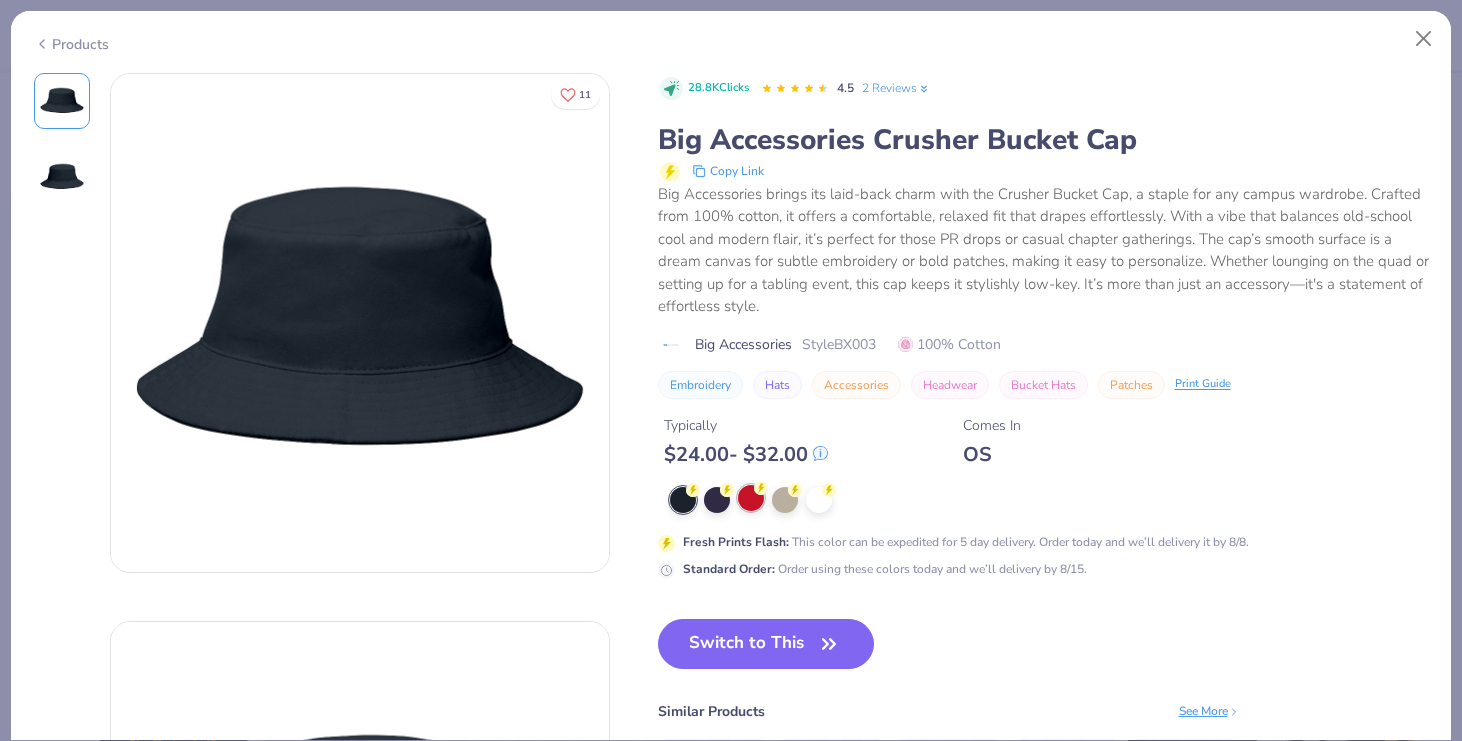 click at bounding box center (751, 498) 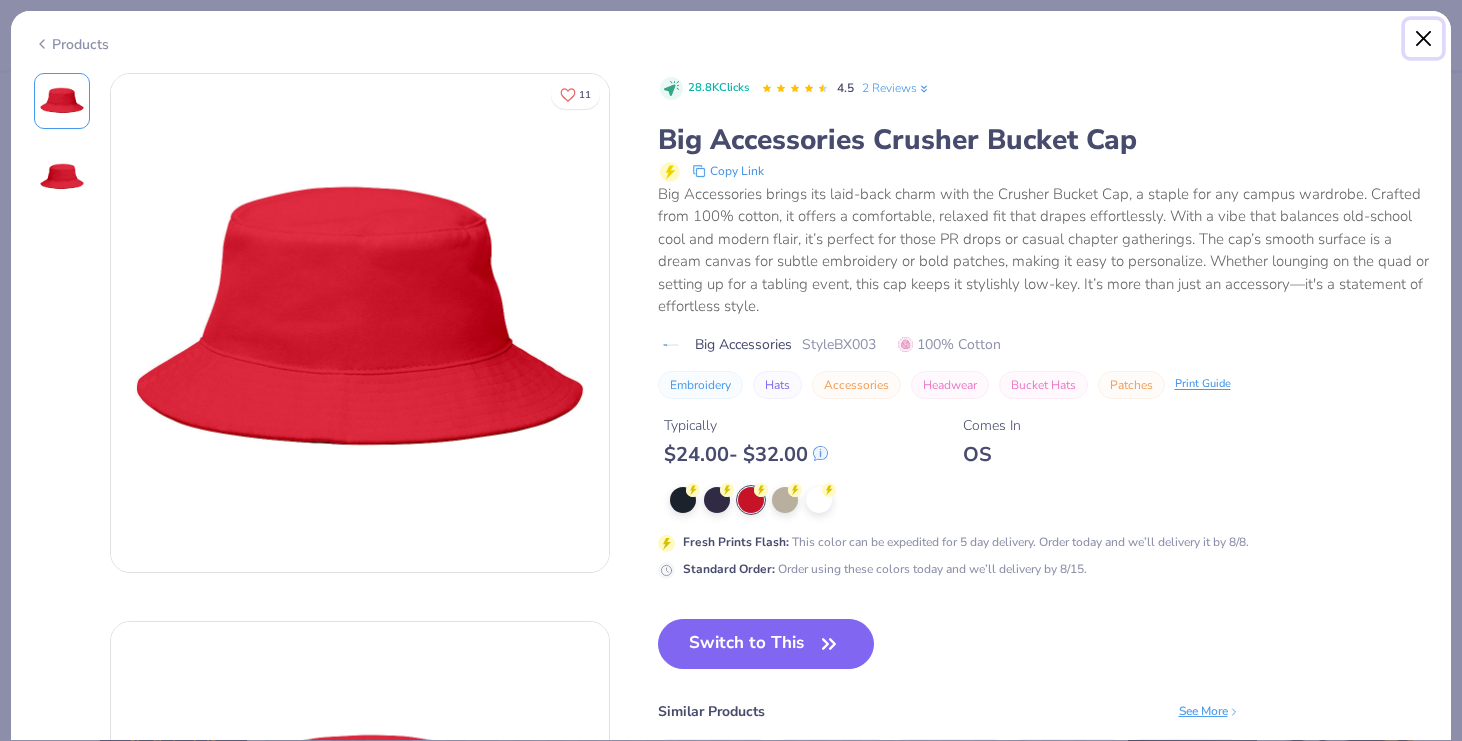 click at bounding box center (1424, 39) 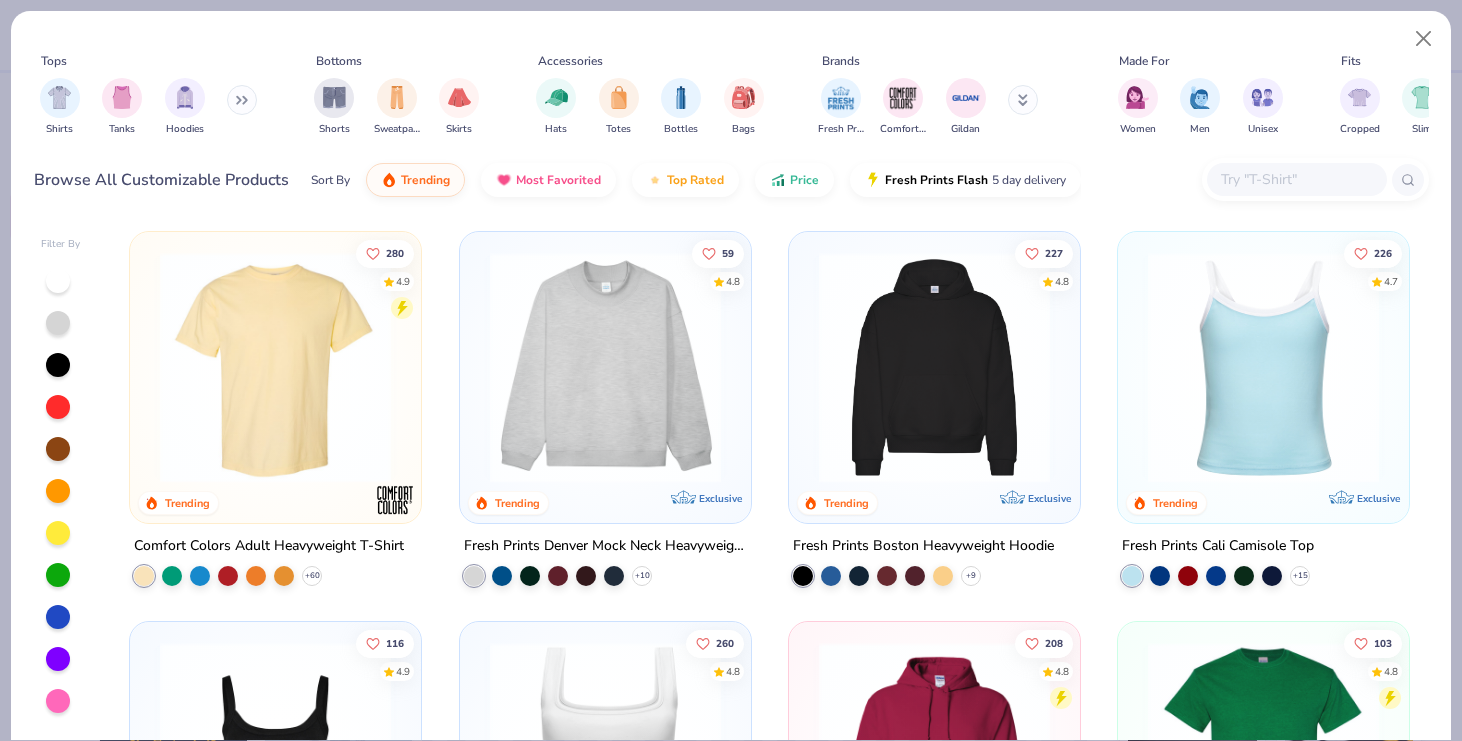 click at bounding box center (1297, 179) 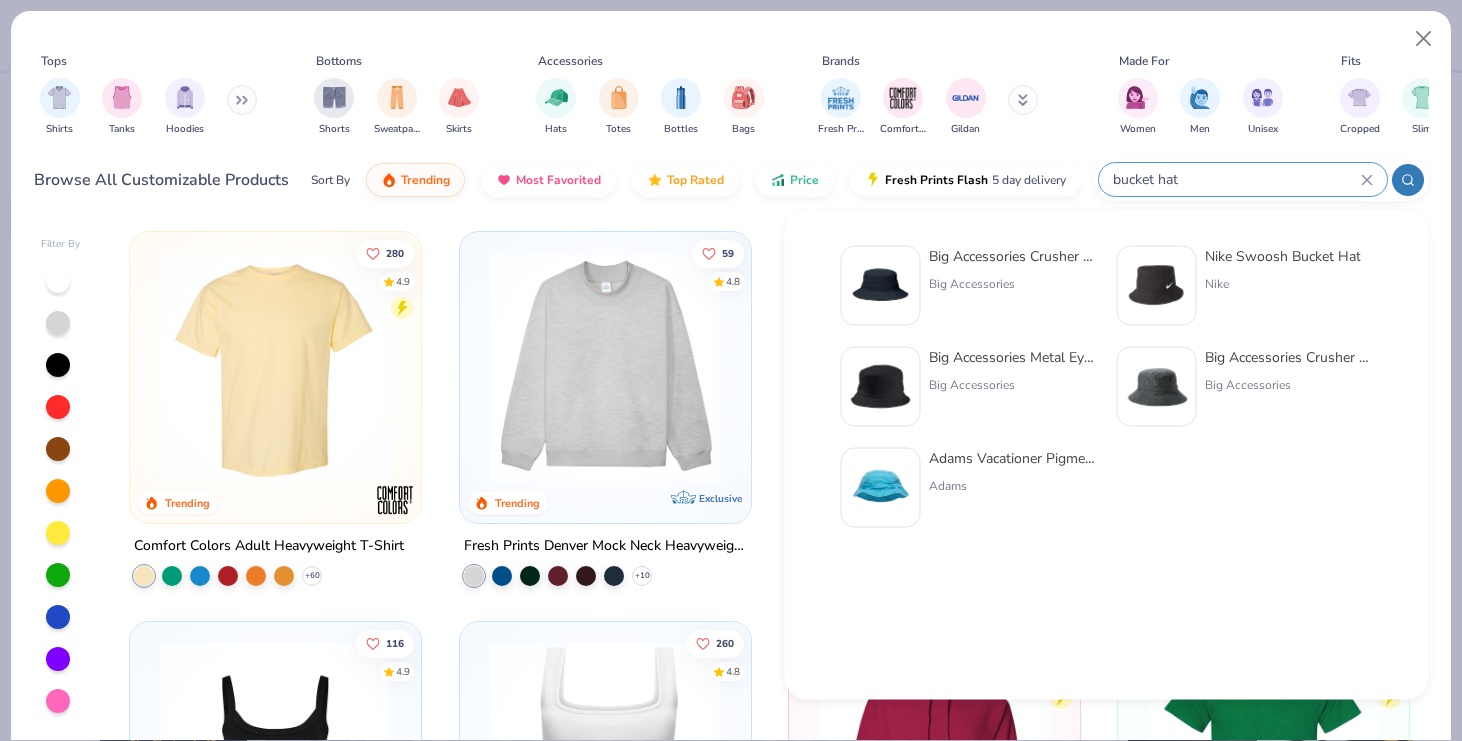 type on "bucket hat" 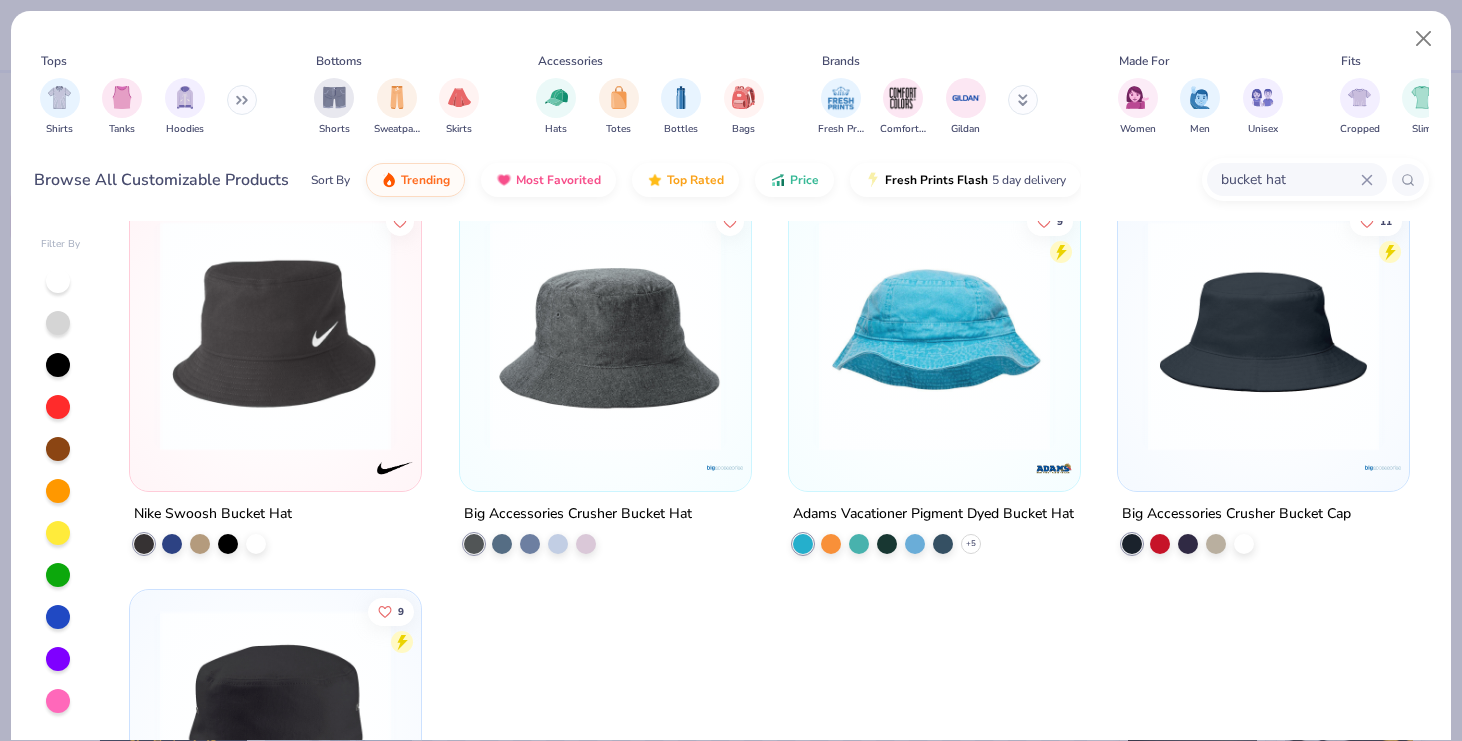 scroll, scrollTop: 30, scrollLeft: 0, axis: vertical 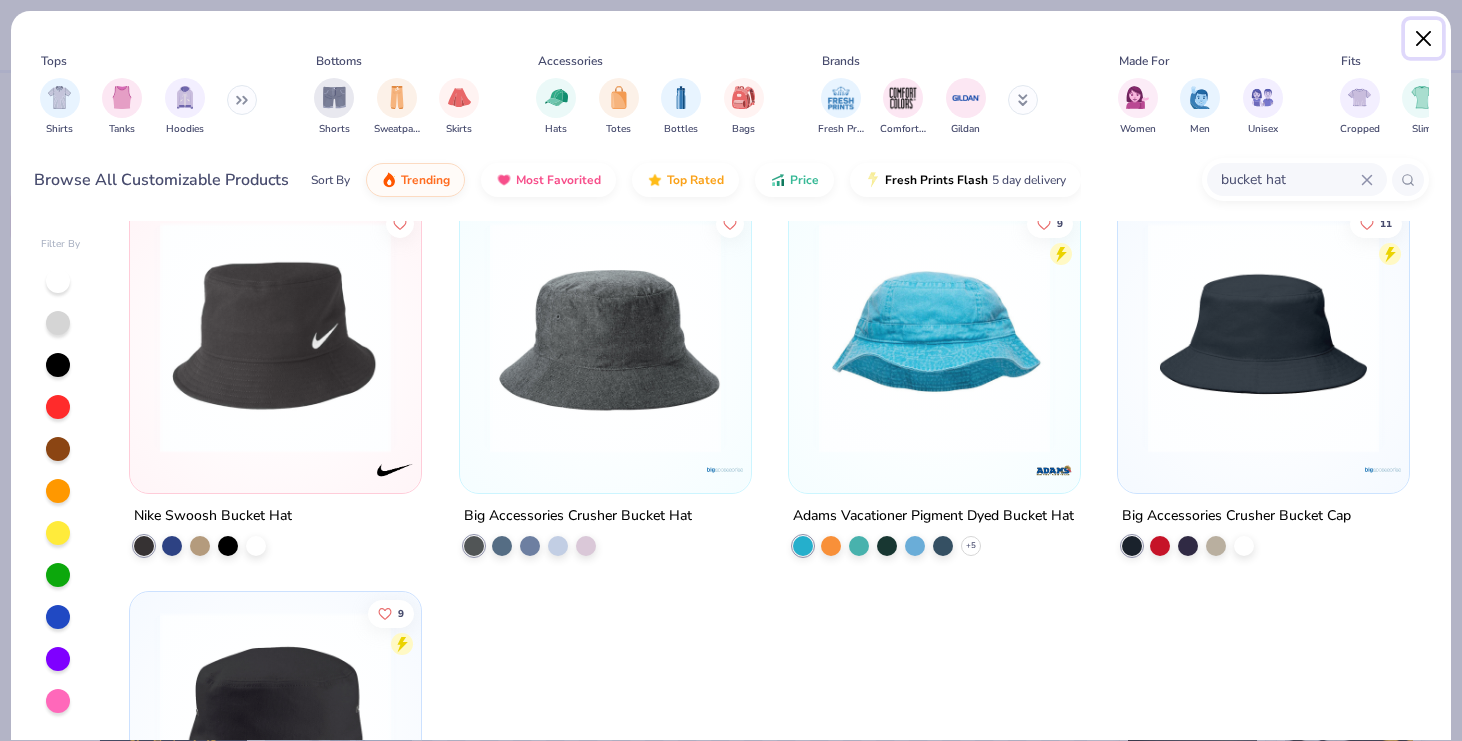 click at bounding box center [1424, 39] 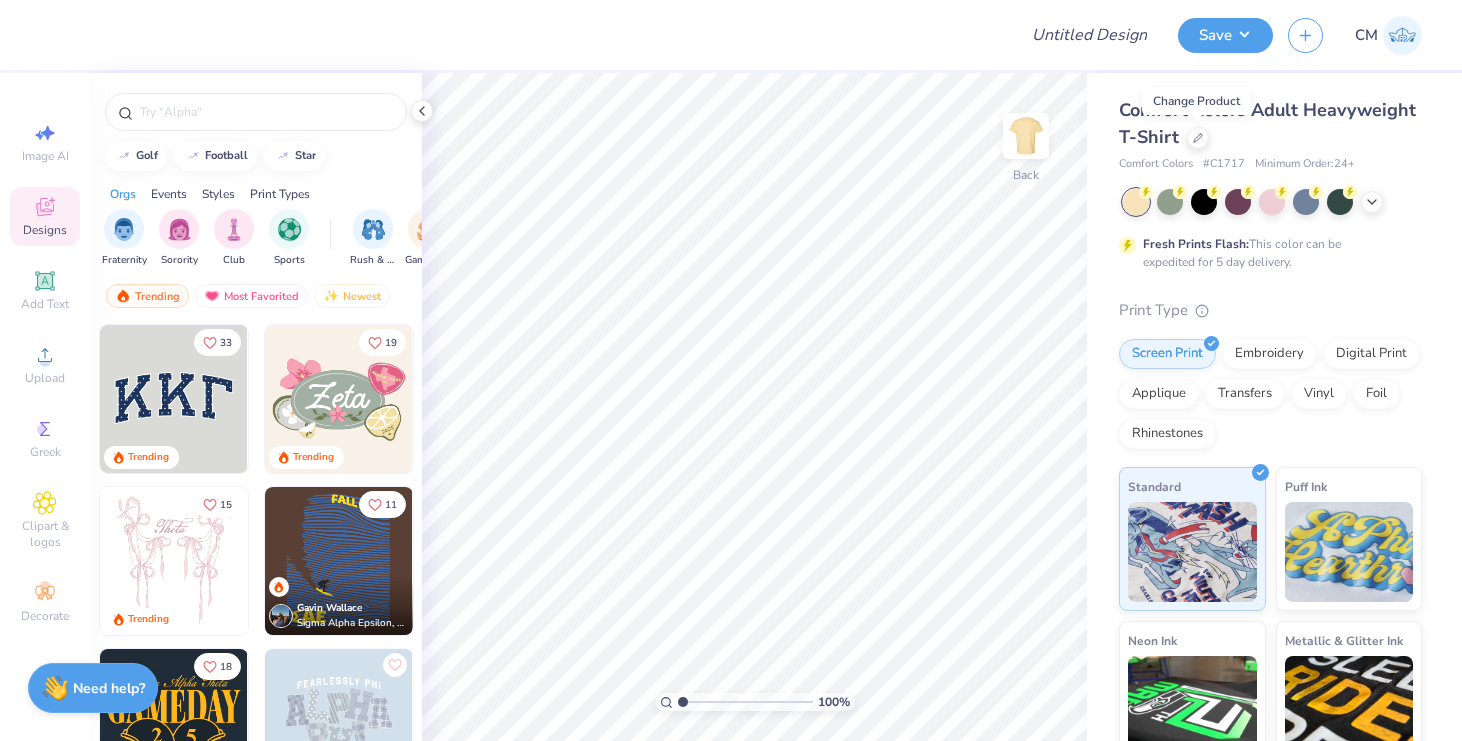 click on "Comfort Colors Adult Heavyweight T-Shirt Comfort Colors # C1717 Minimum Order:  24 +" at bounding box center (1270, 135) 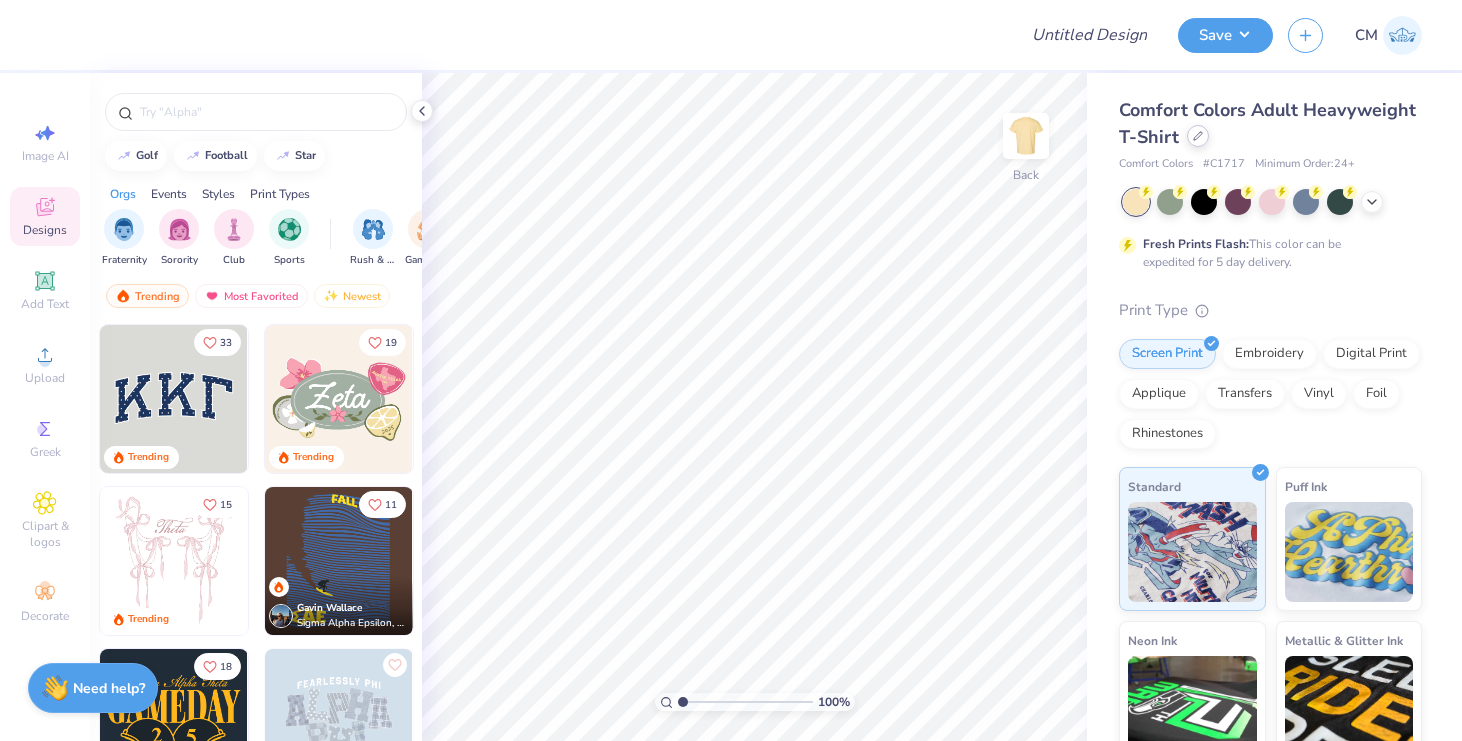 click at bounding box center (1198, 136) 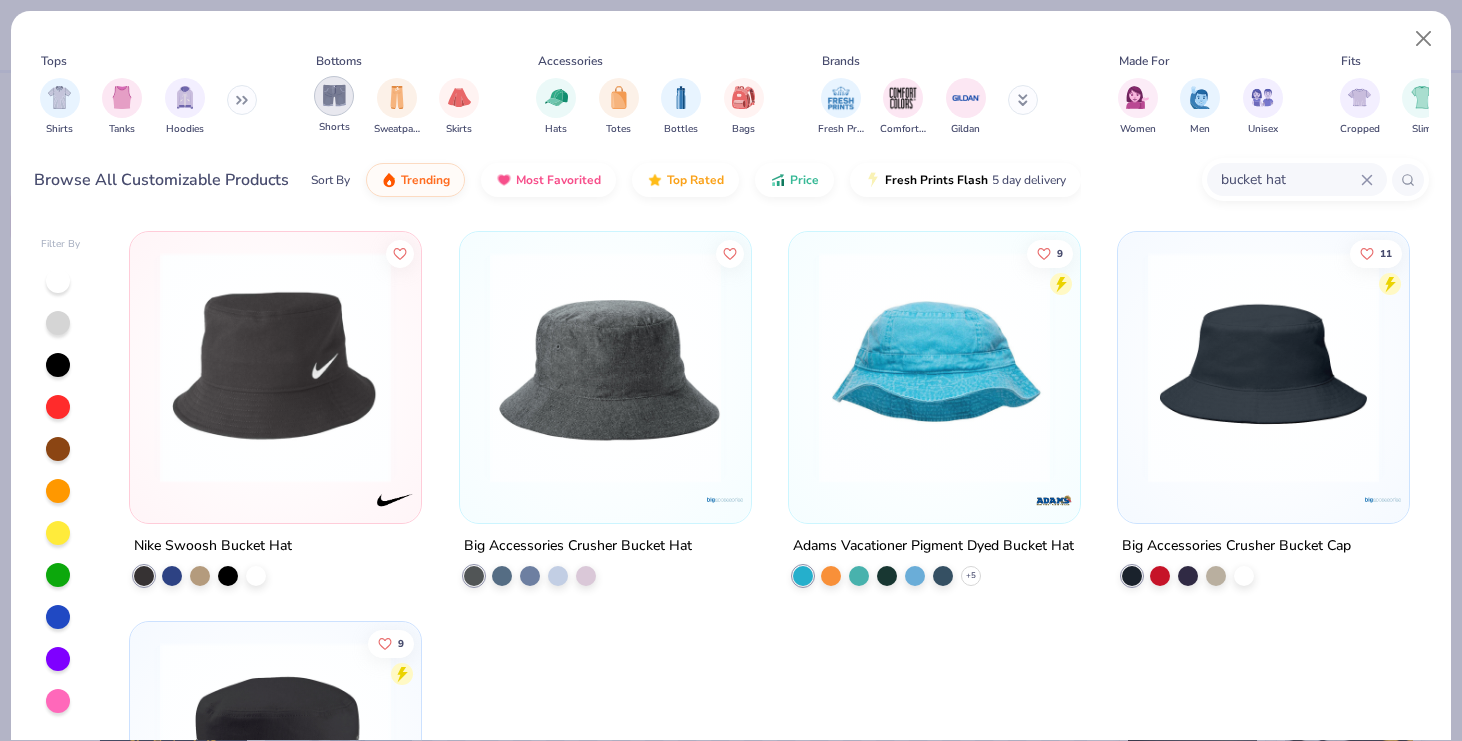 click at bounding box center (334, 95) 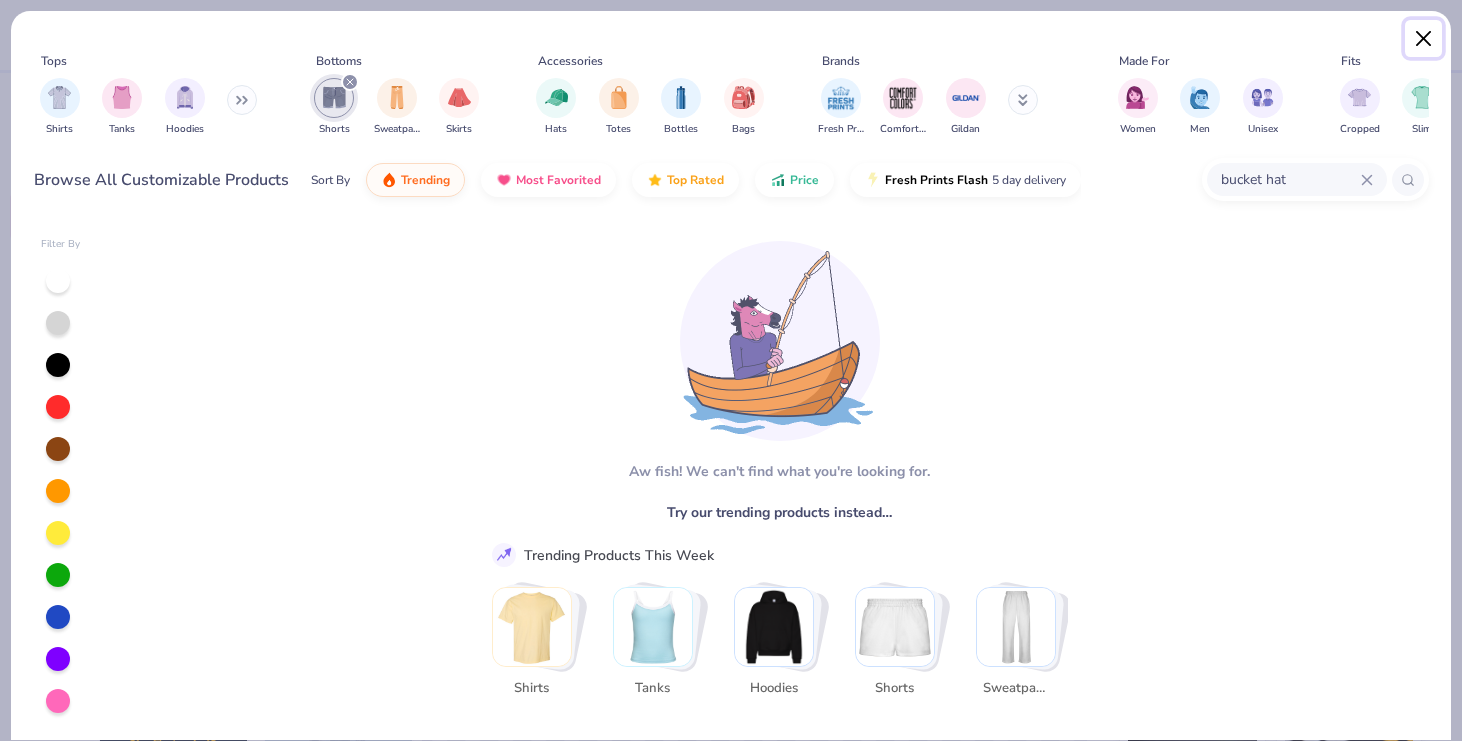 click at bounding box center [1424, 39] 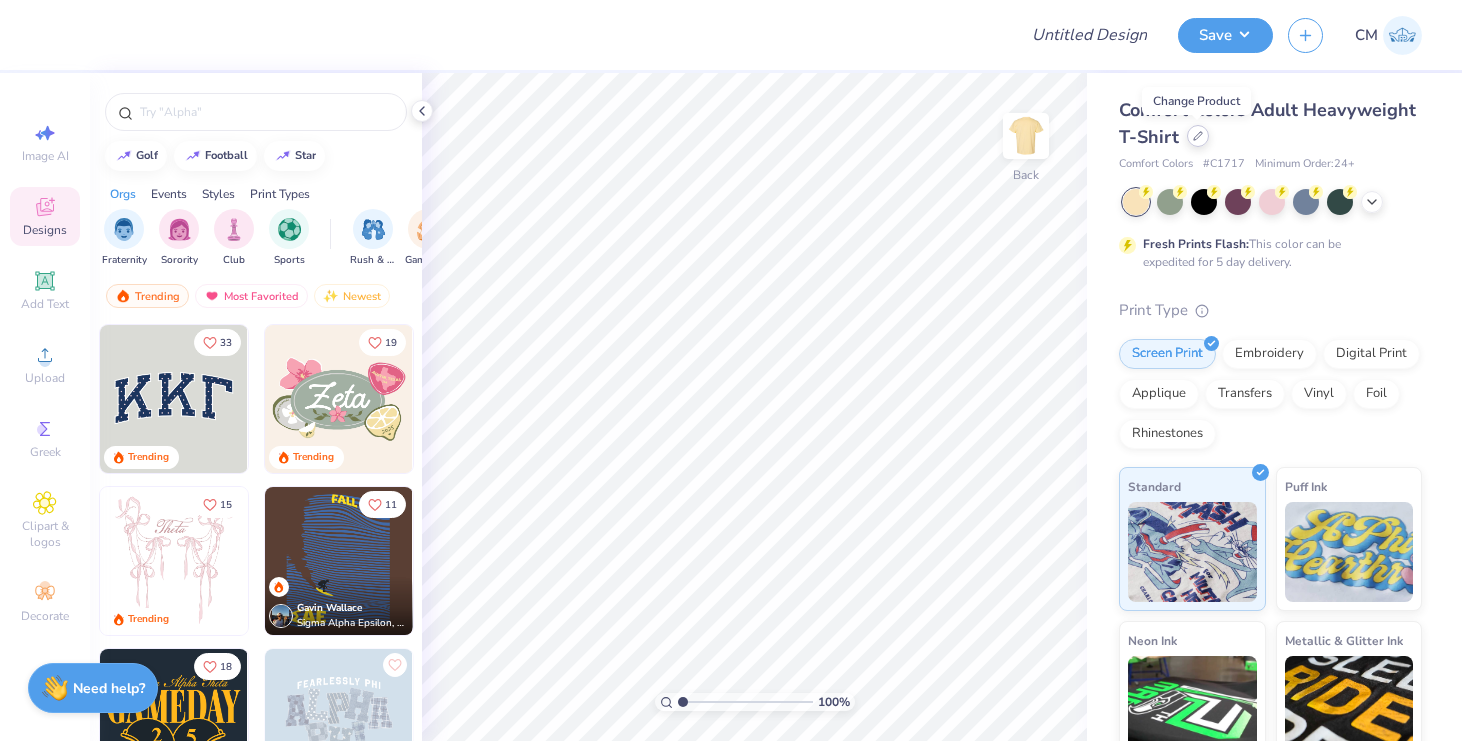 click 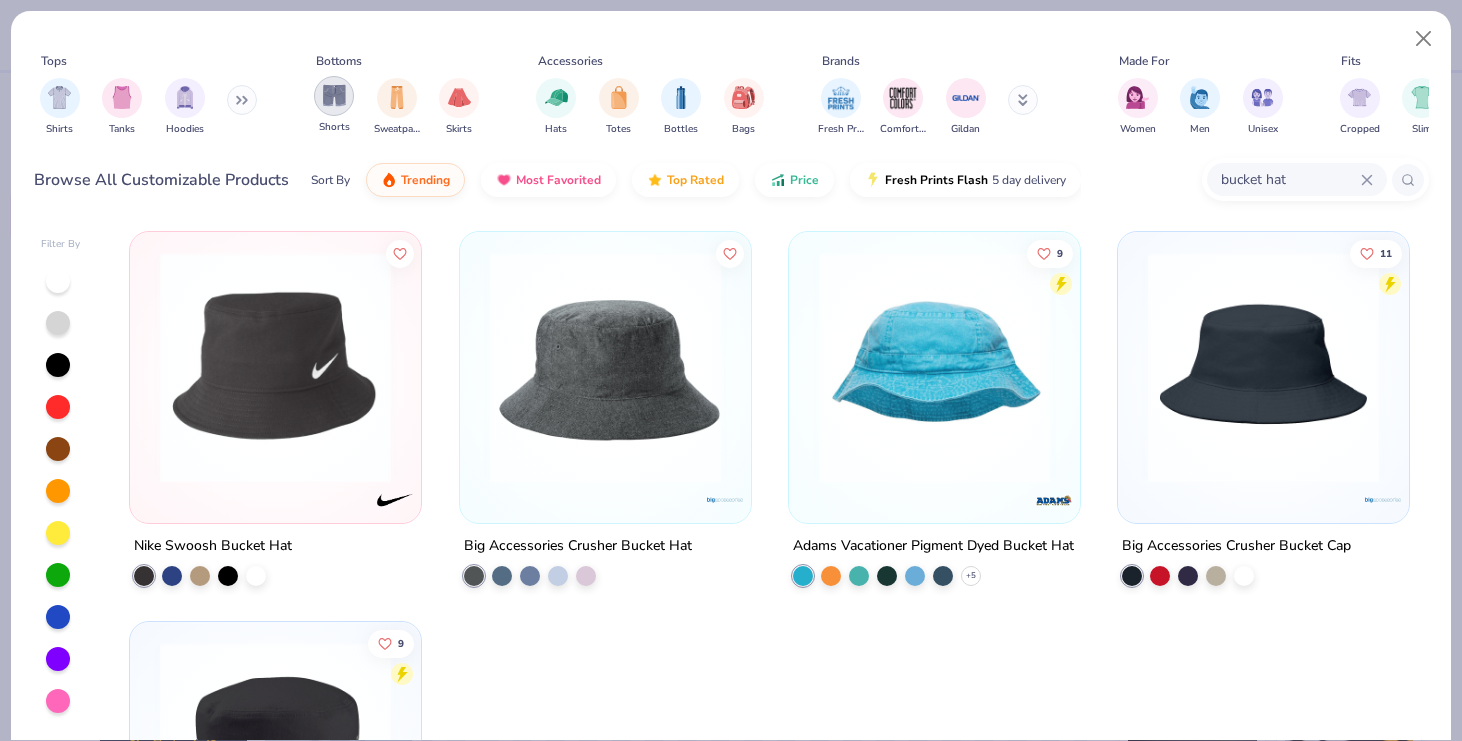 click at bounding box center [334, 95] 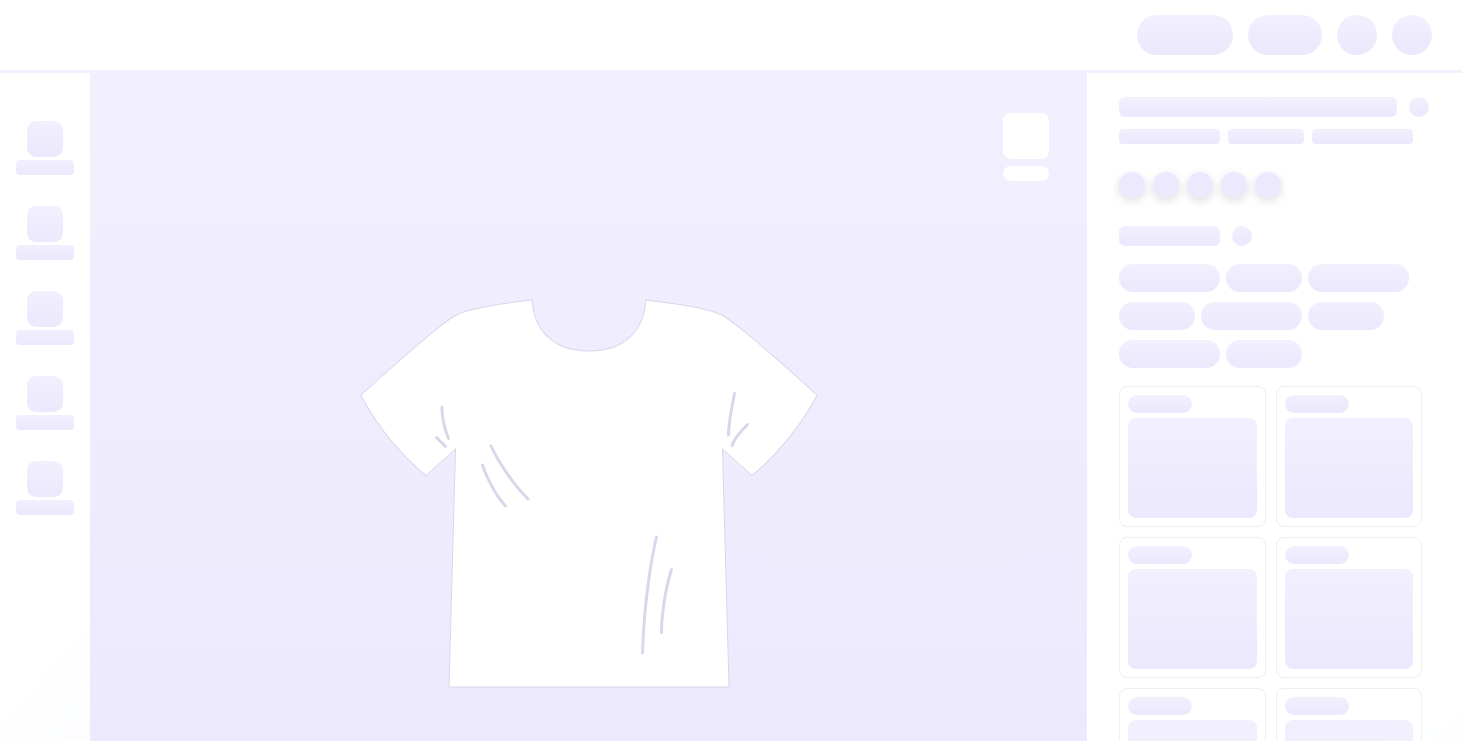 scroll, scrollTop: 0, scrollLeft: 0, axis: both 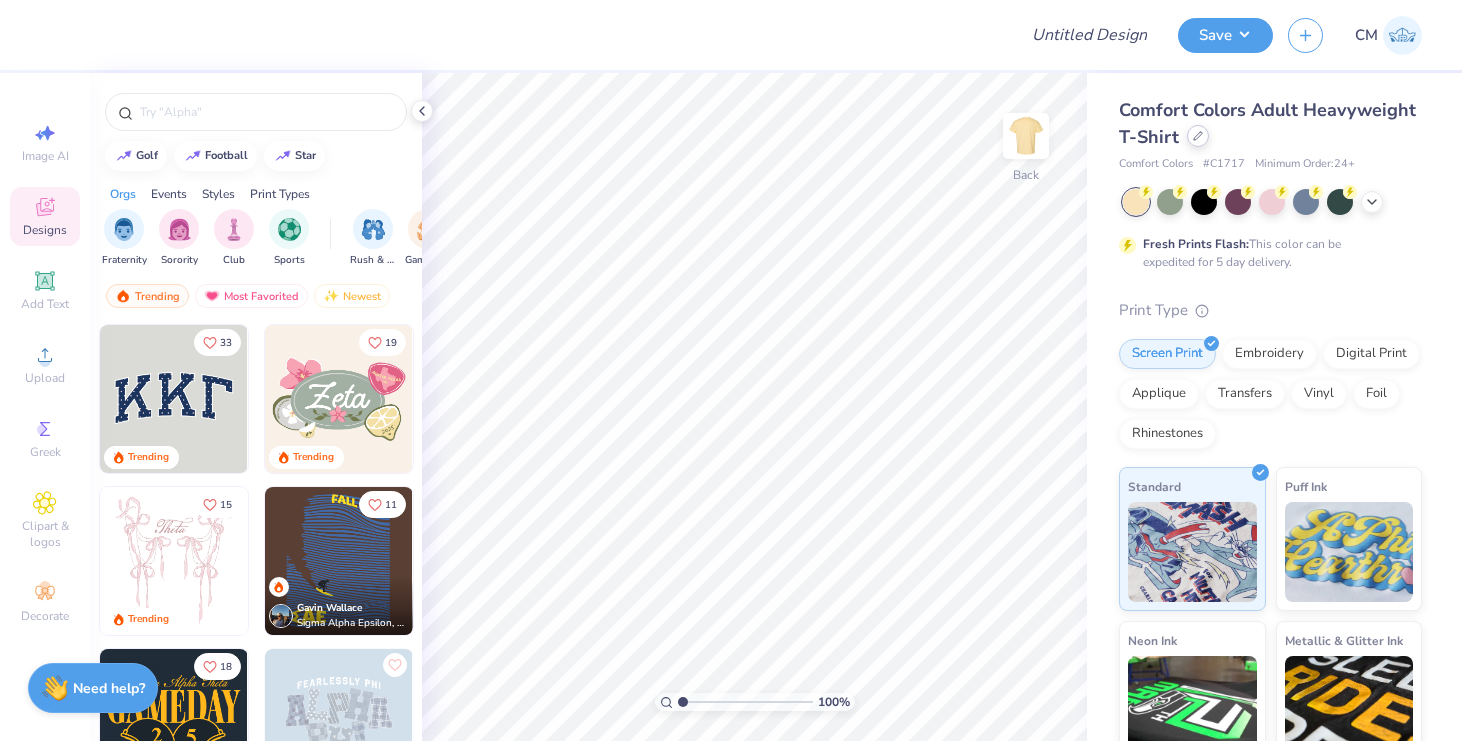 click 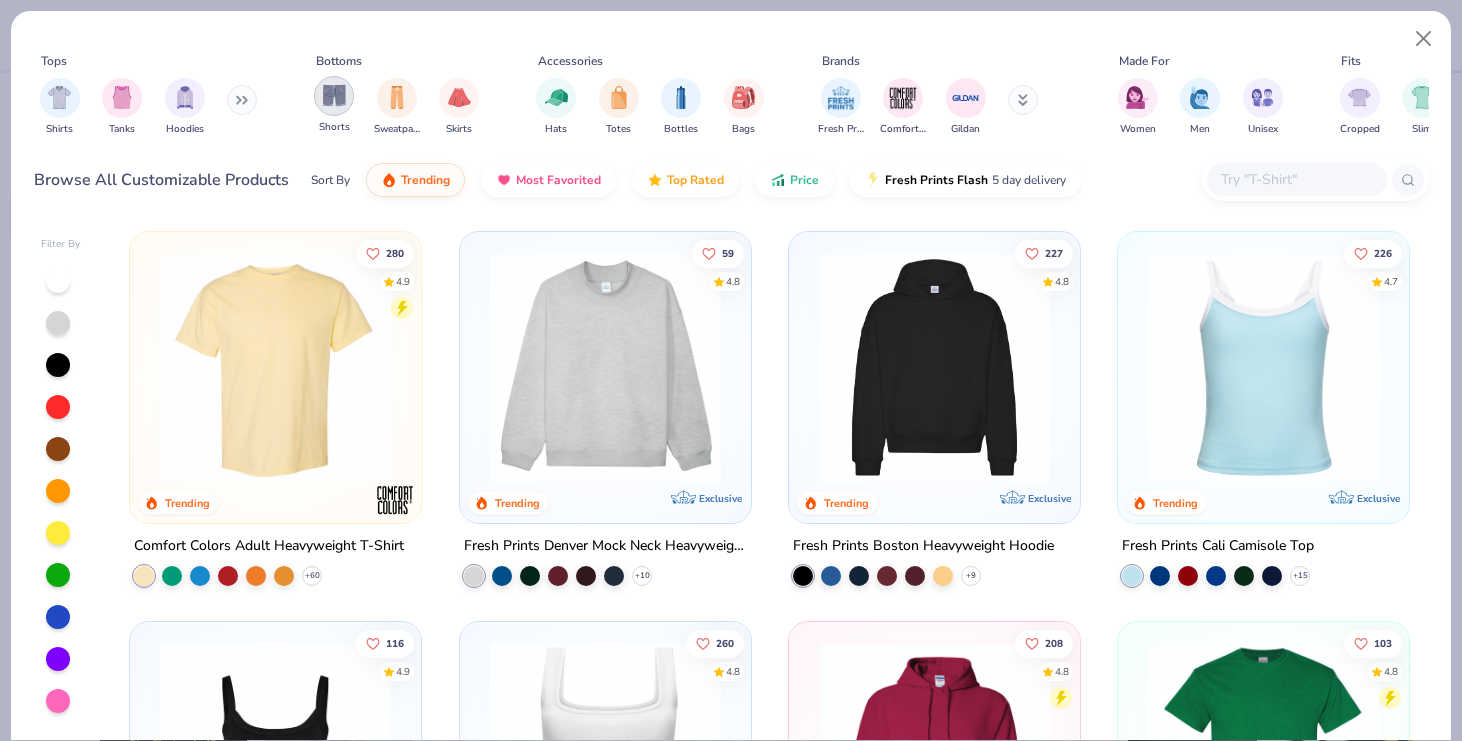 click at bounding box center (334, 95) 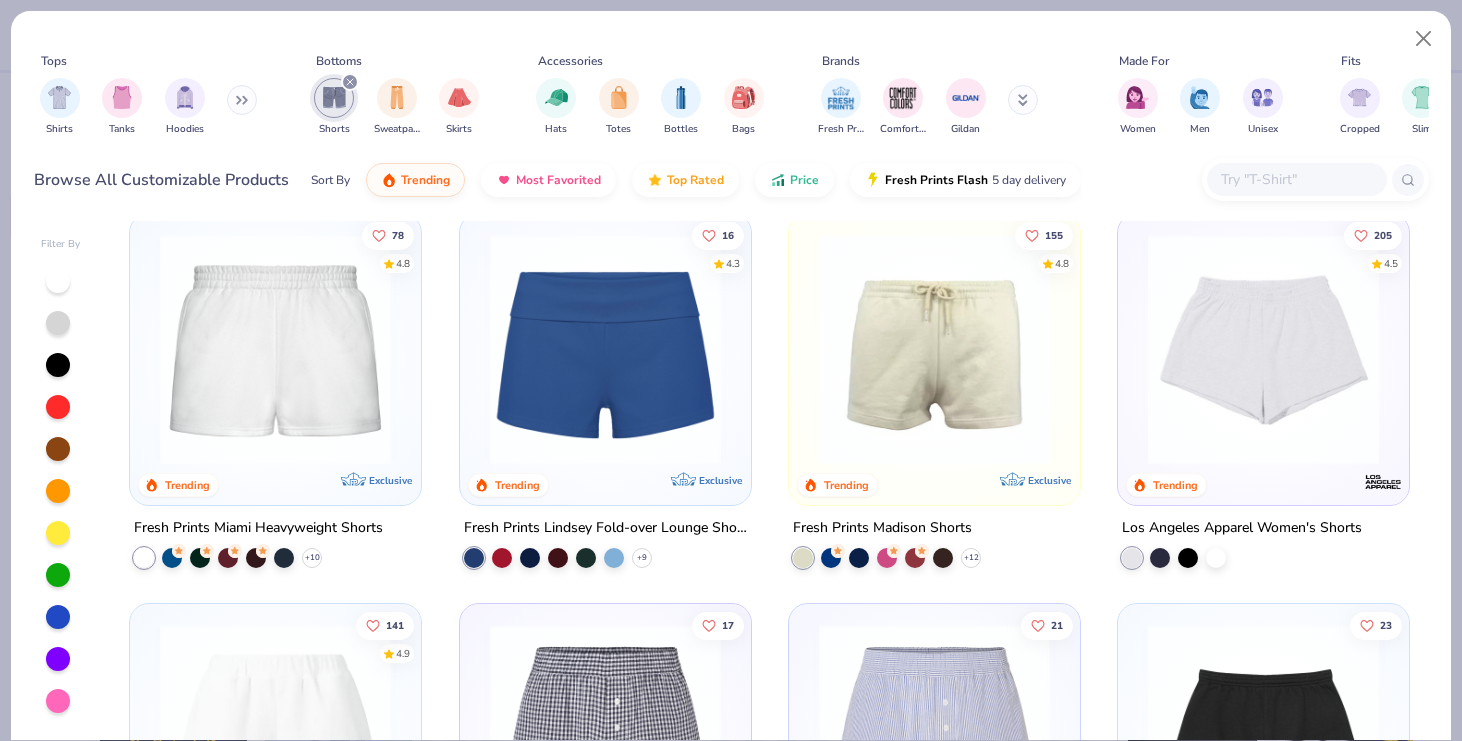 scroll, scrollTop: 0, scrollLeft: 0, axis: both 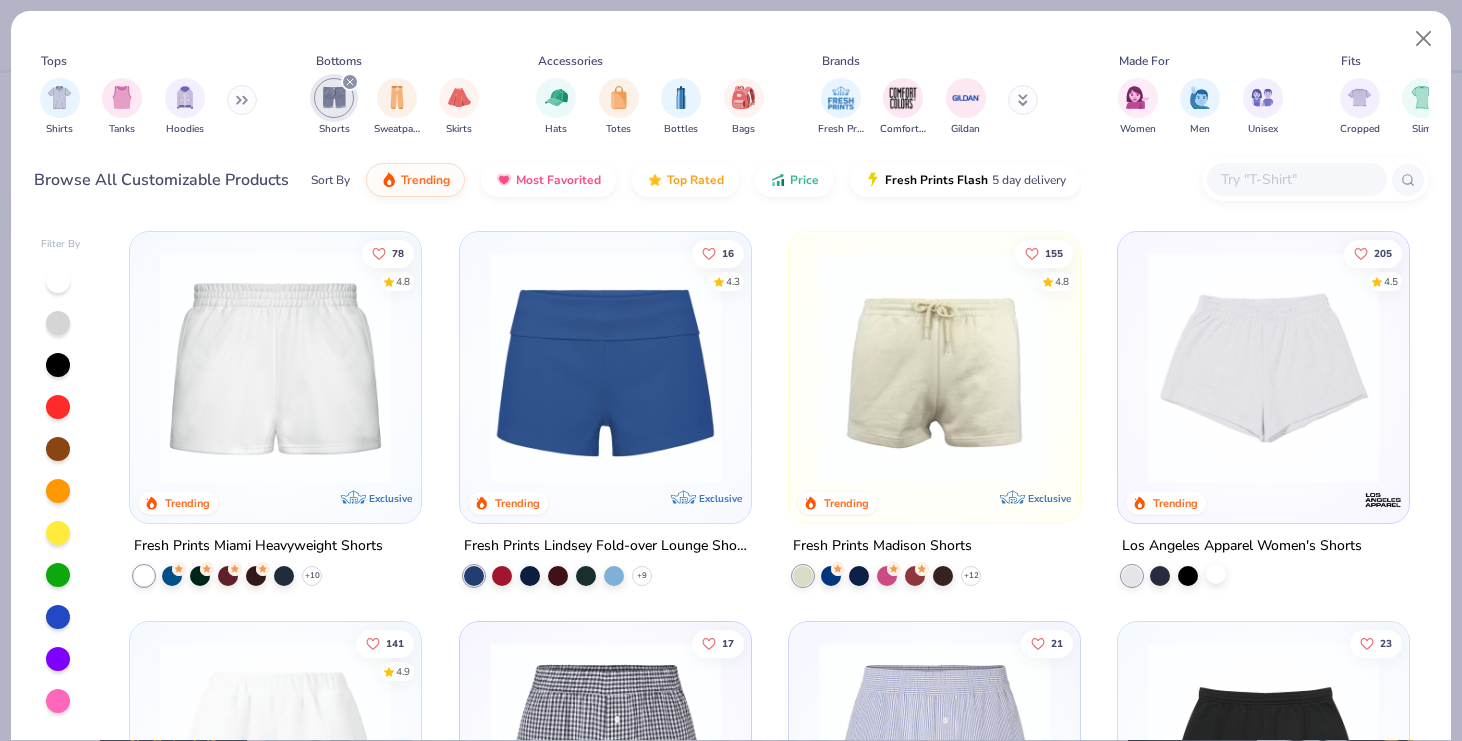click at bounding box center (1216, 574) 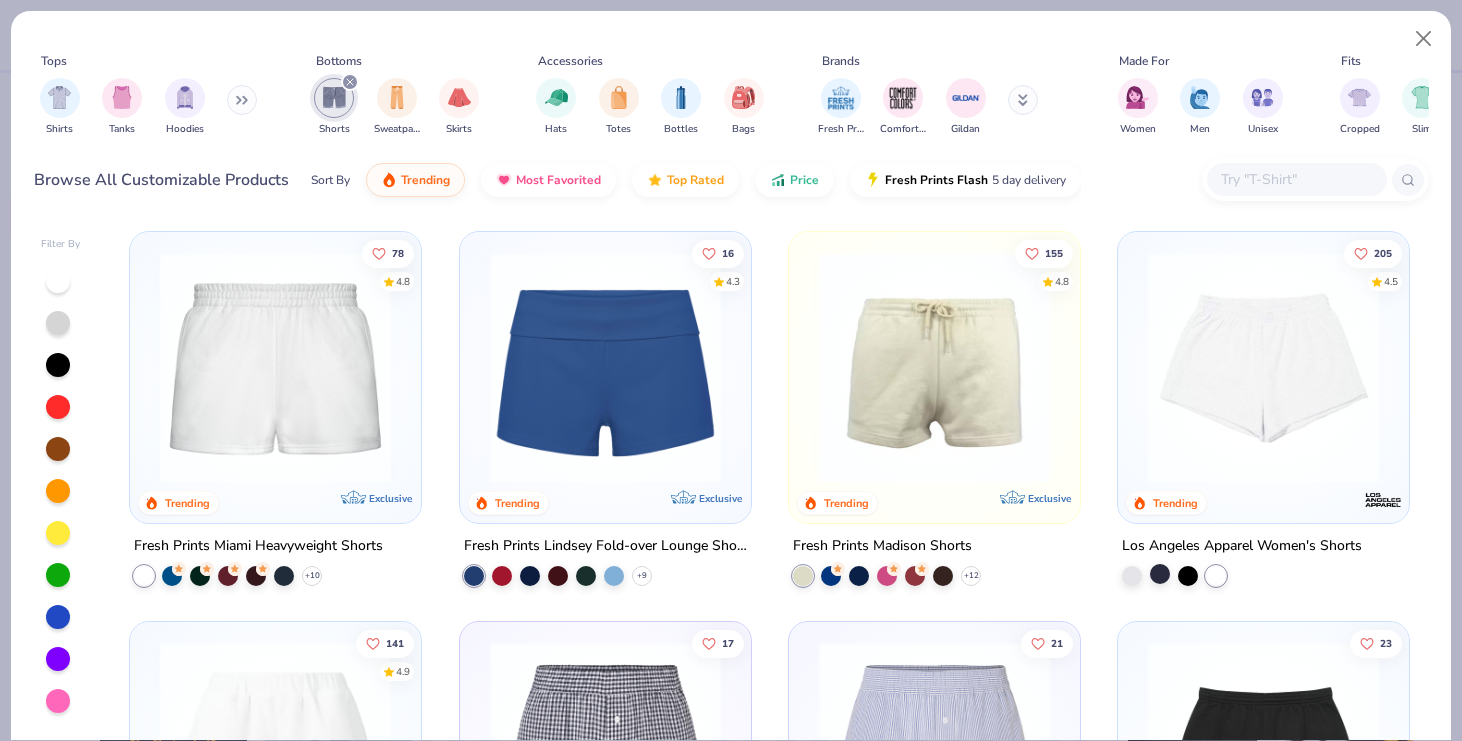 click at bounding box center [1160, 574] 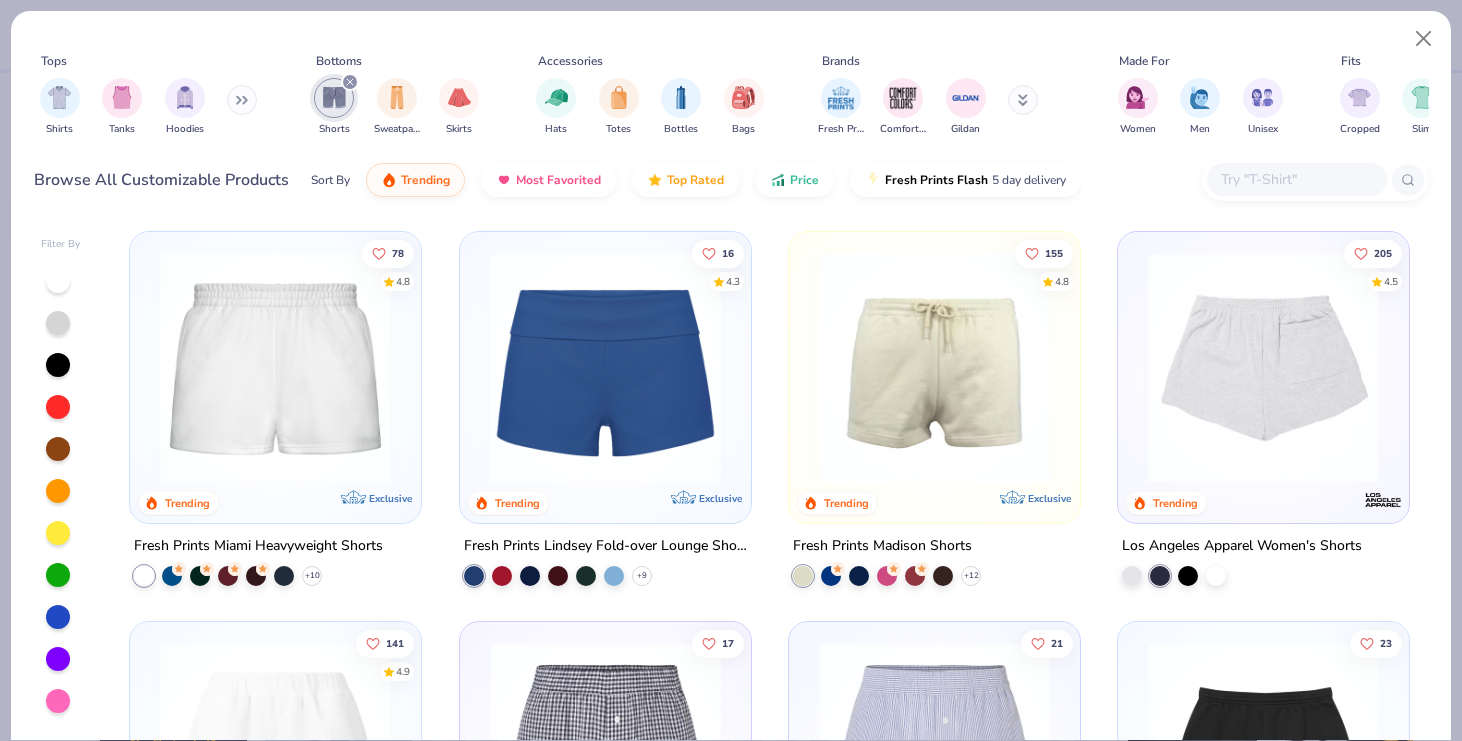 click at bounding box center [1012, 367] 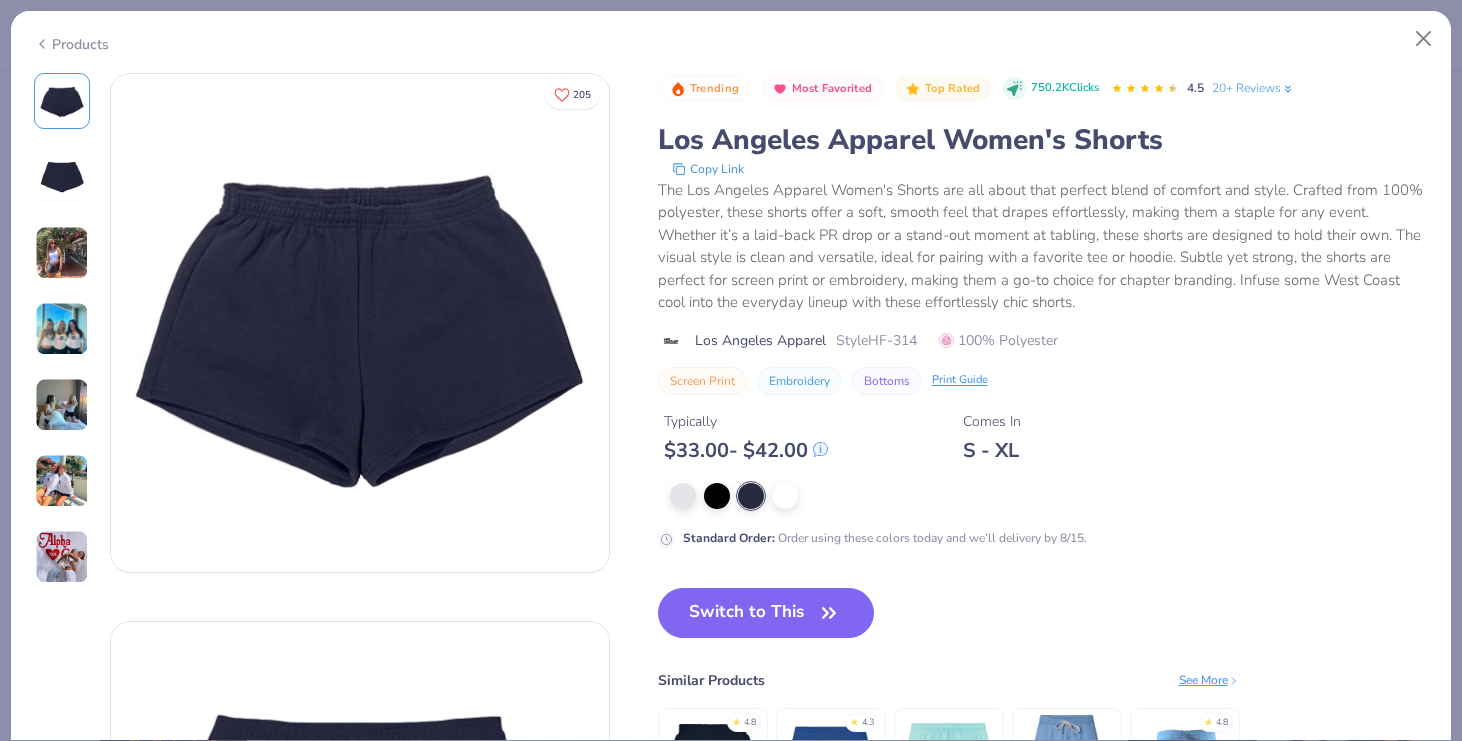 click at bounding box center (62, 177) 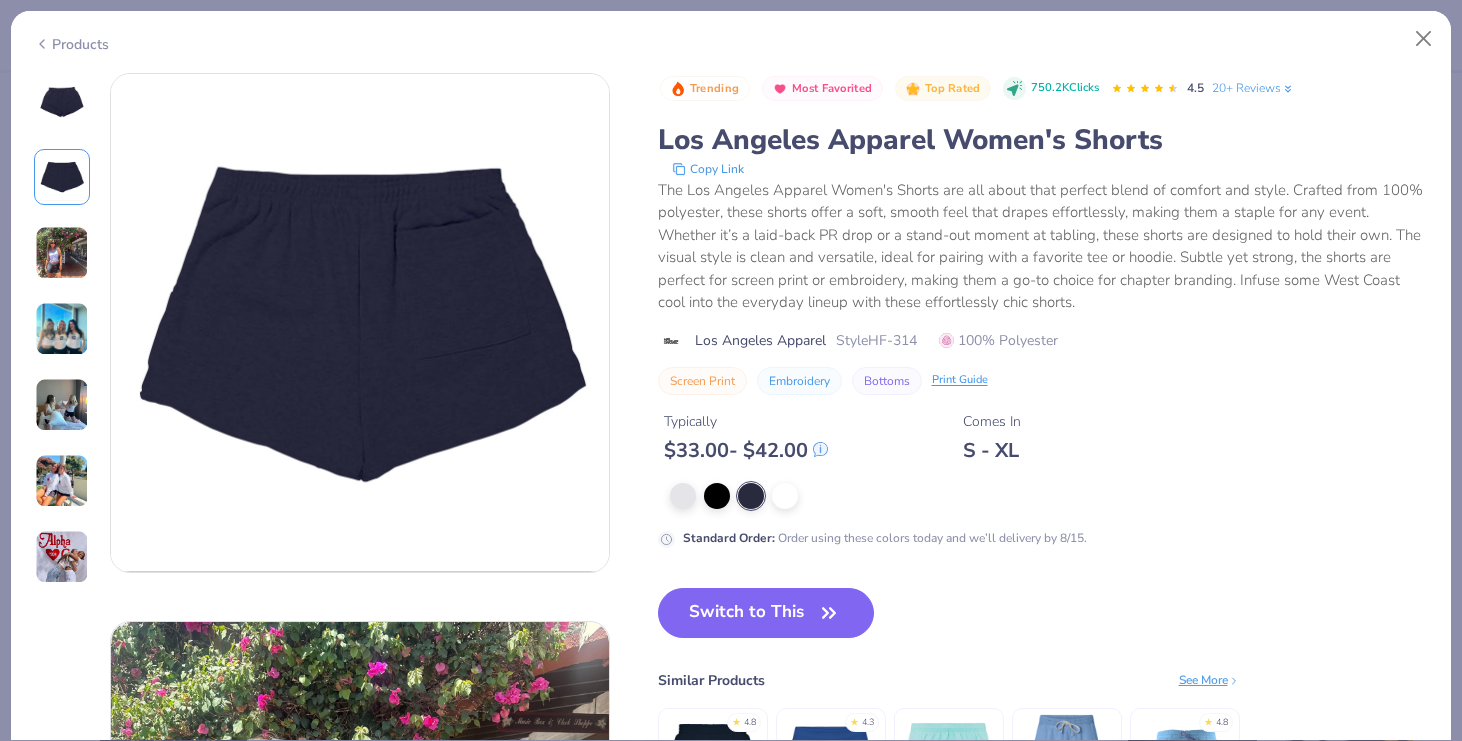 click at bounding box center [62, 253] 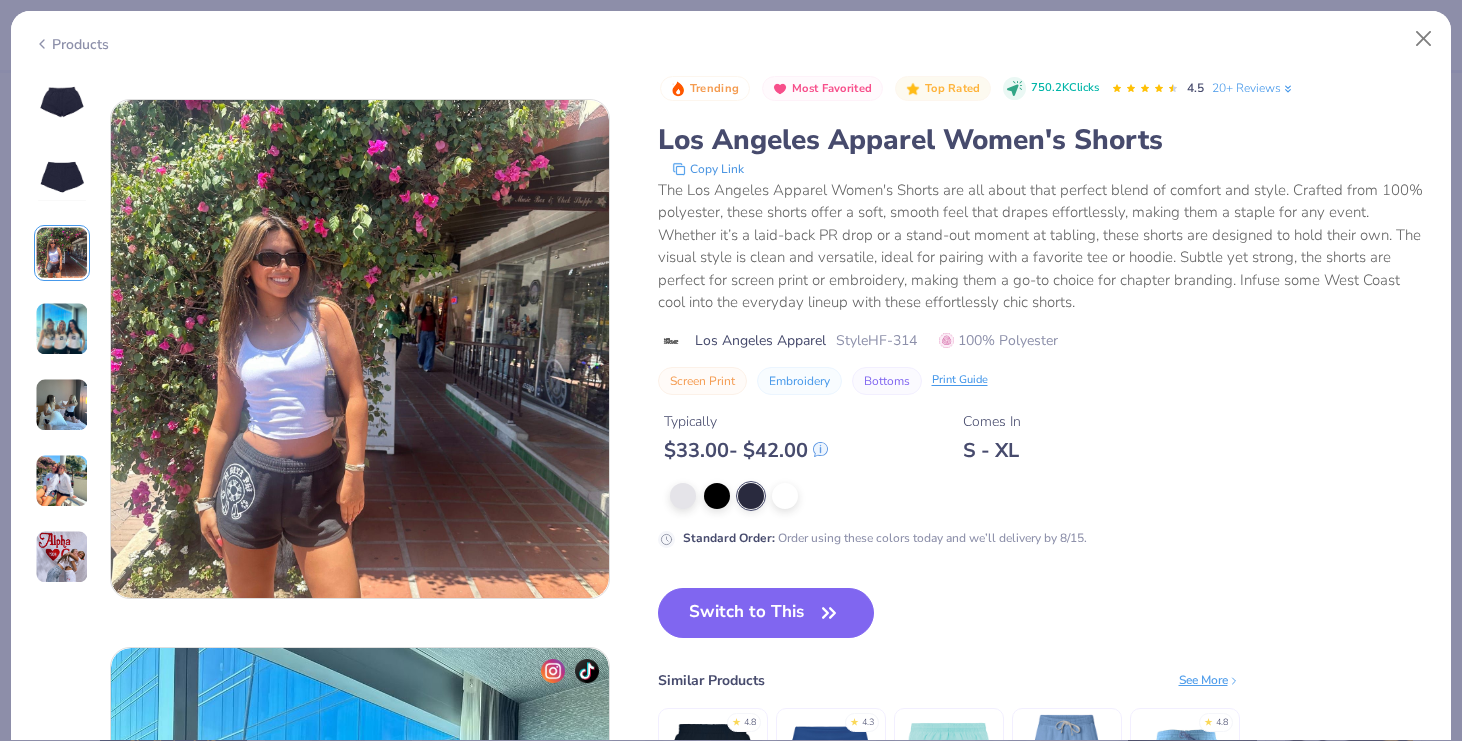 scroll, scrollTop: 1096, scrollLeft: 0, axis: vertical 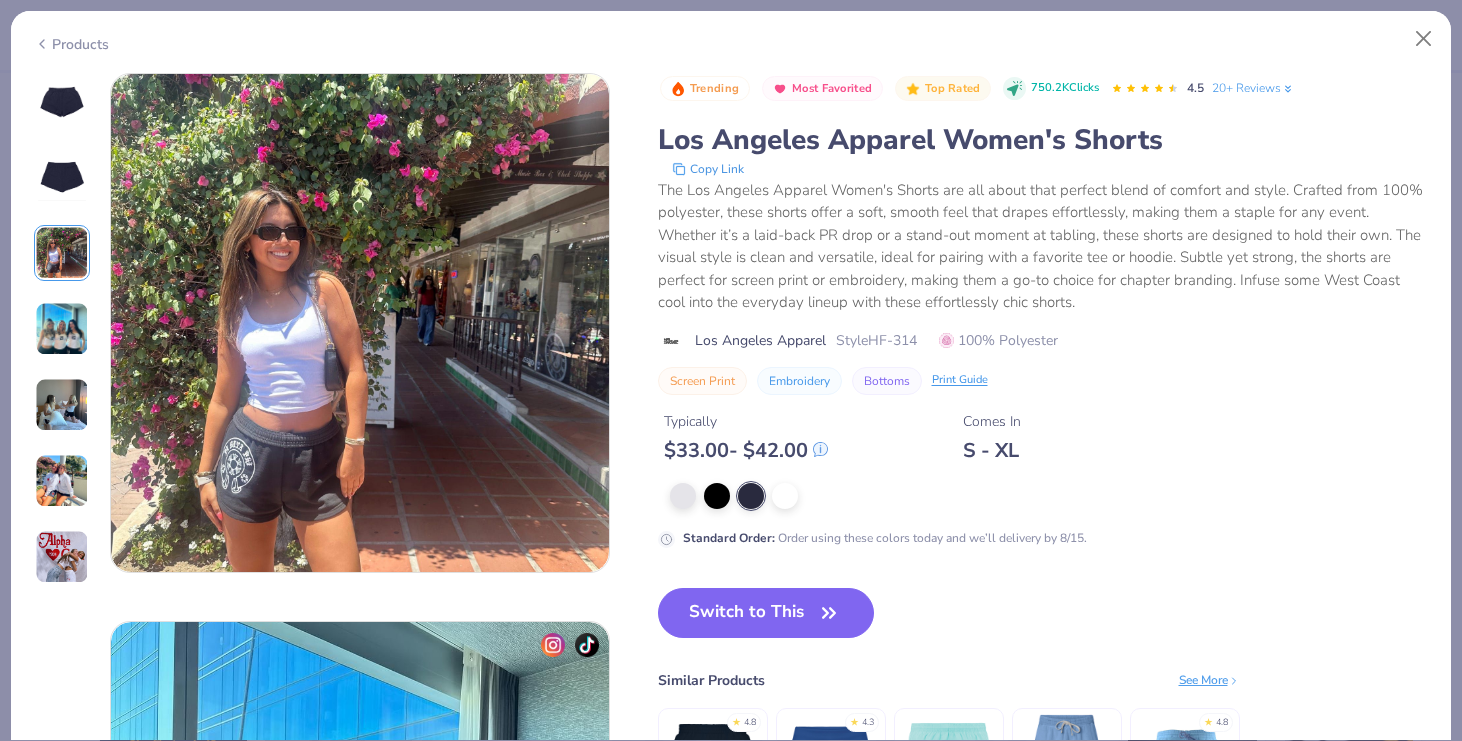 click at bounding box center [62, 253] 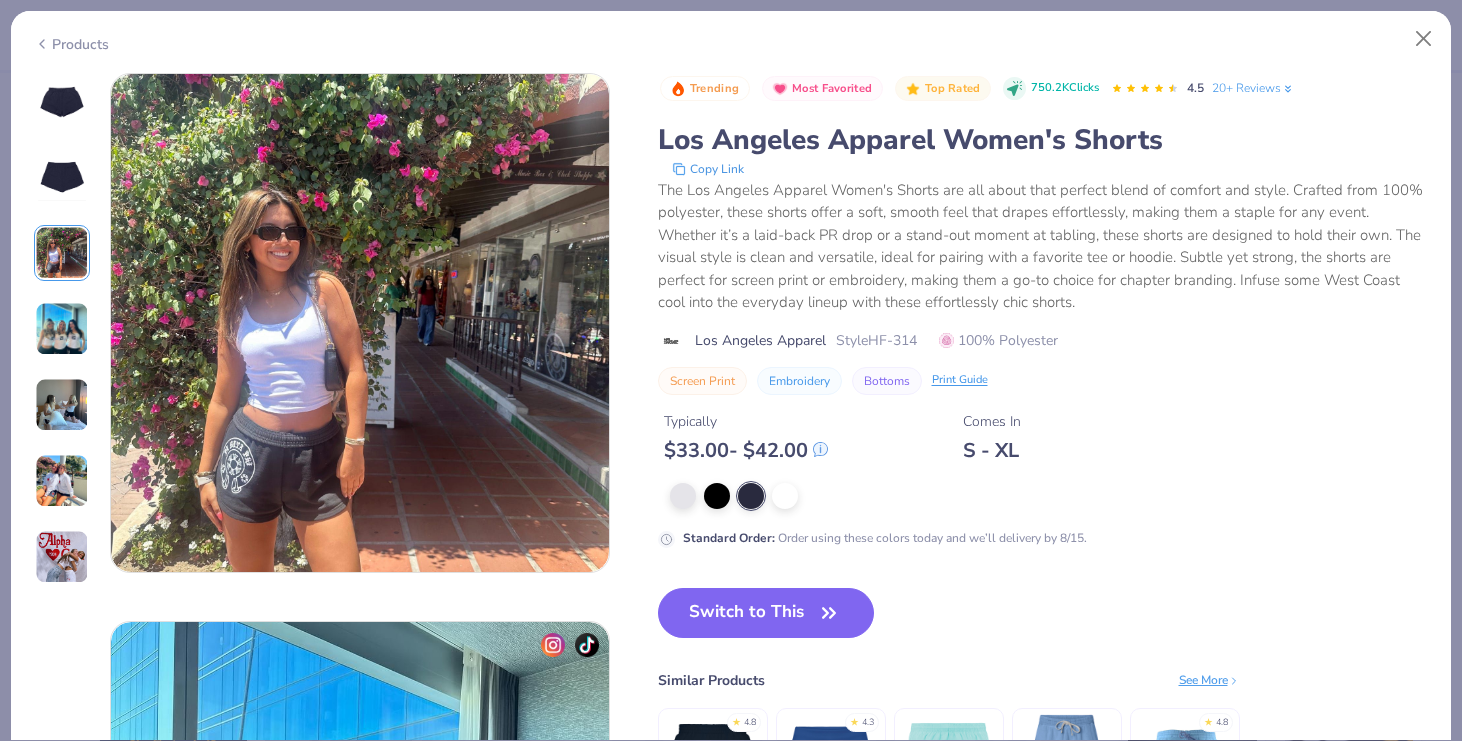 click at bounding box center (62, 329) 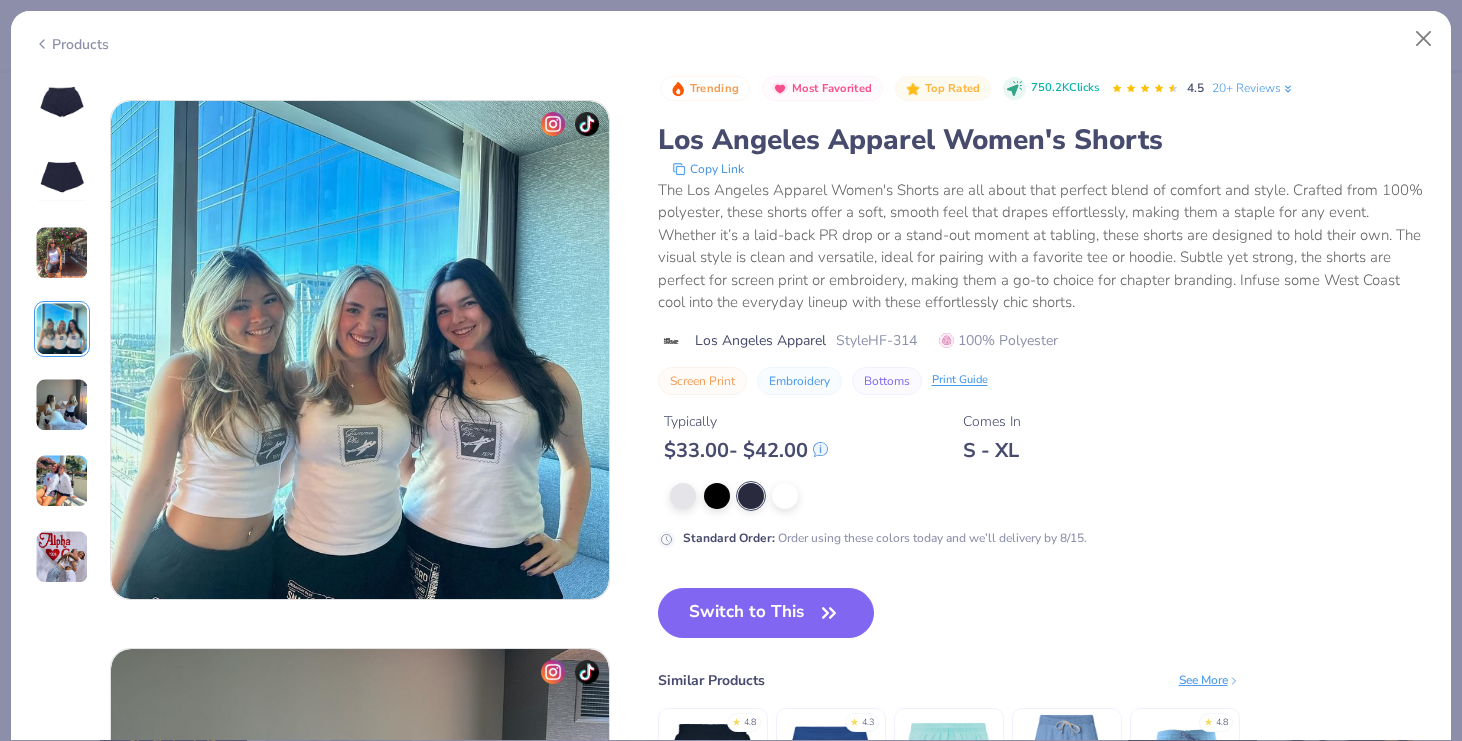 scroll, scrollTop: 1644, scrollLeft: 0, axis: vertical 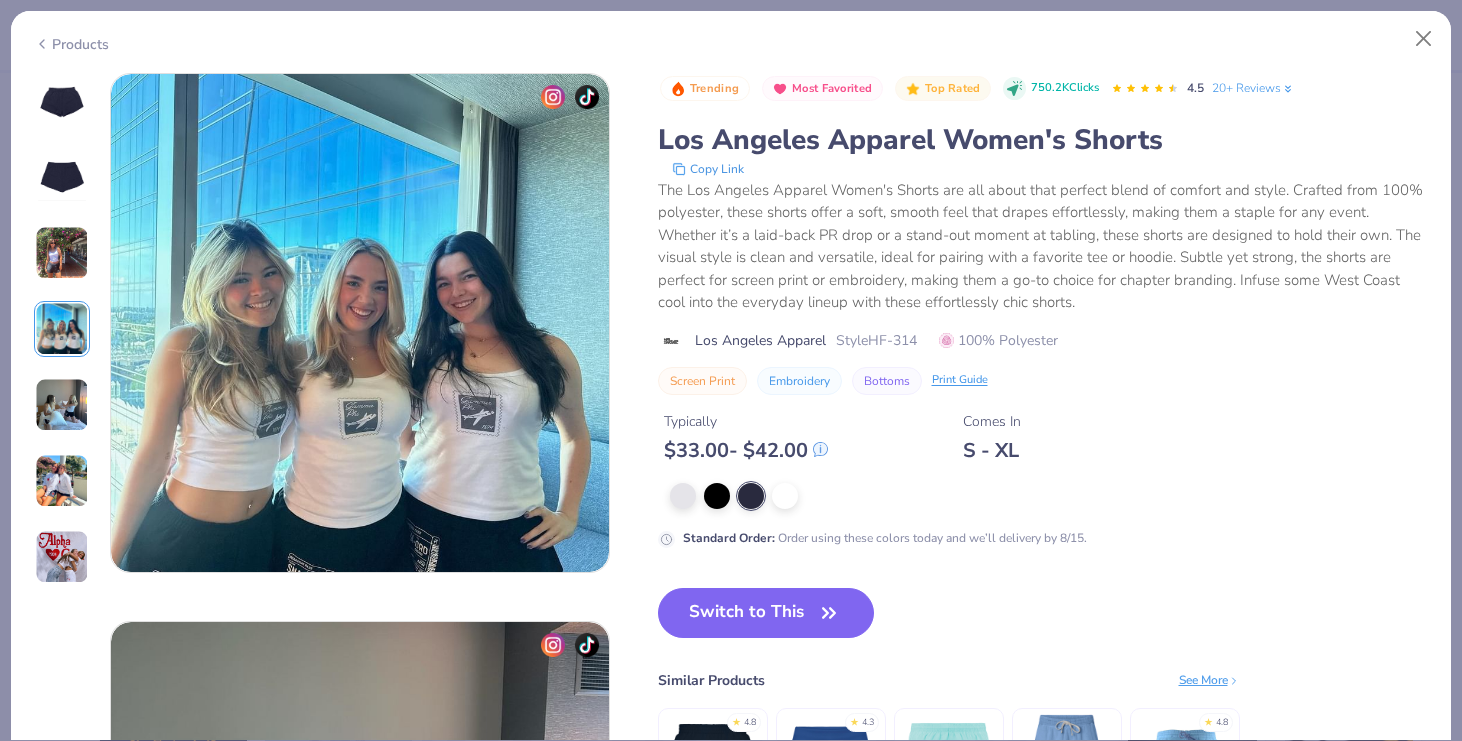 click at bounding box center (62, 101) 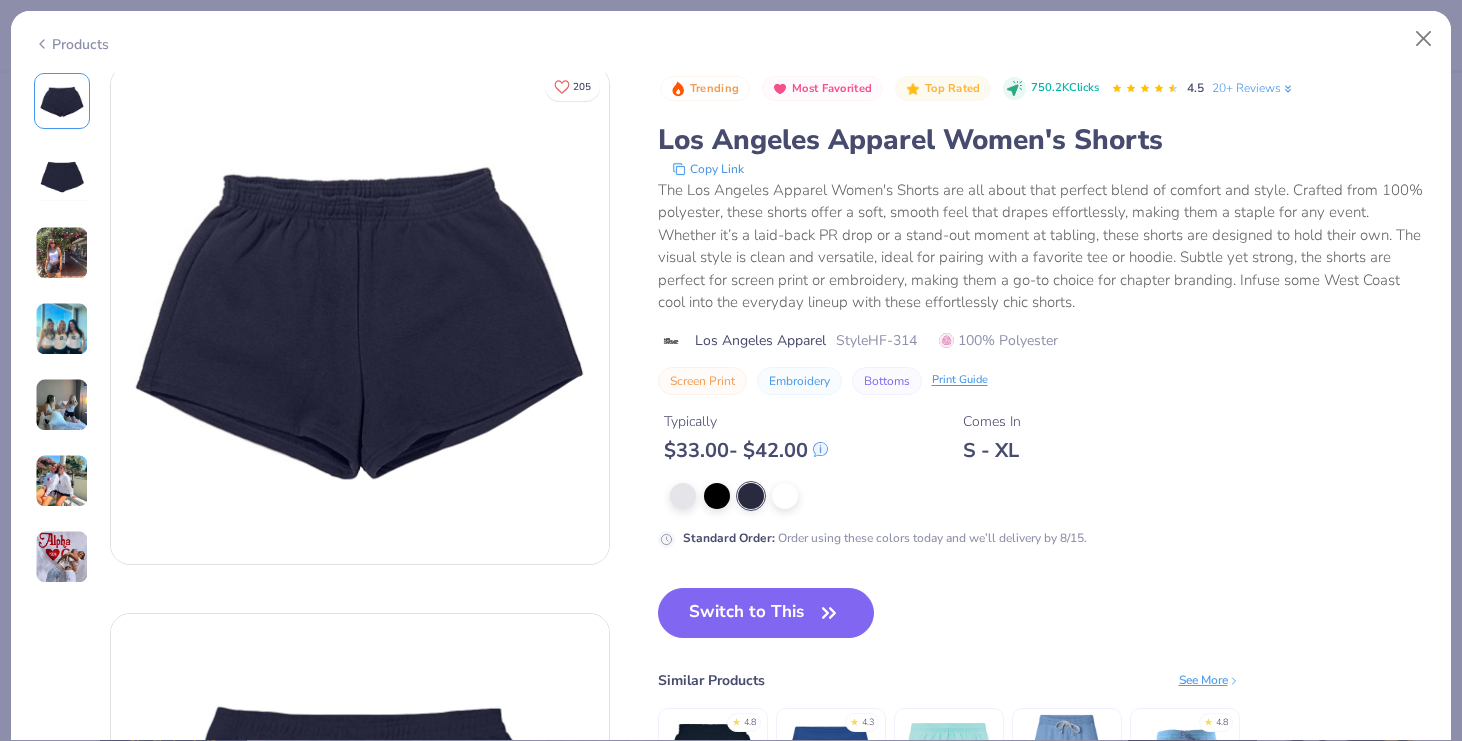 scroll, scrollTop: 0, scrollLeft: 0, axis: both 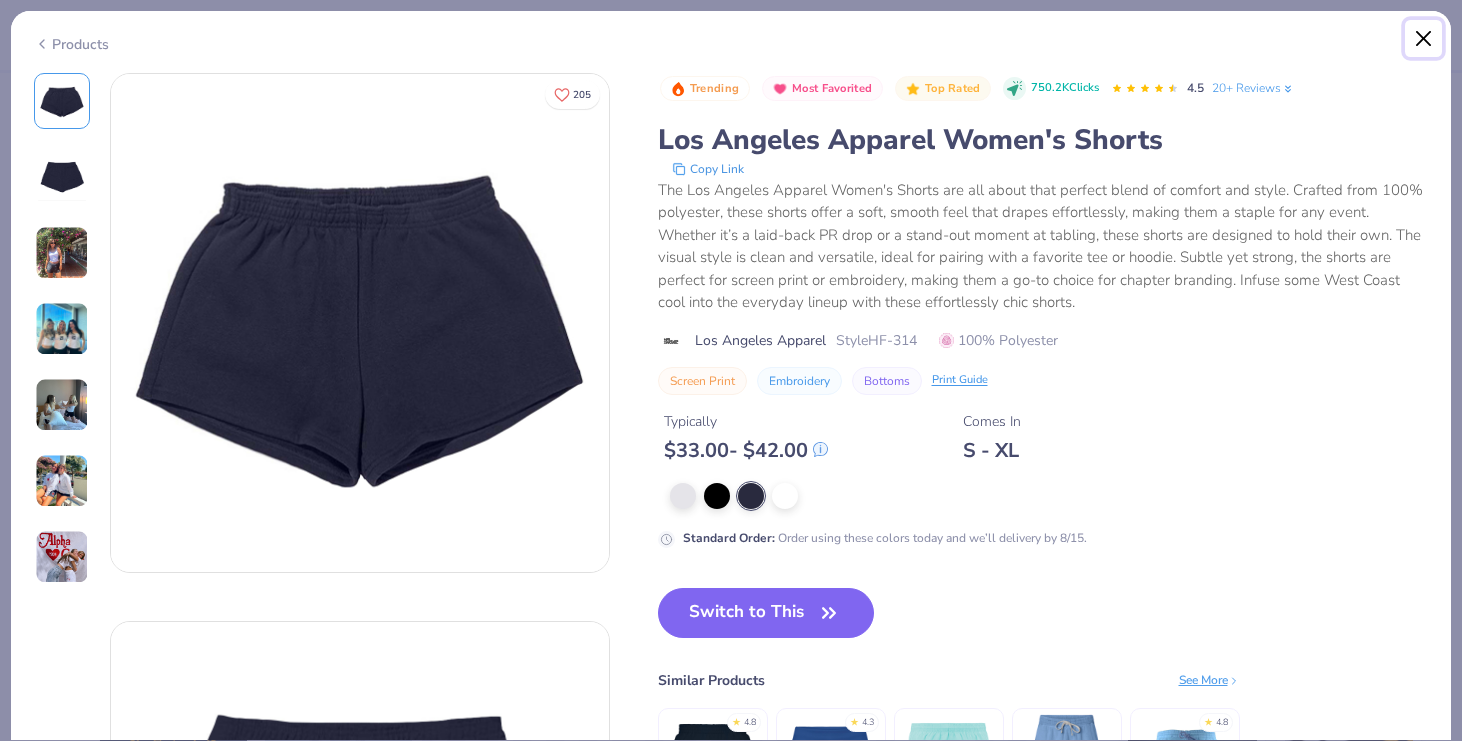 click at bounding box center [1424, 39] 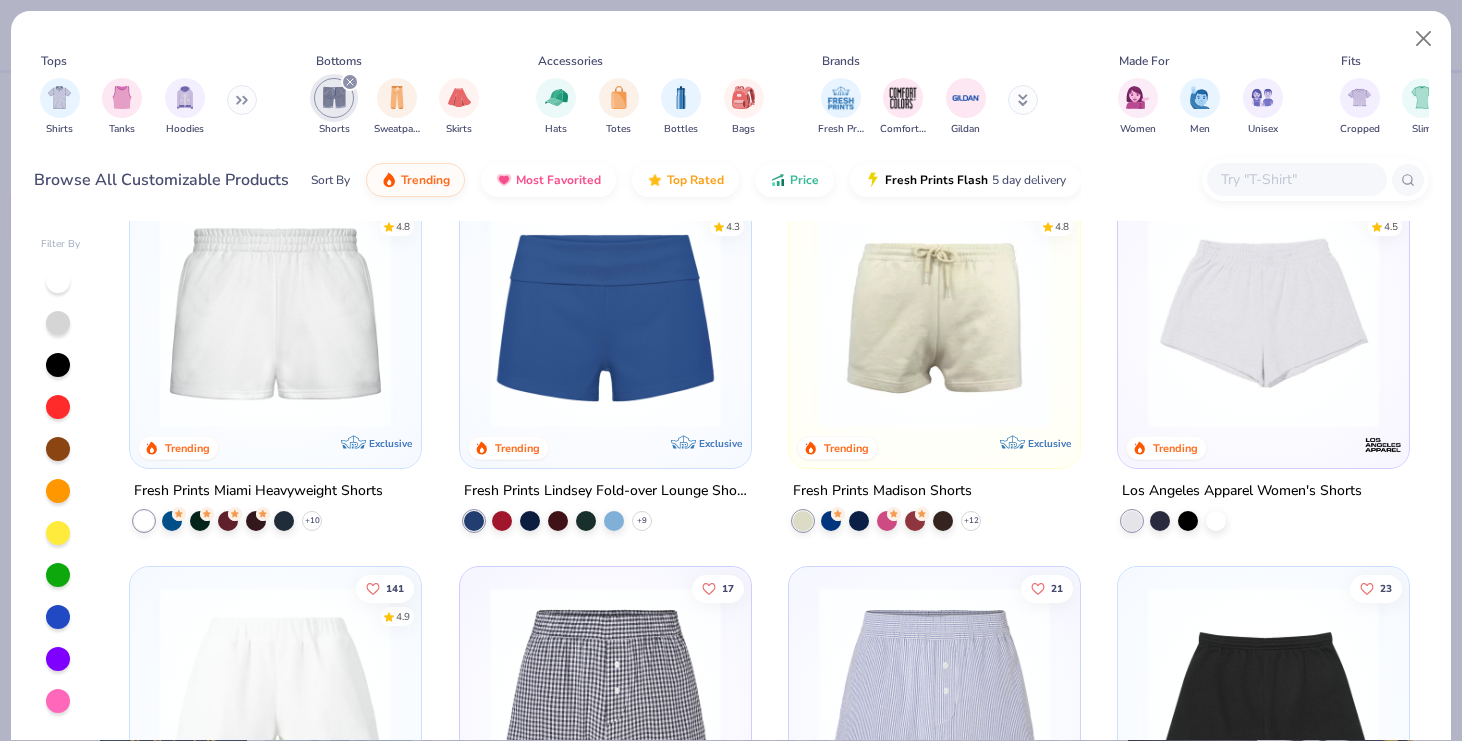 scroll, scrollTop: 54, scrollLeft: 0, axis: vertical 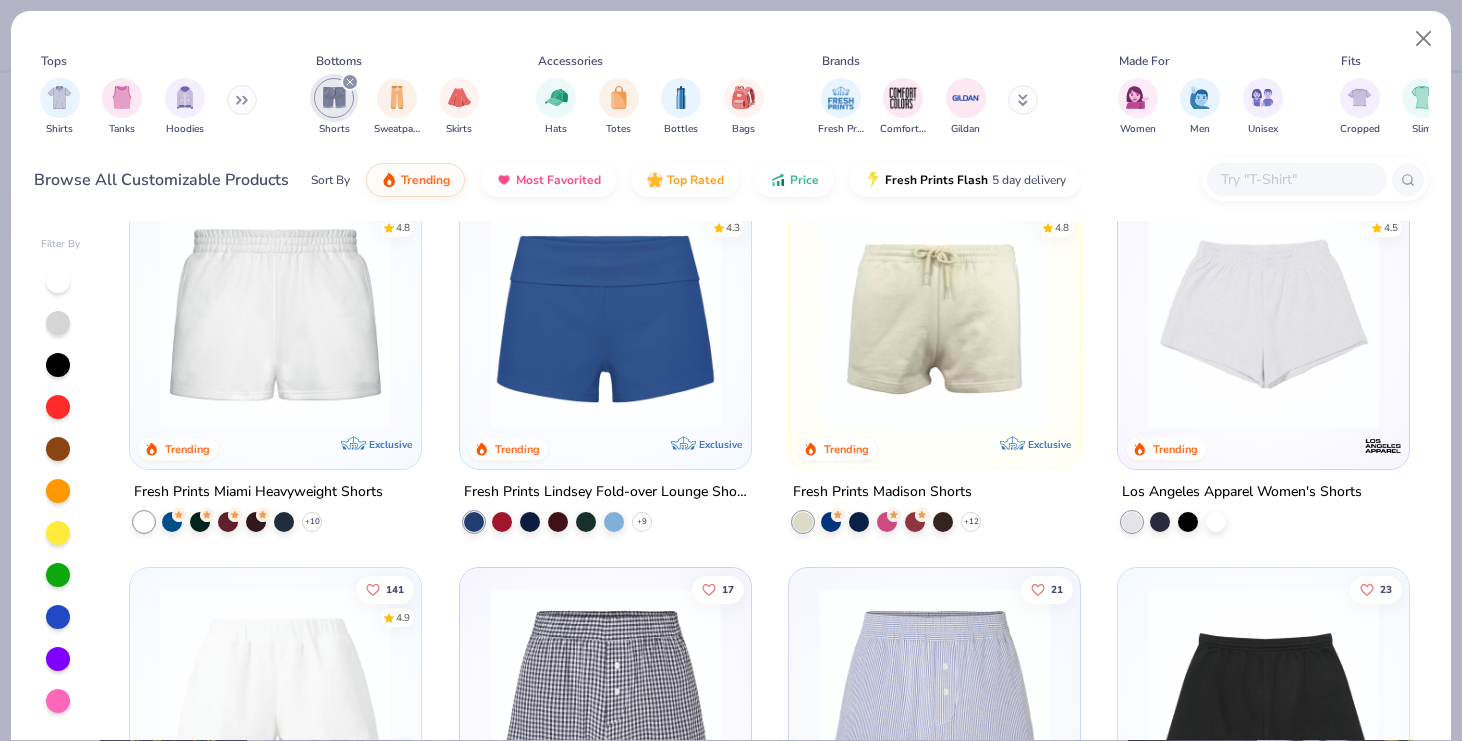 click at bounding box center [605, 313] 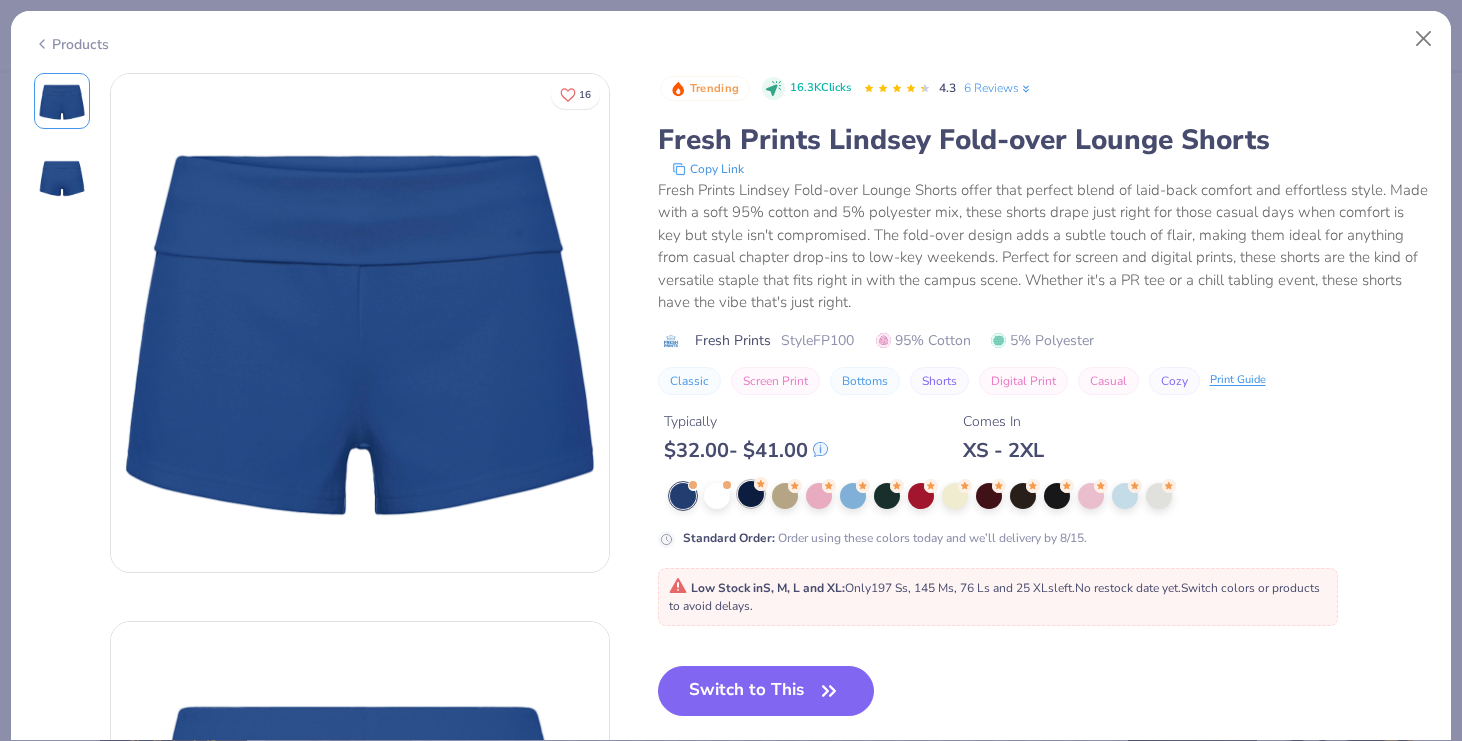 click at bounding box center [751, 494] 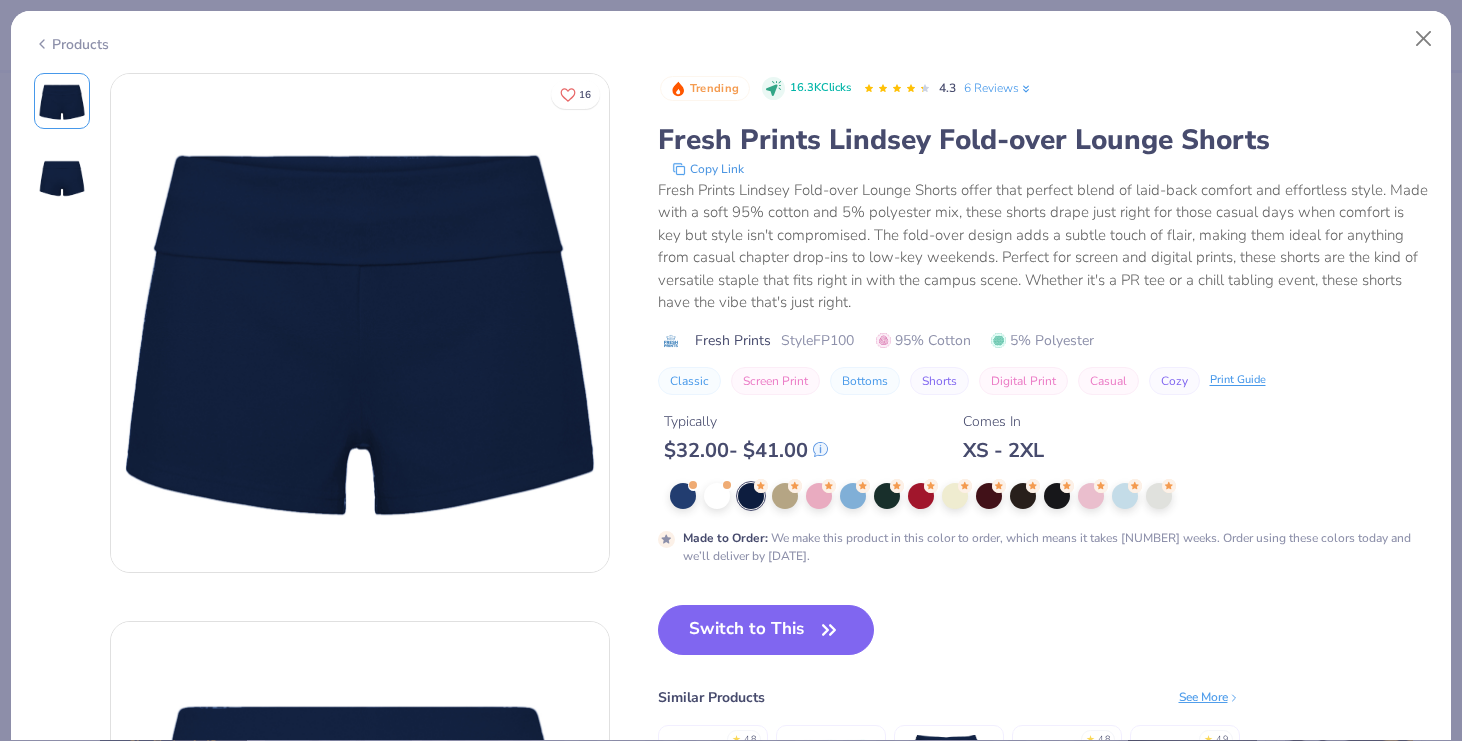 click at bounding box center [62, 177] 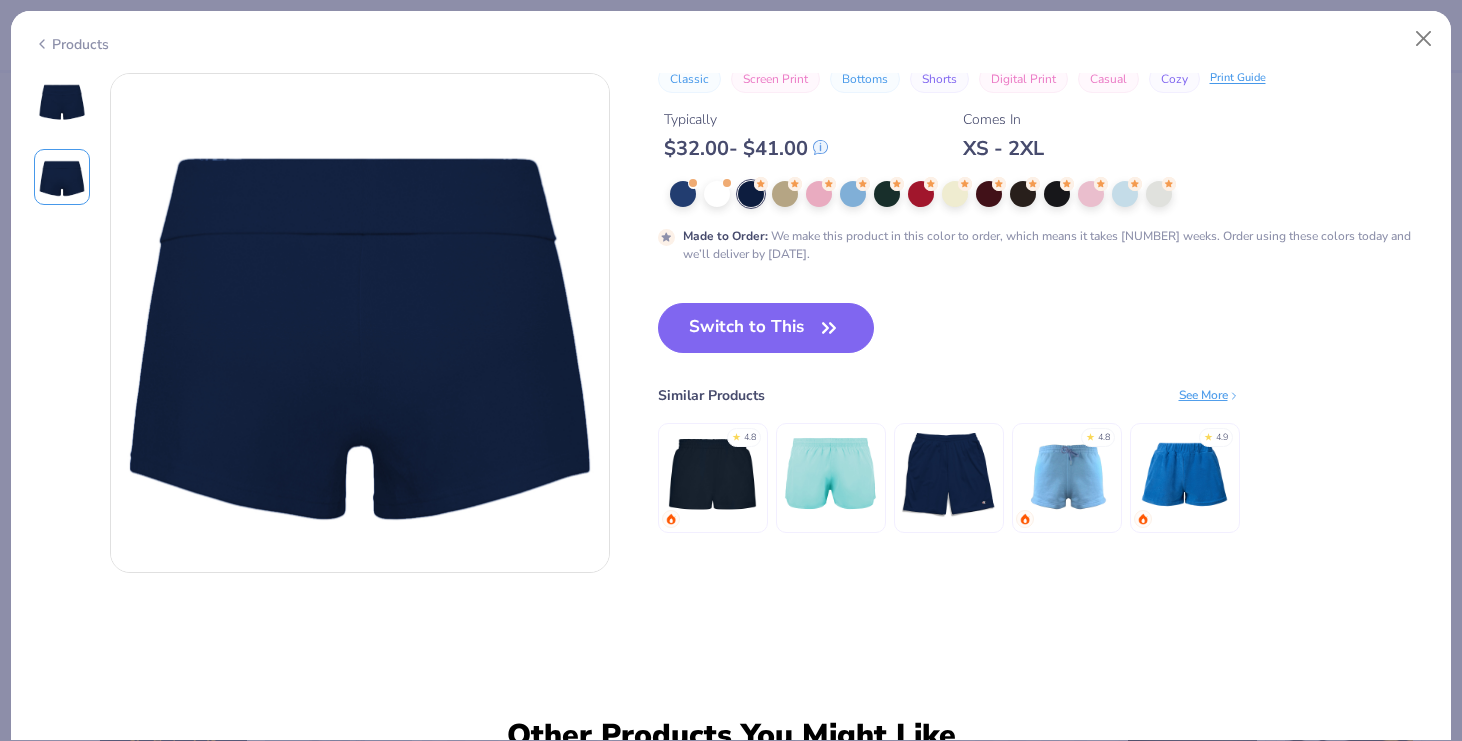 click at bounding box center (62, 101) 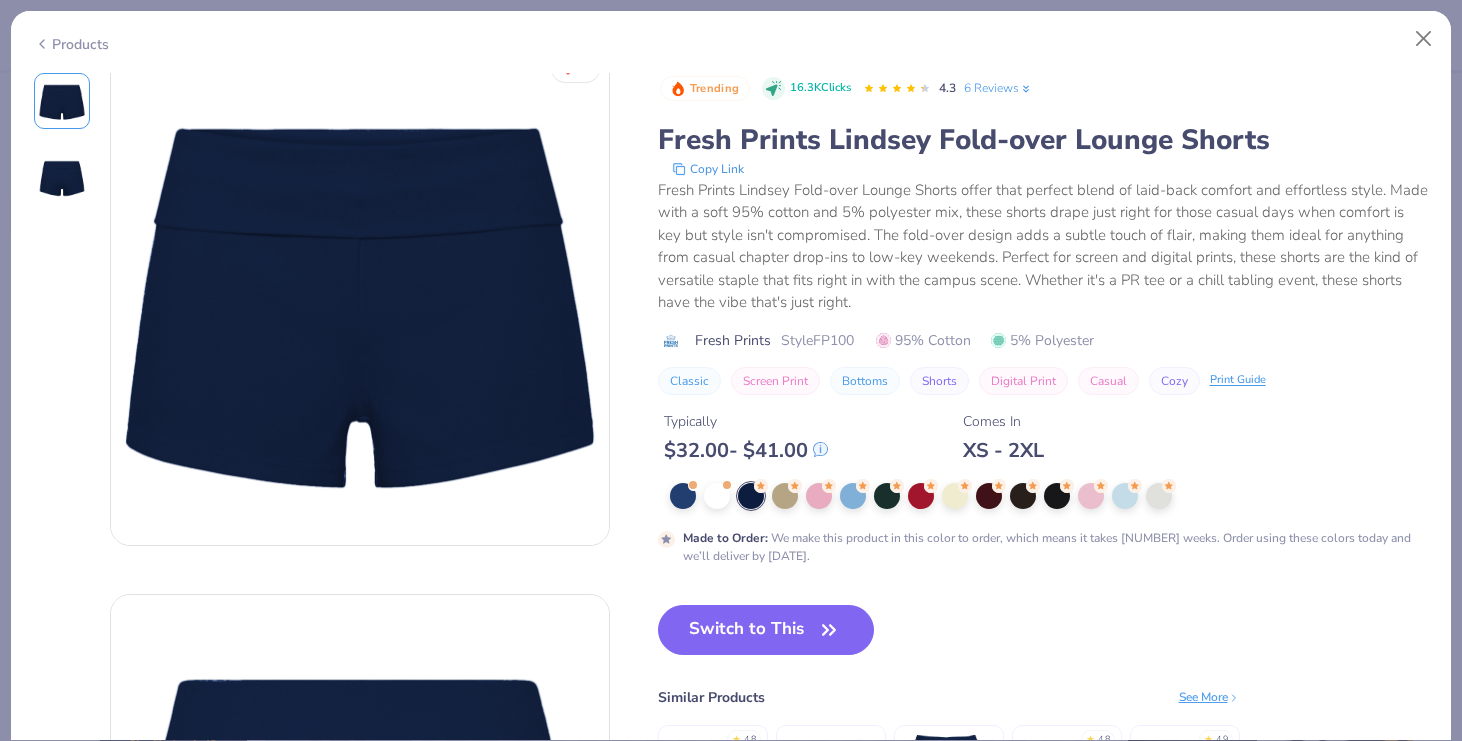 scroll, scrollTop: 0, scrollLeft: 0, axis: both 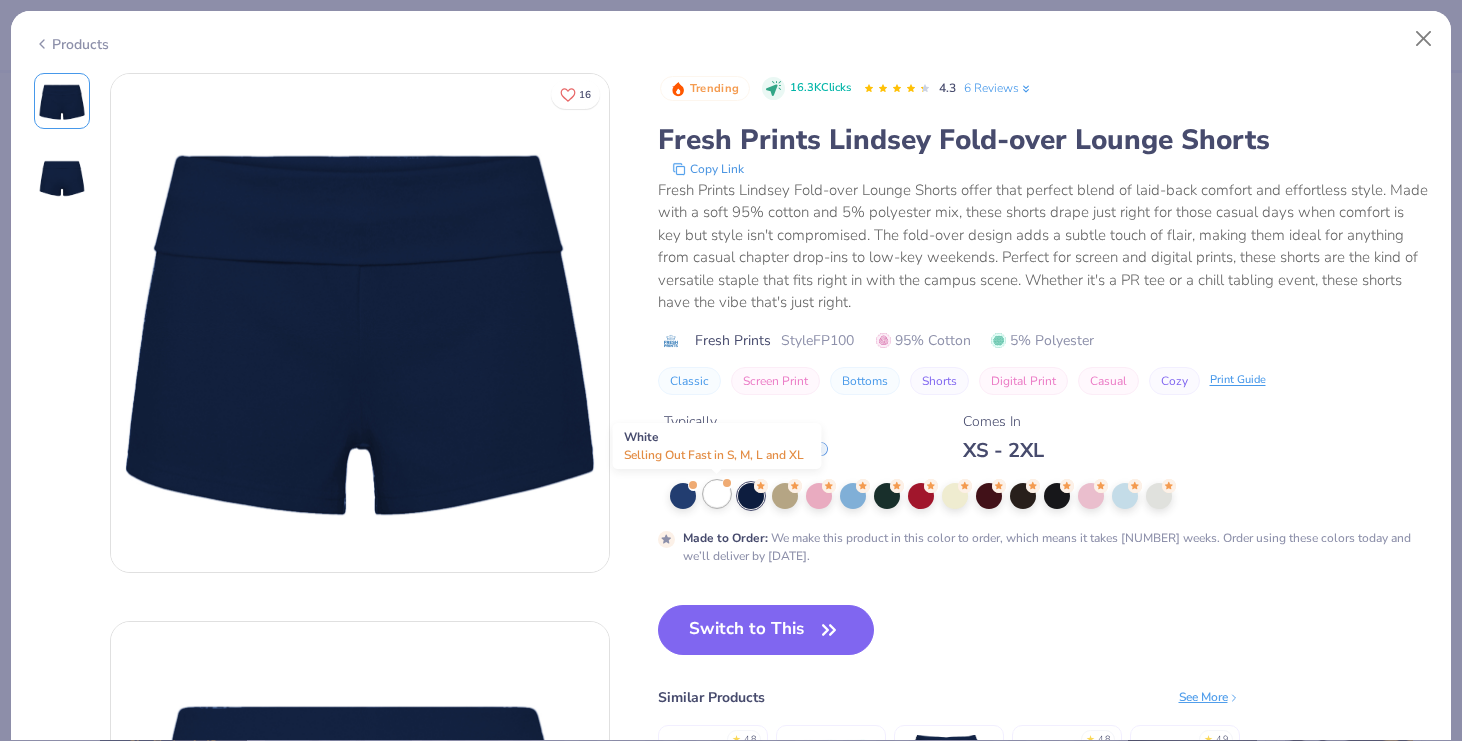 click at bounding box center (727, 483) 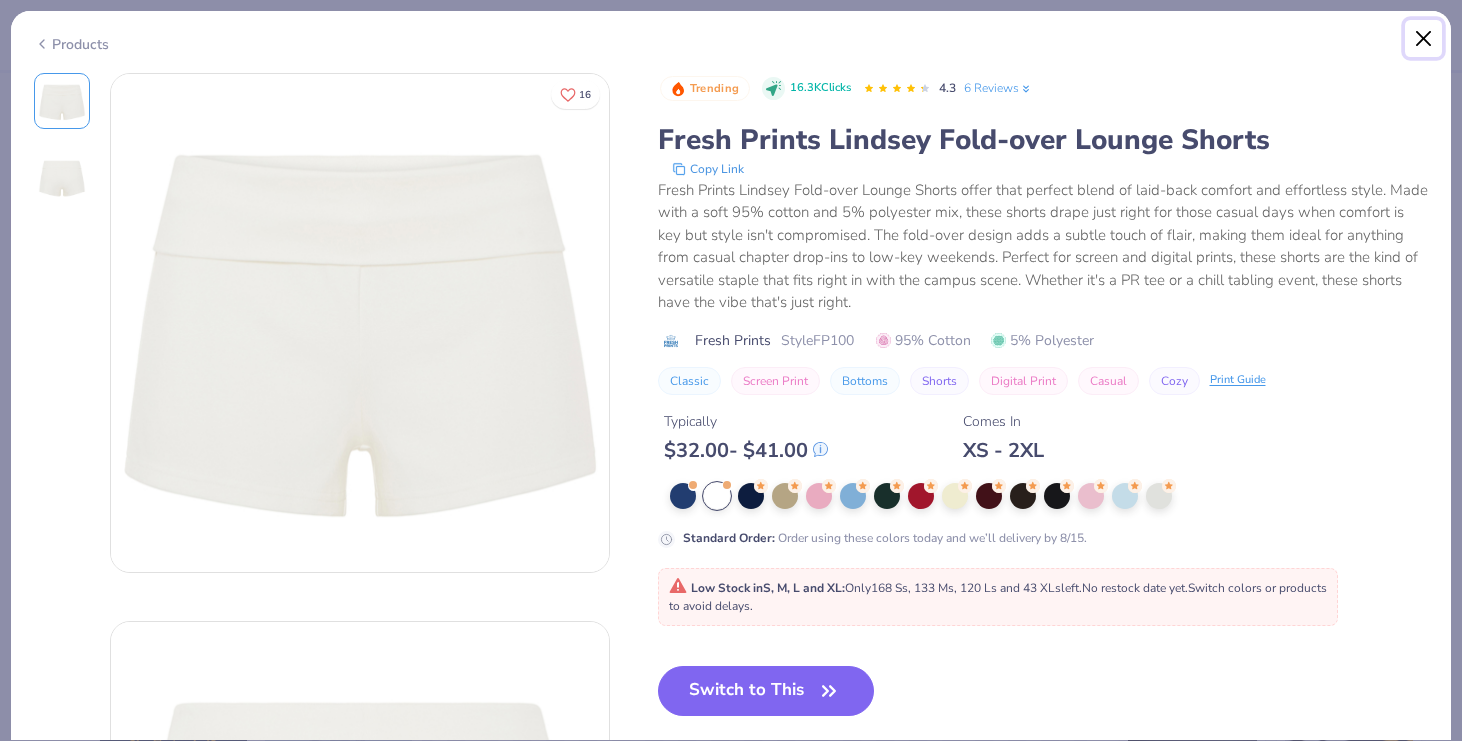 click at bounding box center (1424, 39) 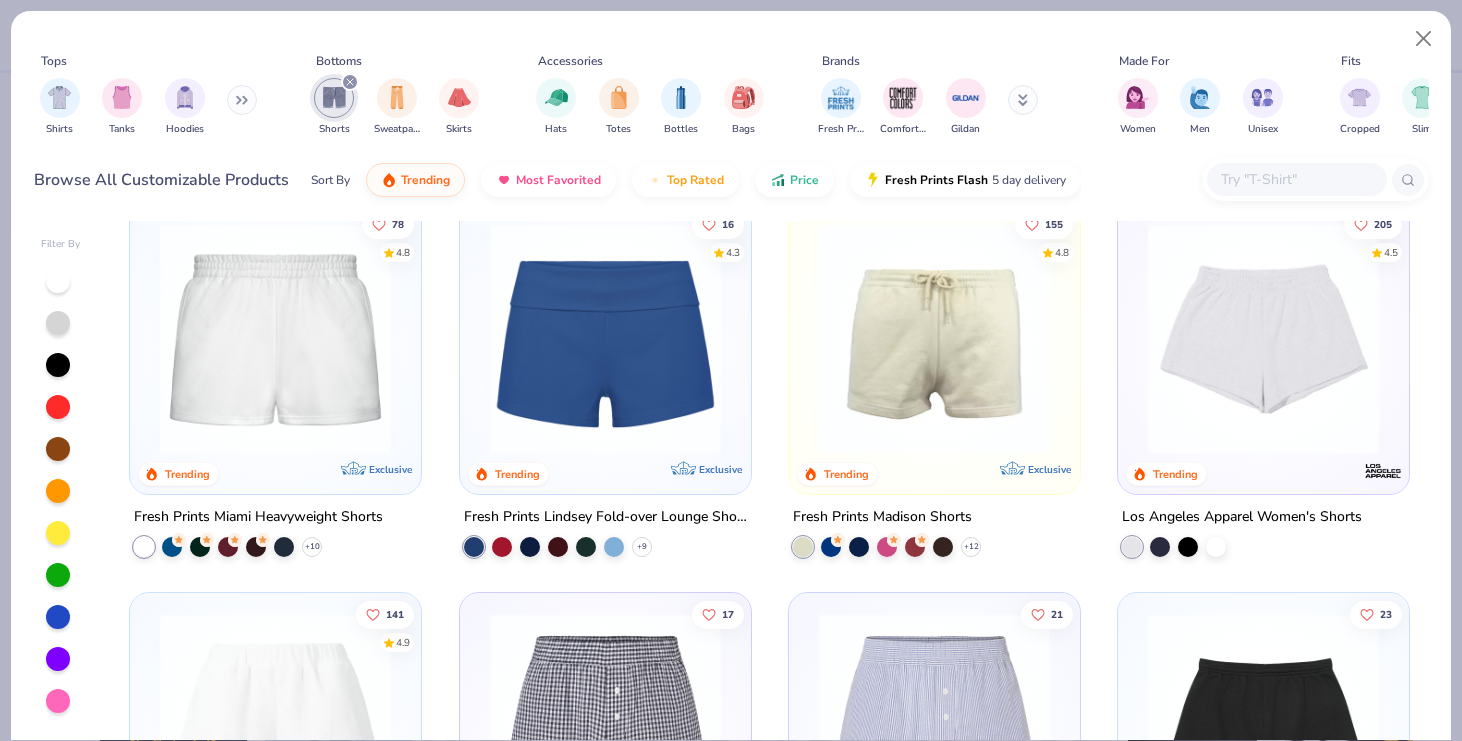 scroll, scrollTop: 0, scrollLeft: 0, axis: both 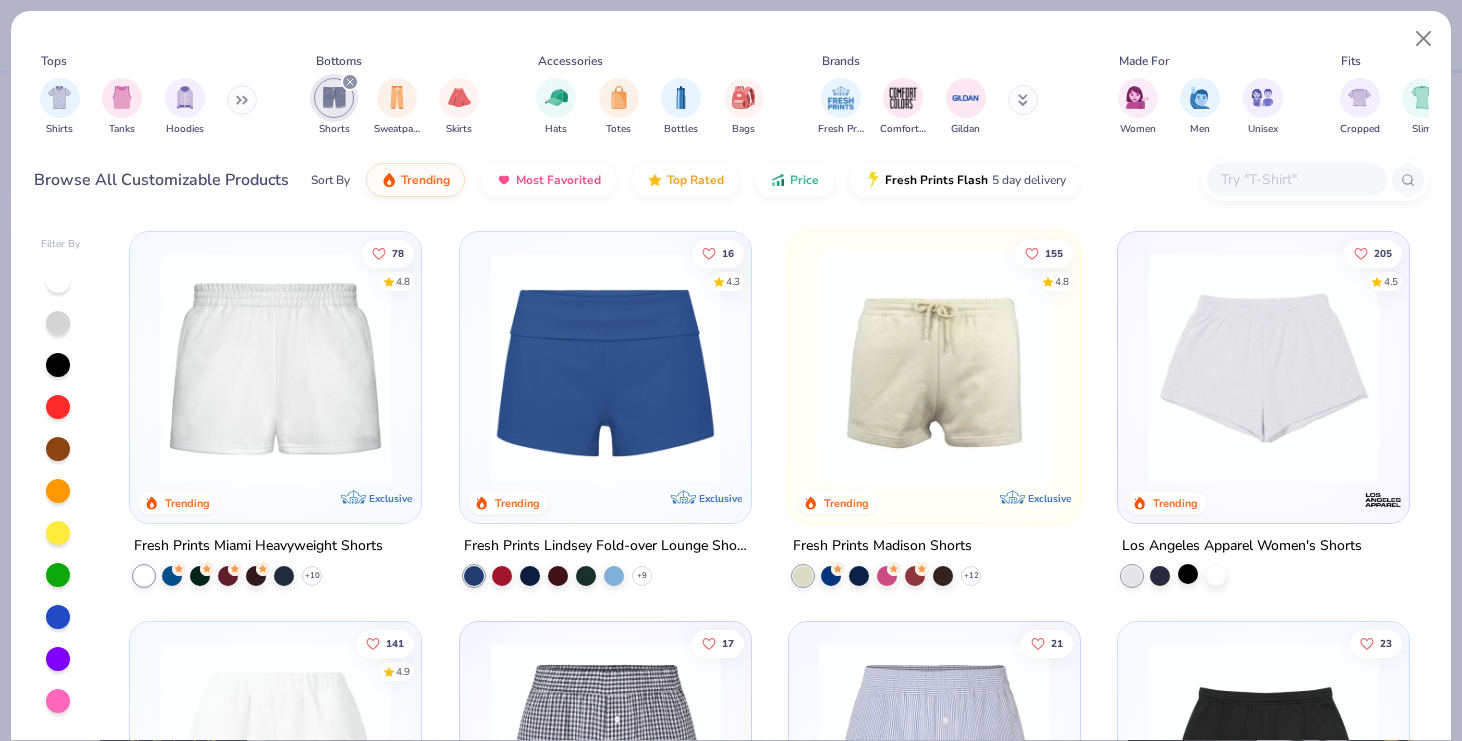 click at bounding box center (1188, 574) 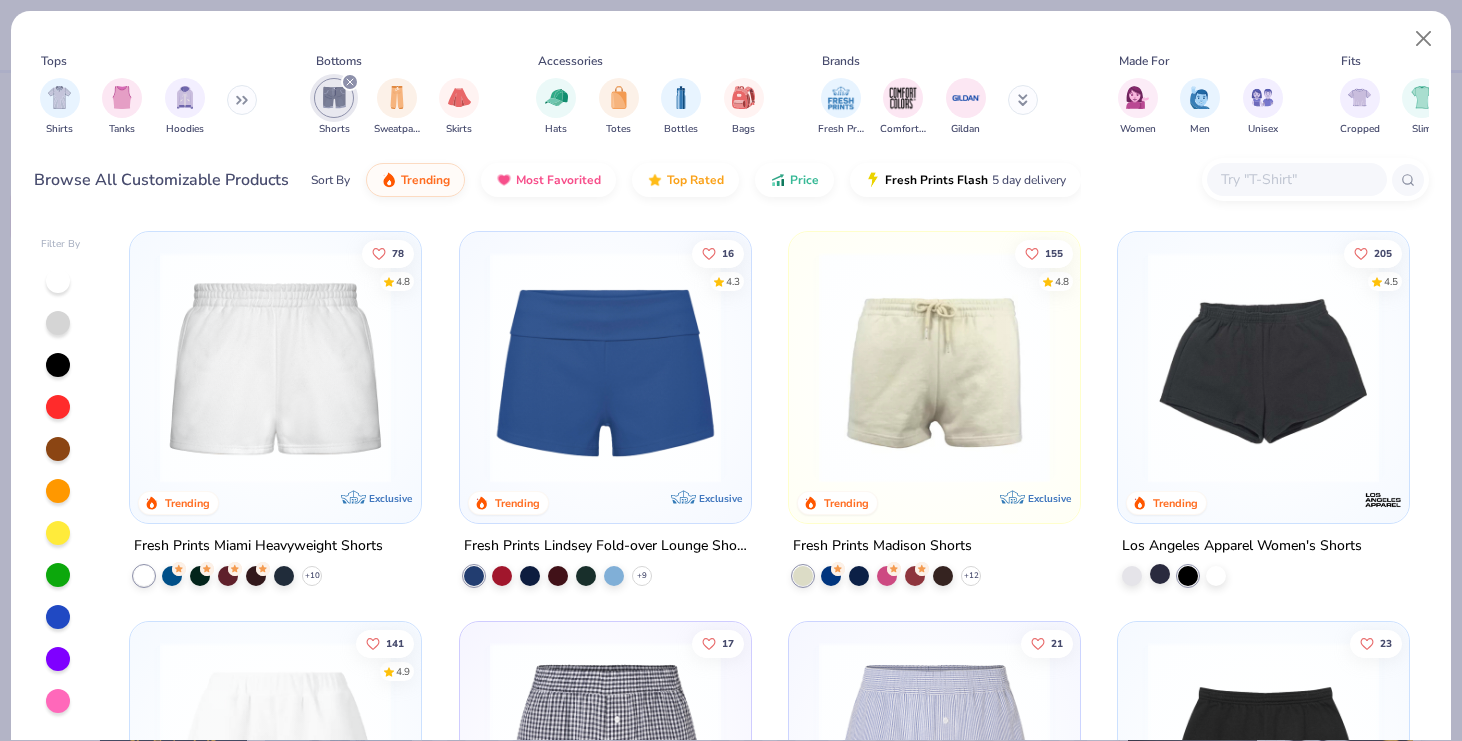 click at bounding box center [1160, 574] 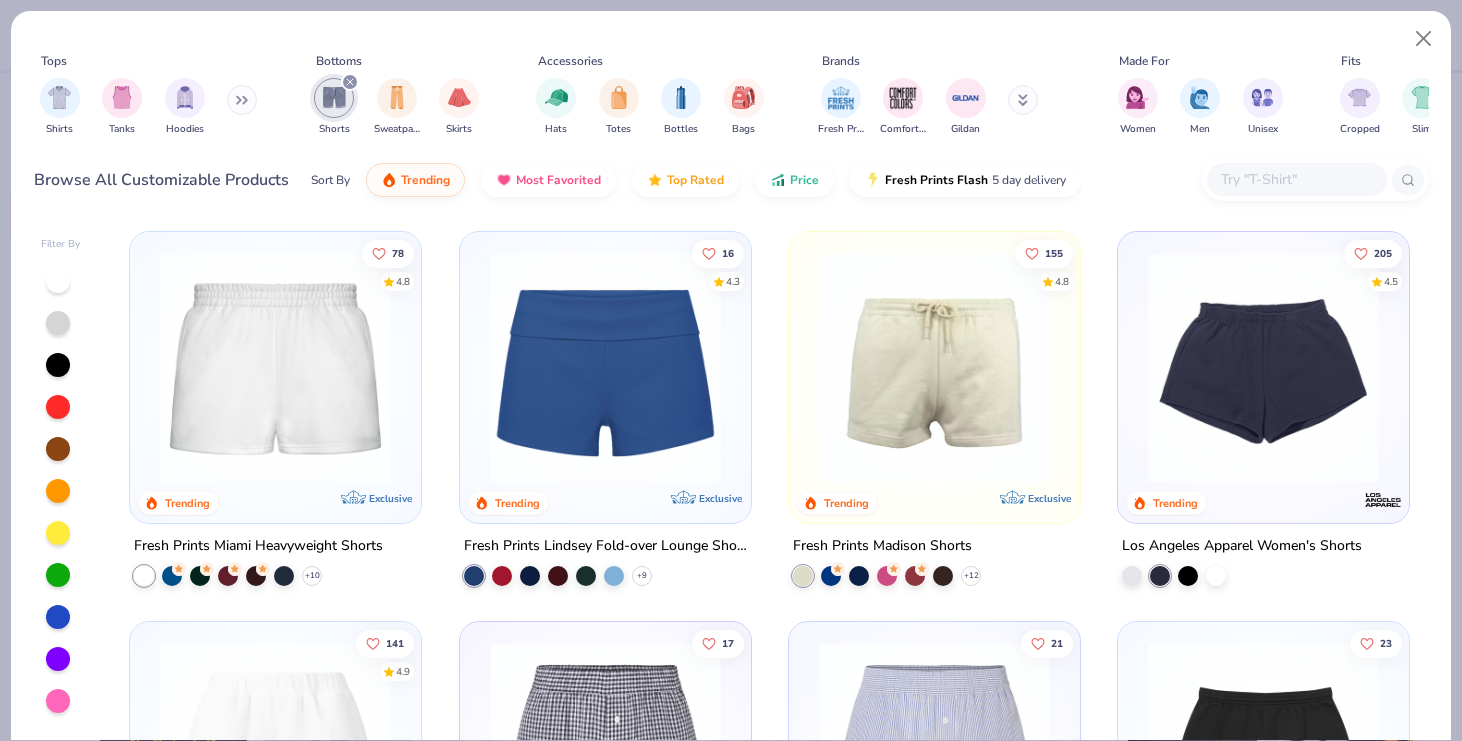 click at bounding box center [1263, 367] 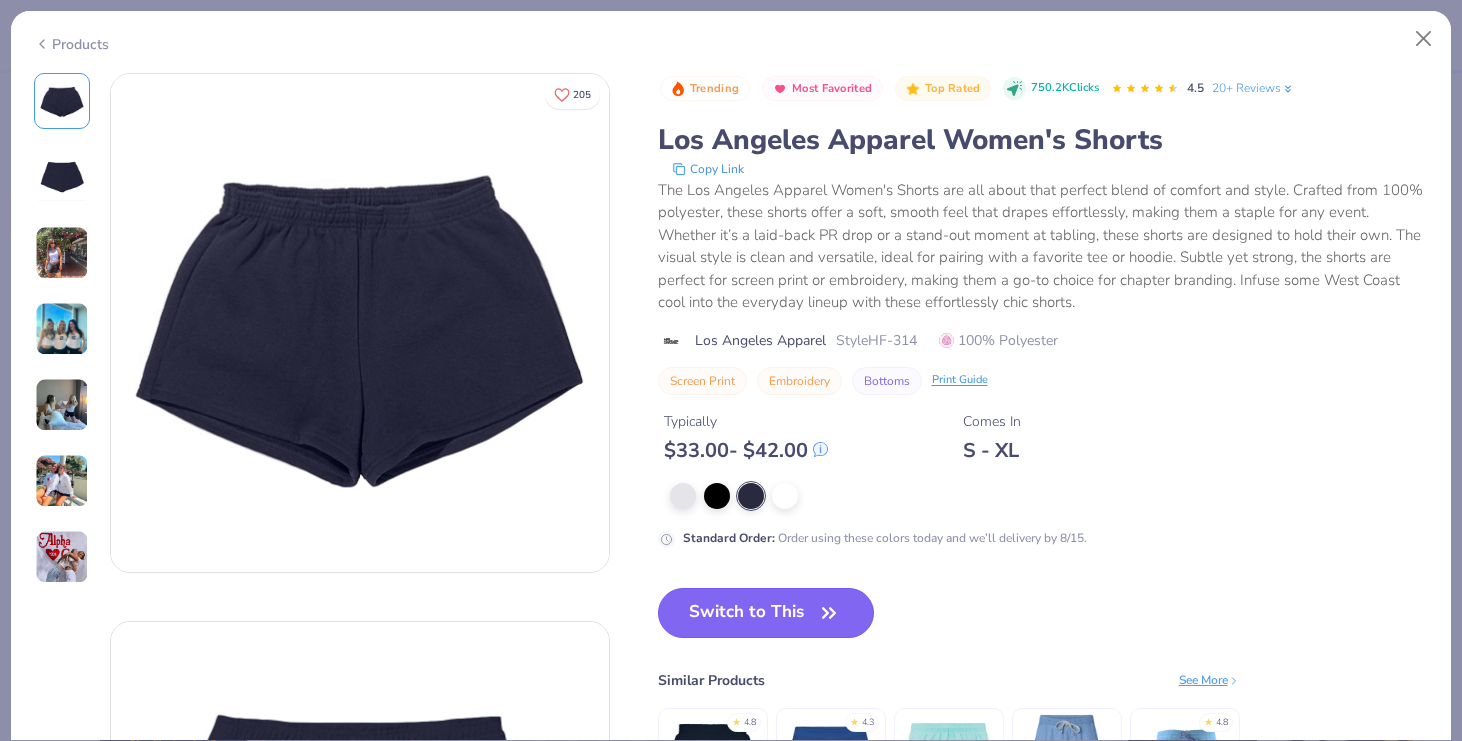click on "Switch to This" at bounding box center [766, 613] 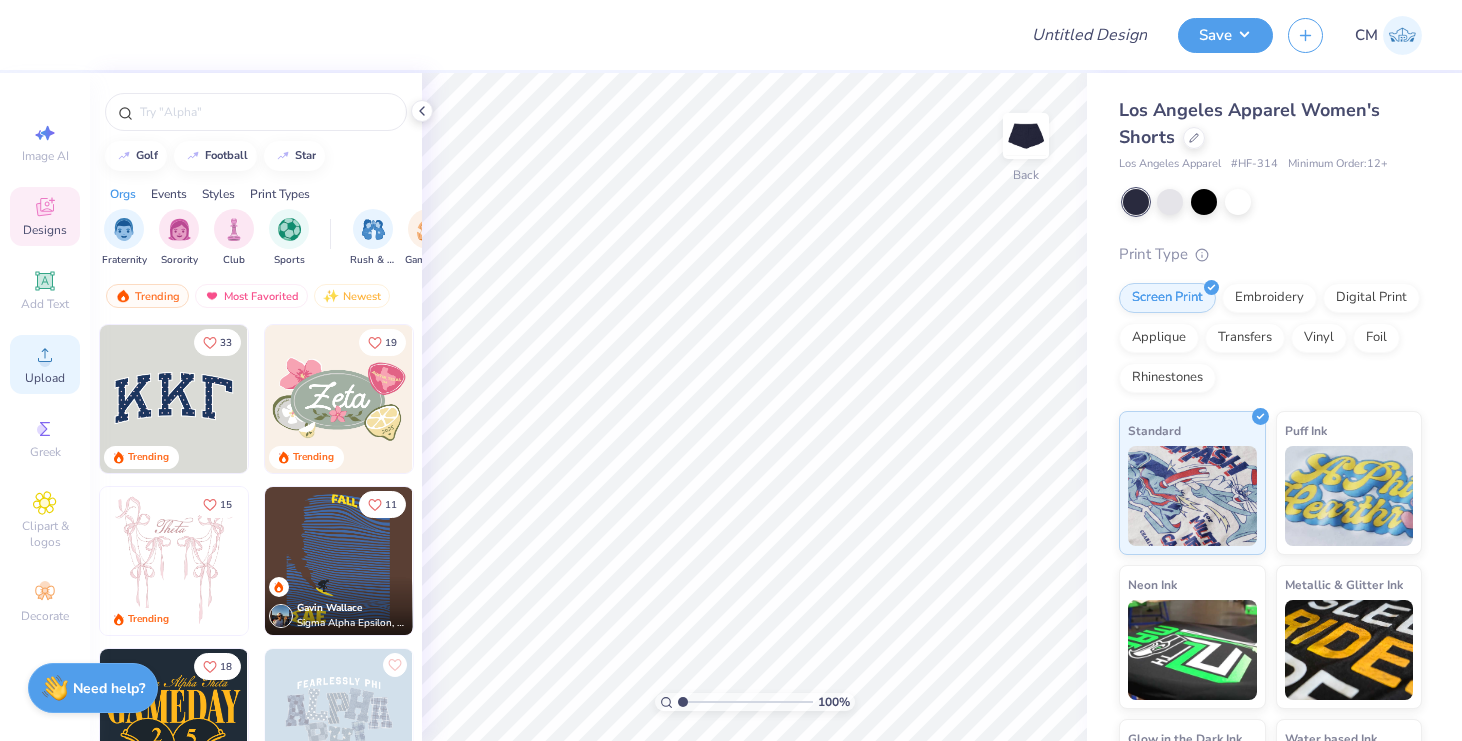 click 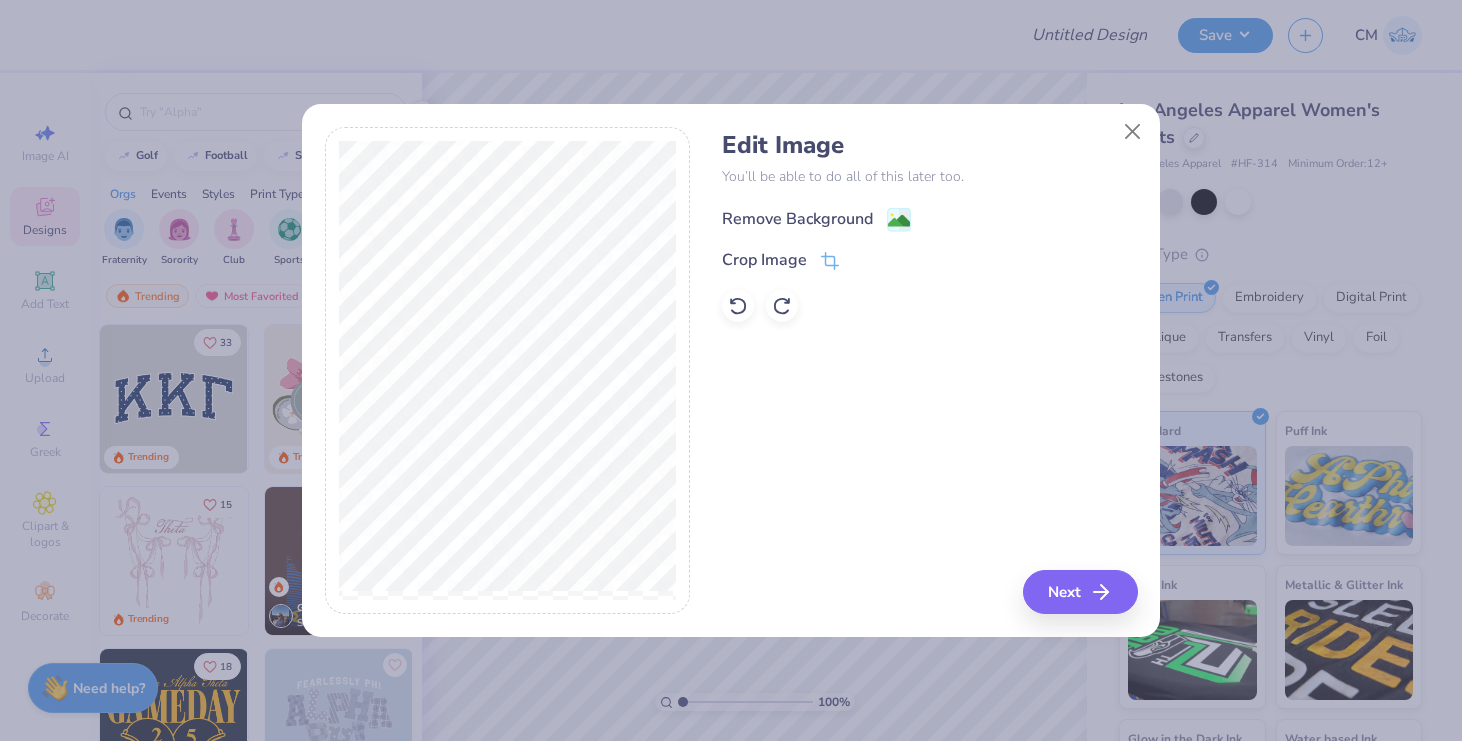 click on "Remove Background" at bounding box center [797, 219] 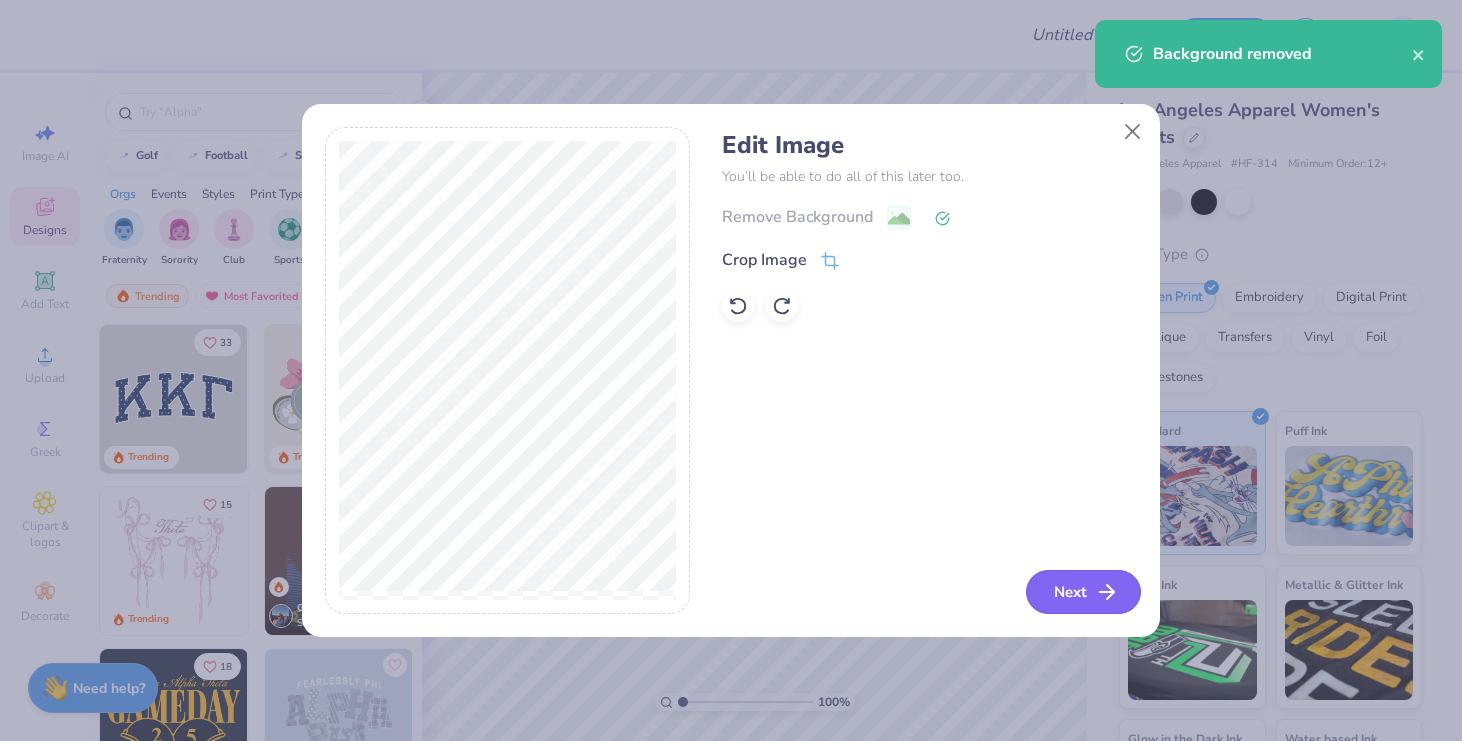 click on "Next" at bounding box center [1083, 592] 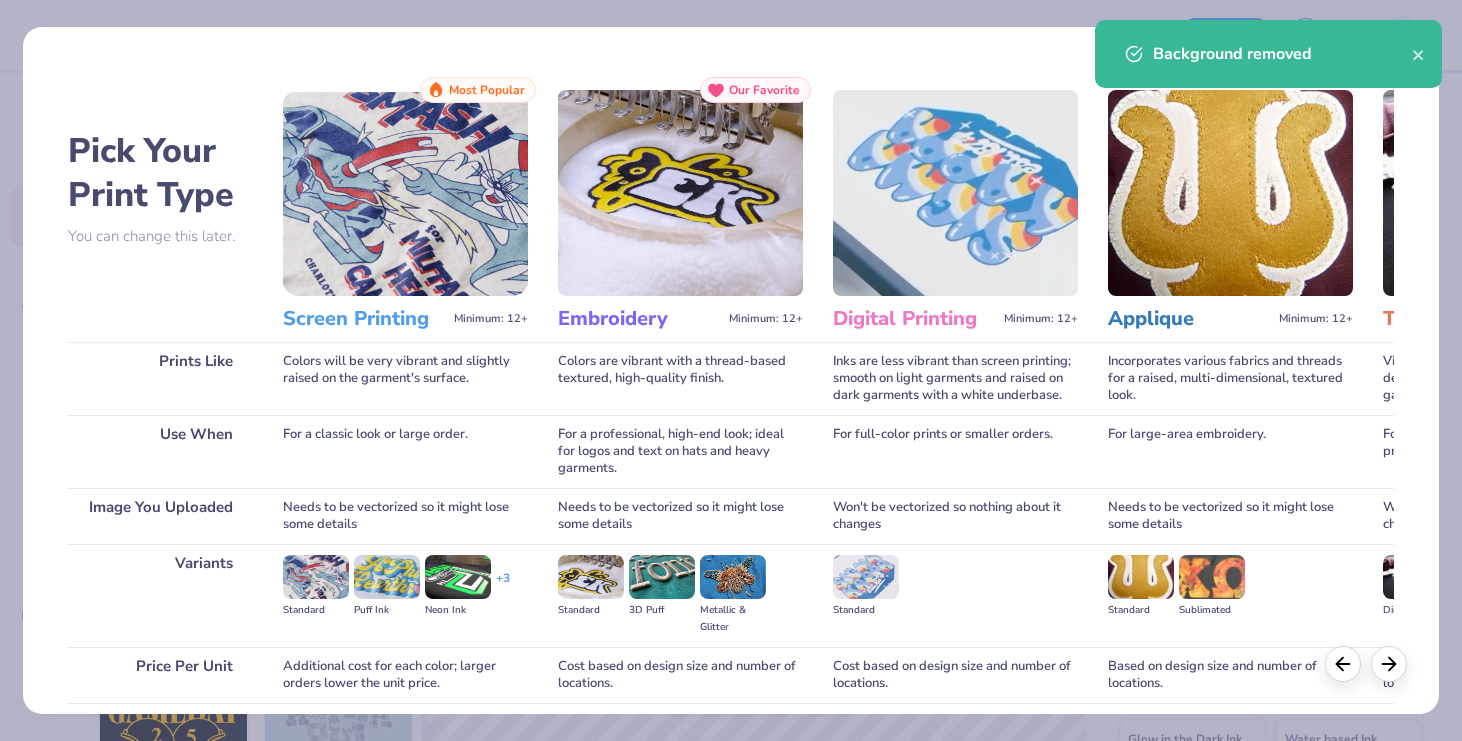 scroll, scrollTop: 156, scrollLeft: 0, axis: vertical 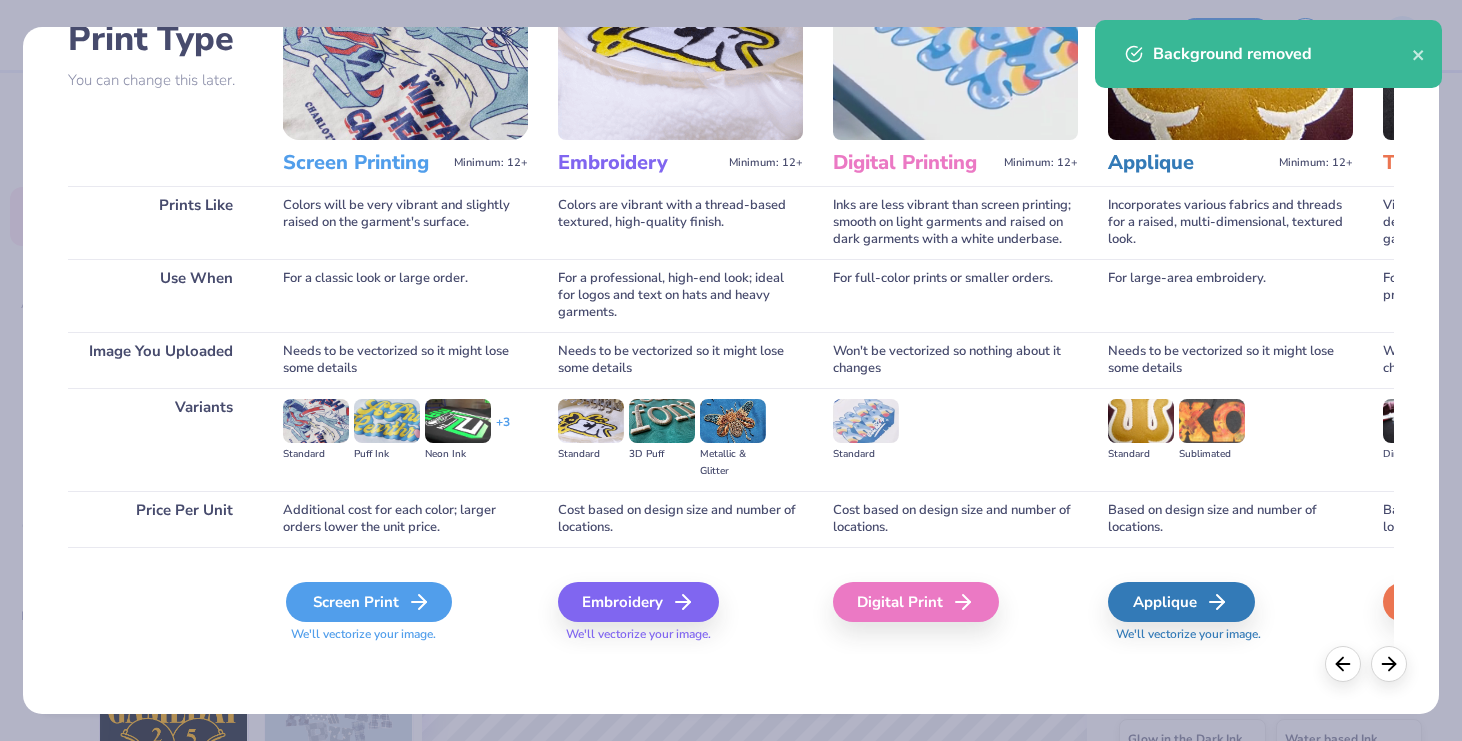 click on "Screen Print" at bounding box center [369, 602] 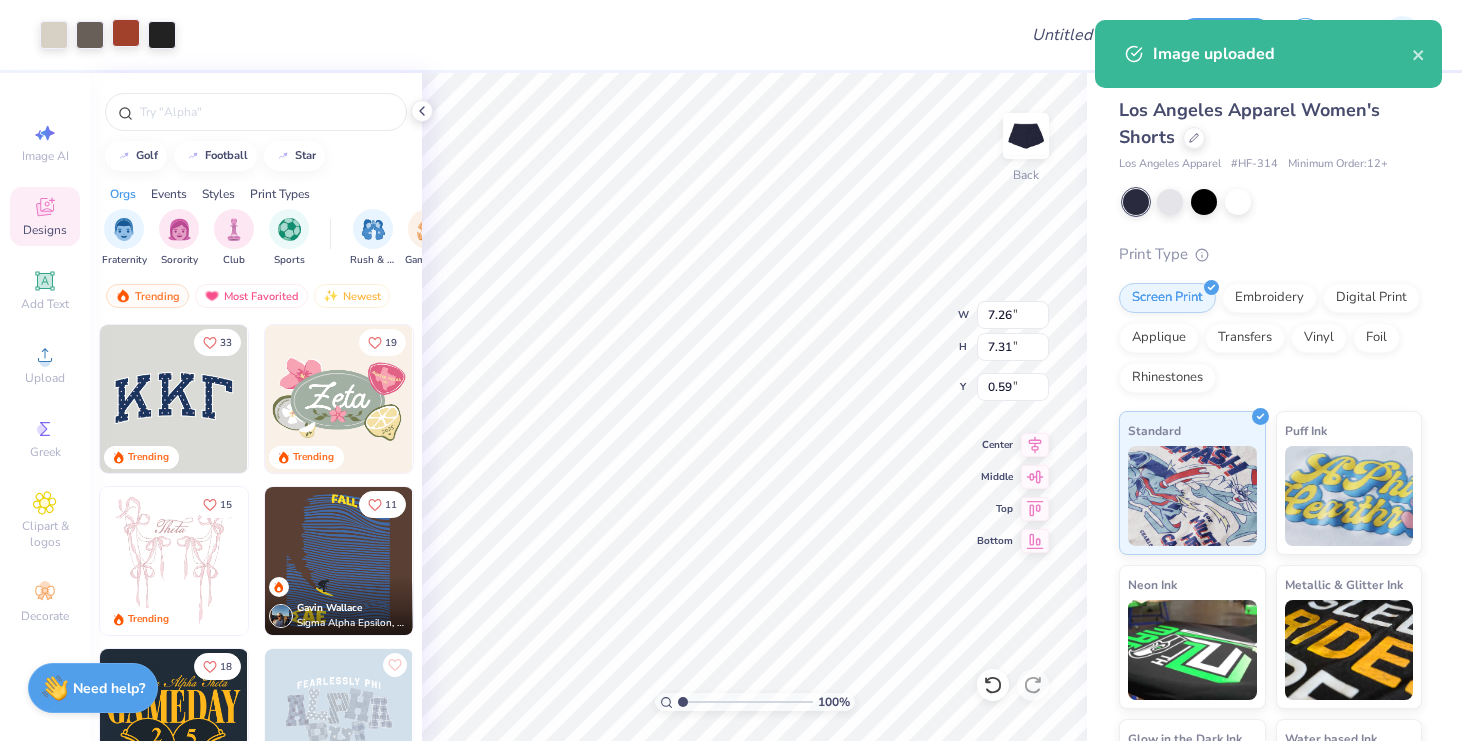 click at bounding box center [126, 33] 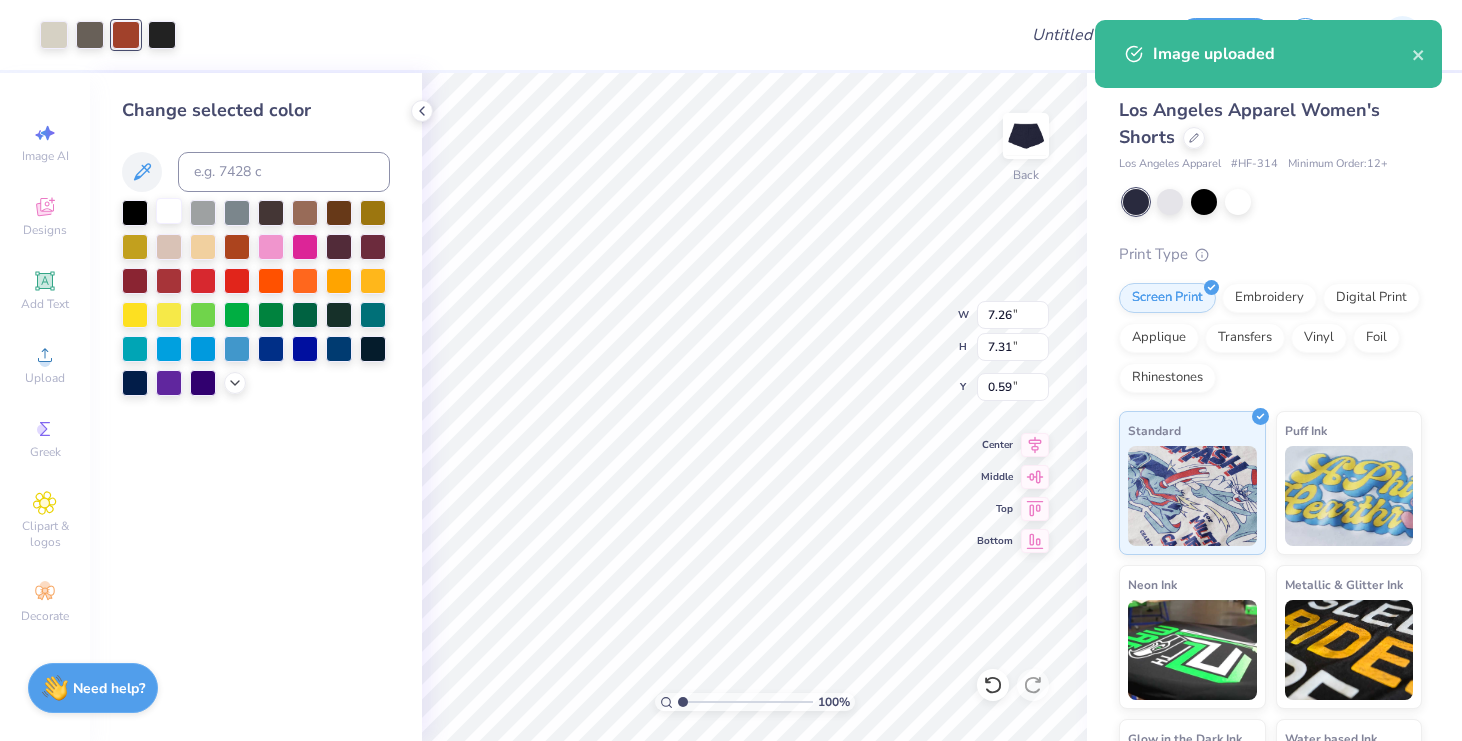 click at bounding box center (169, 211) 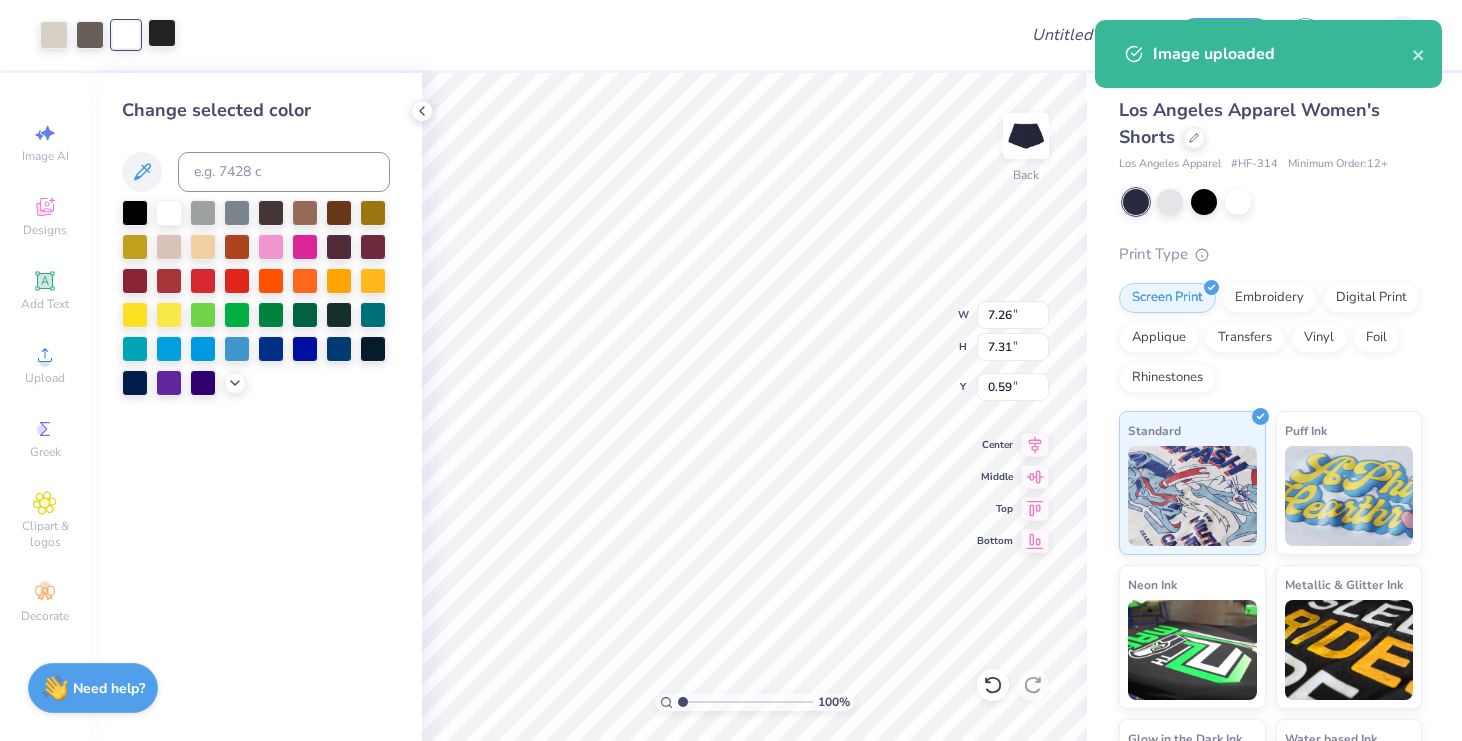 click at bounding box center (162, 33) 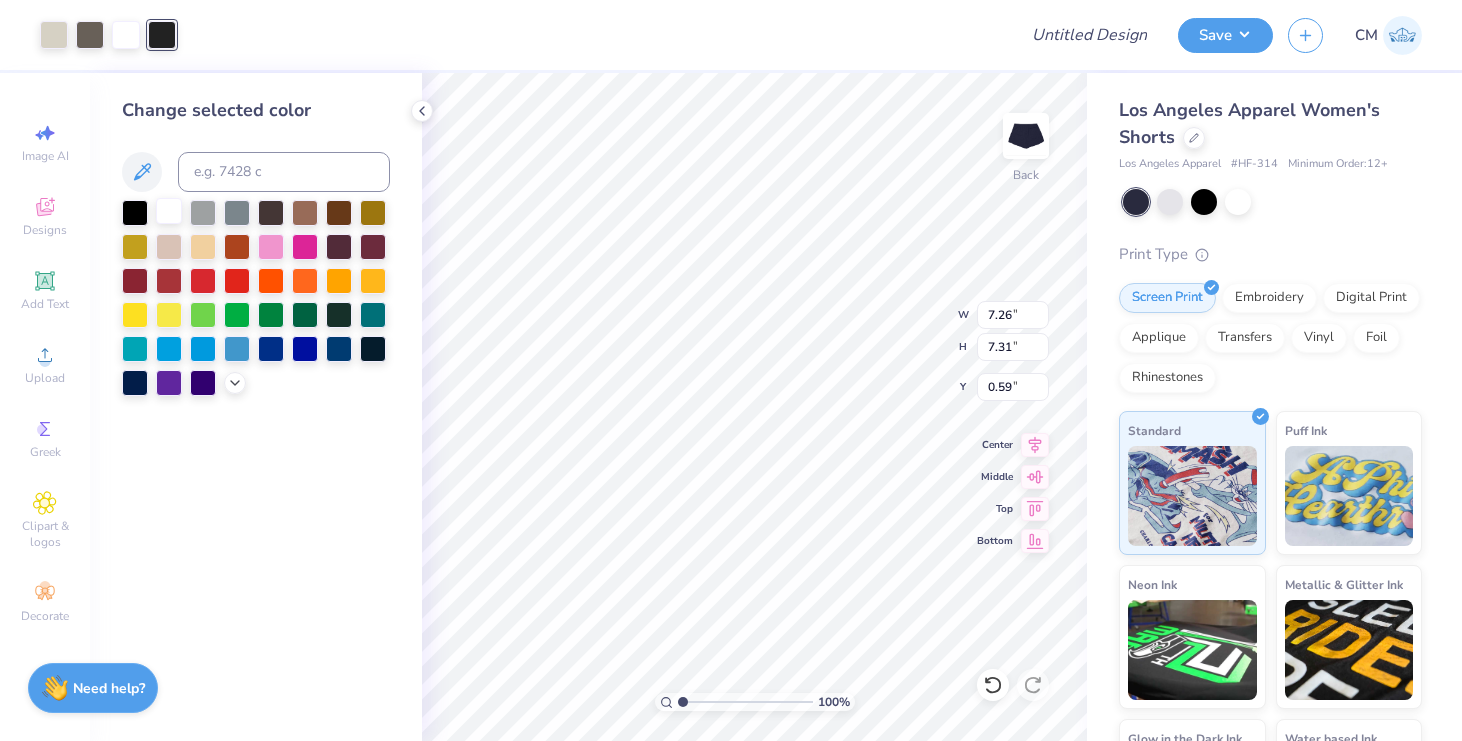 click at bounding box center [169, 211] 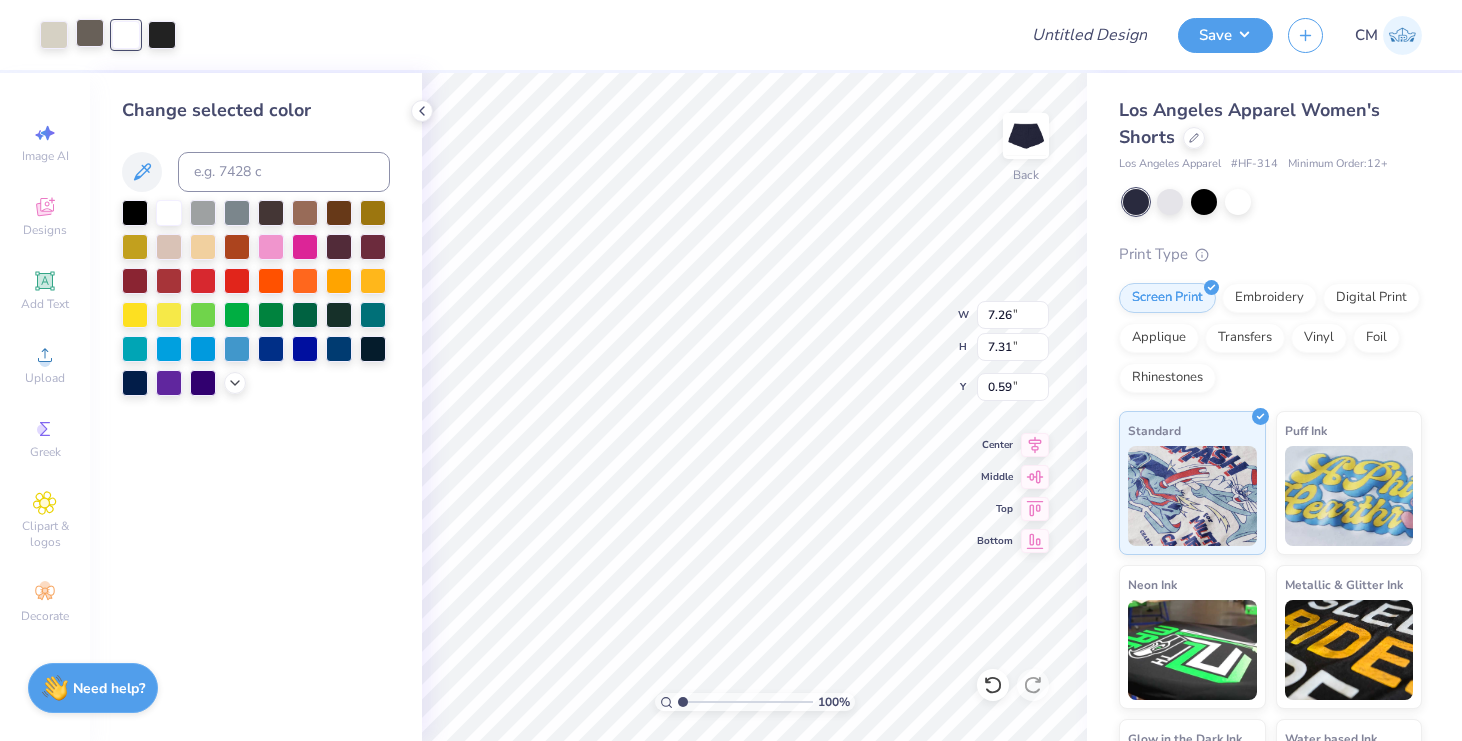 click at bounding box center [90, 33] 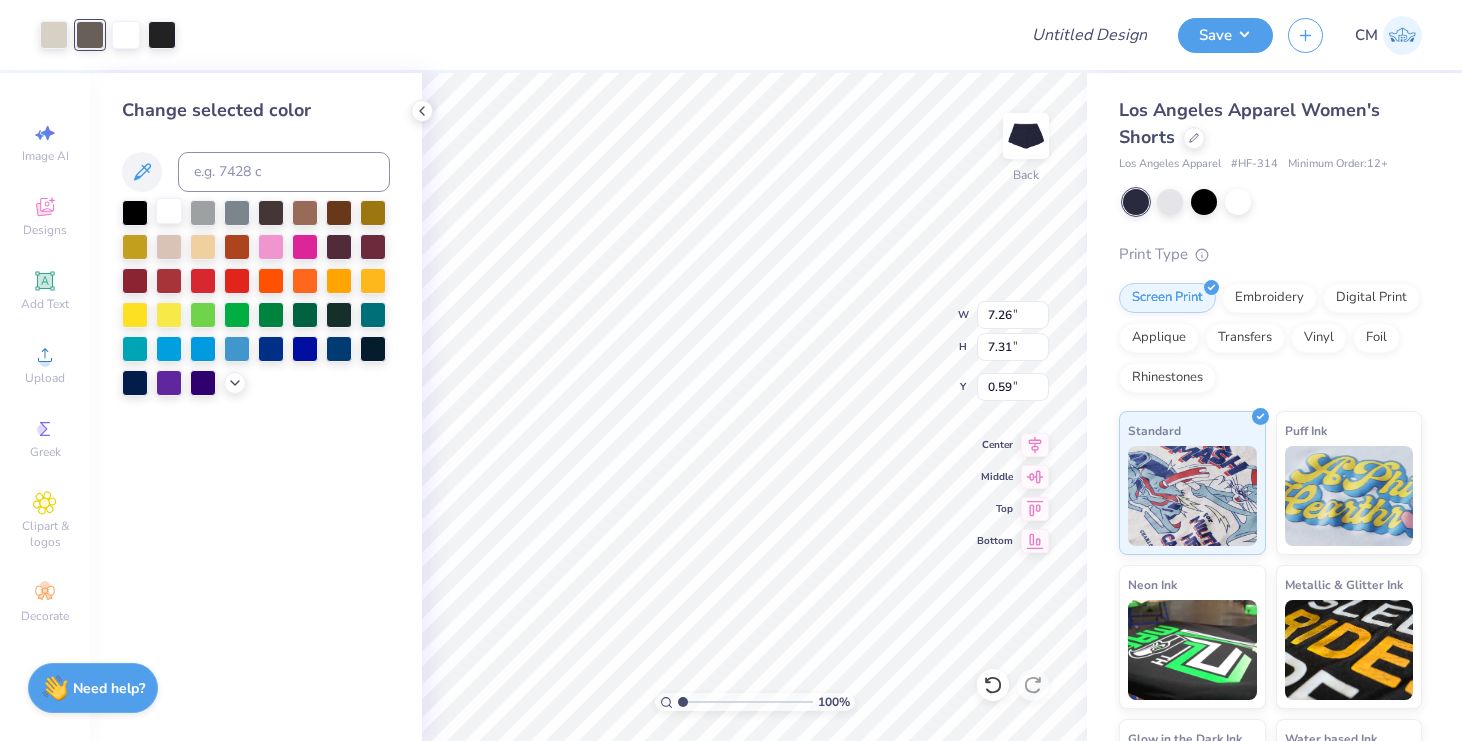 click at bounding box center (169, 211) 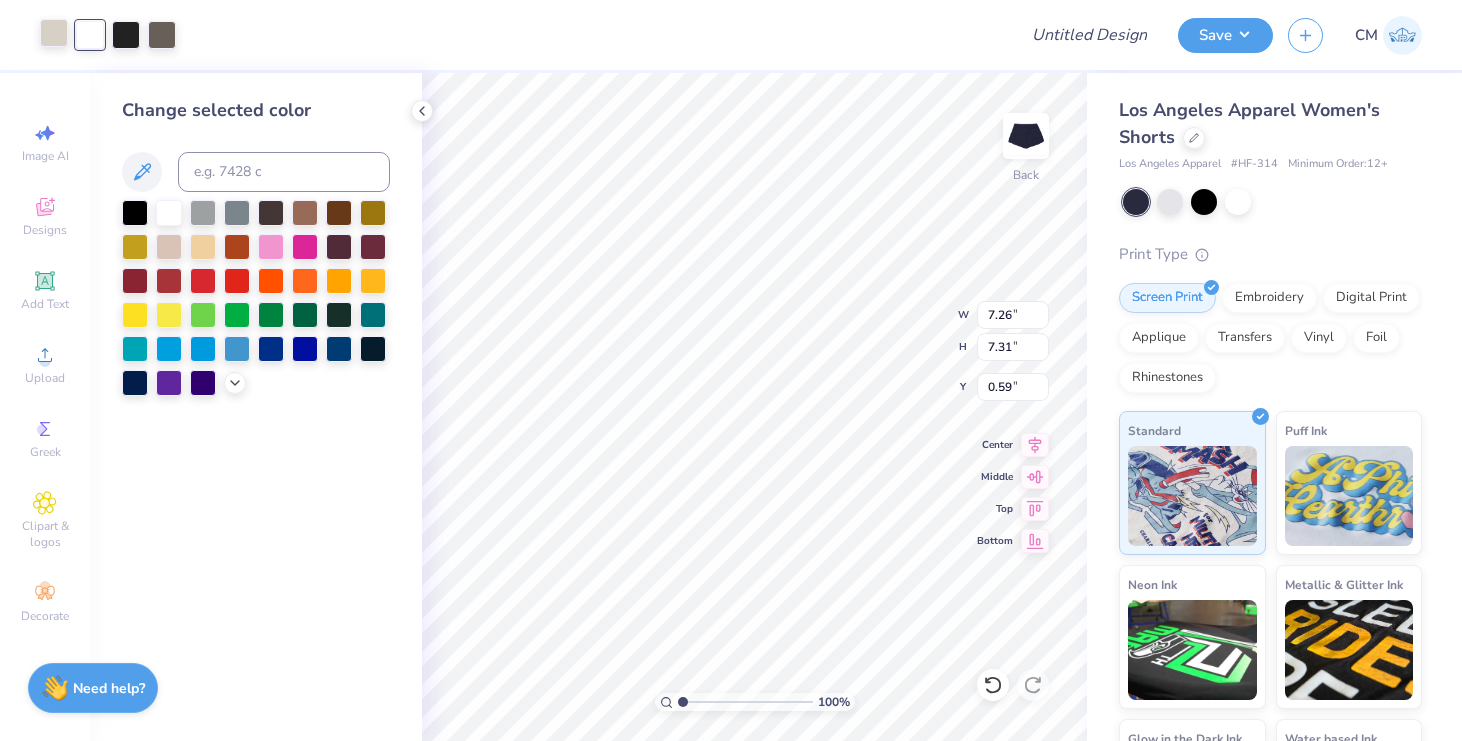 click at bounding box center (54, 33) 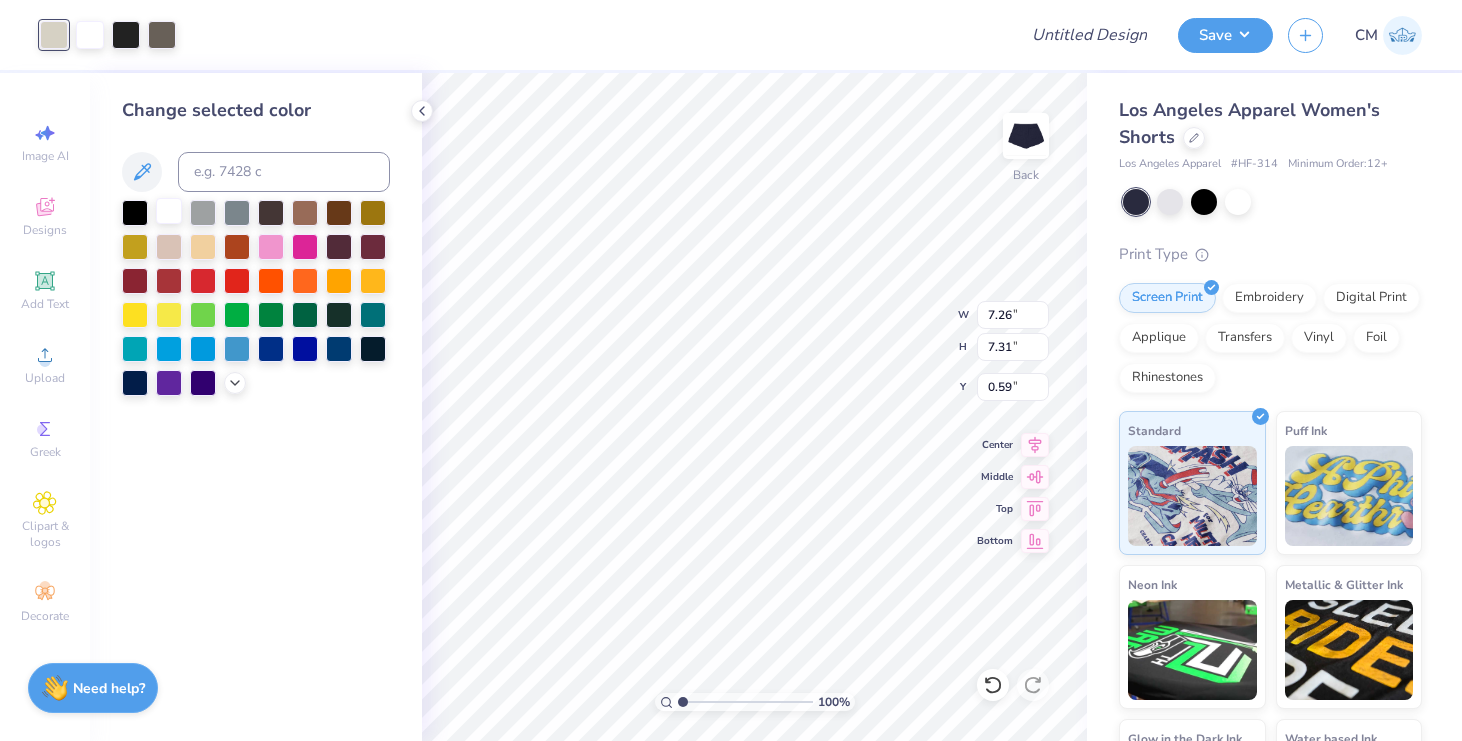click at bounding box center (169, 211) 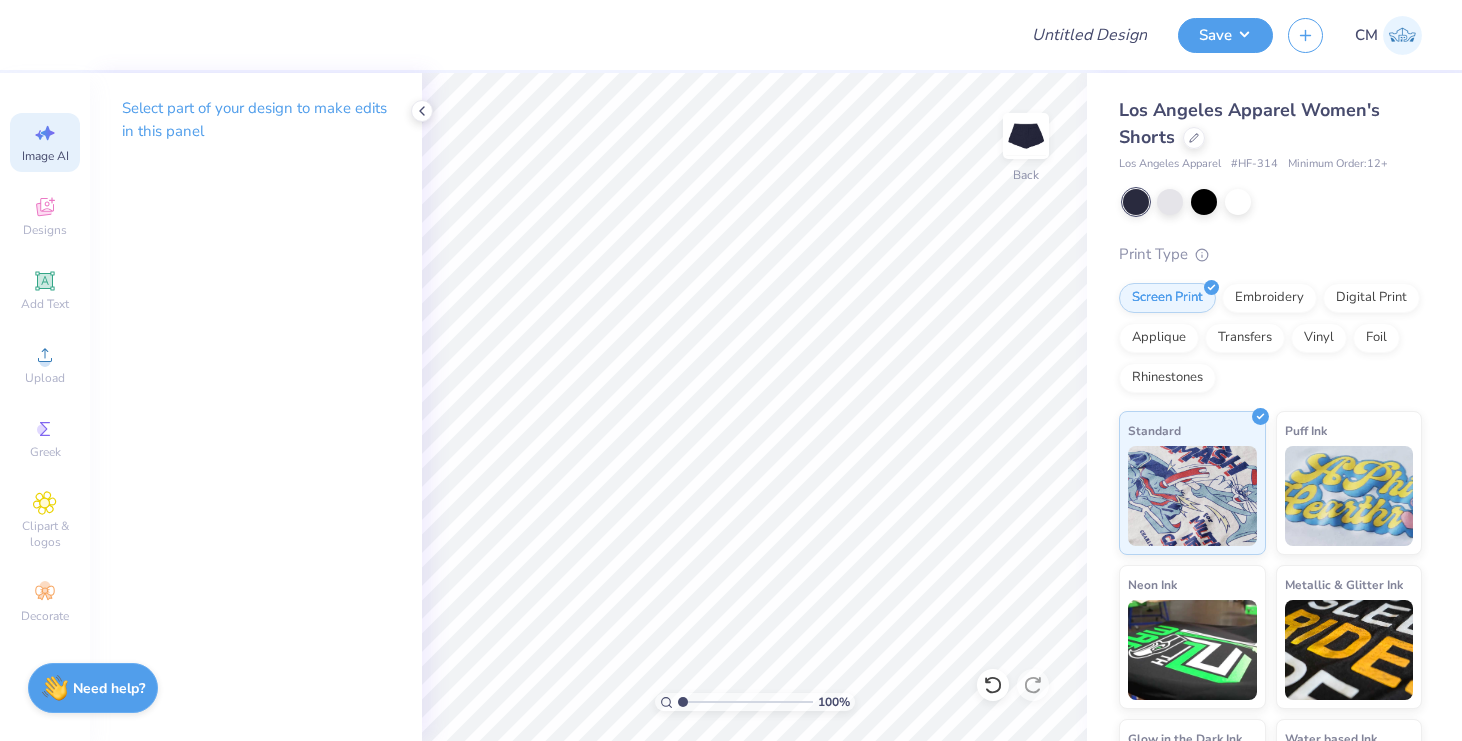 click on "Image AI" at bounding box center (45, 156) 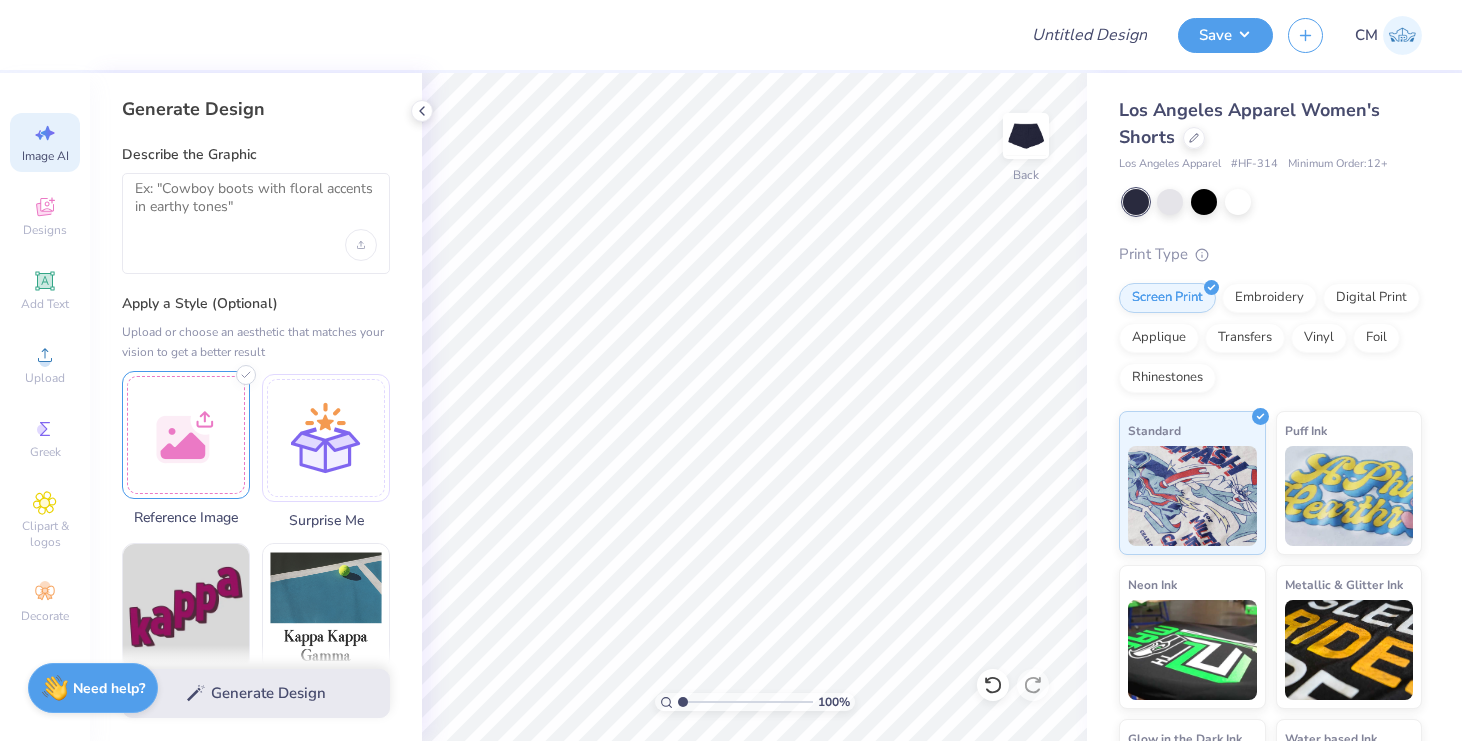 click on "Reference Image" at bounding box center [186, 517] 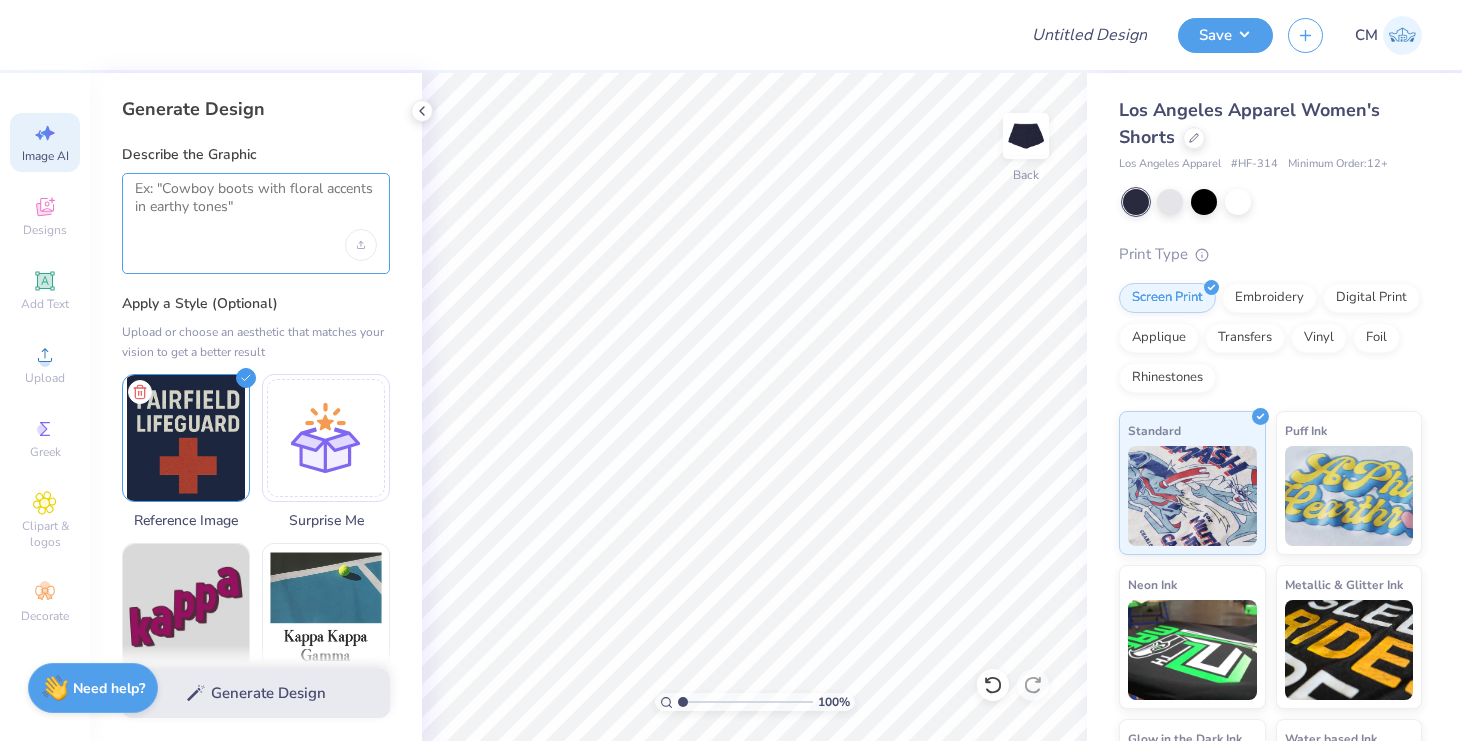 click at bounding box center [256, 205] 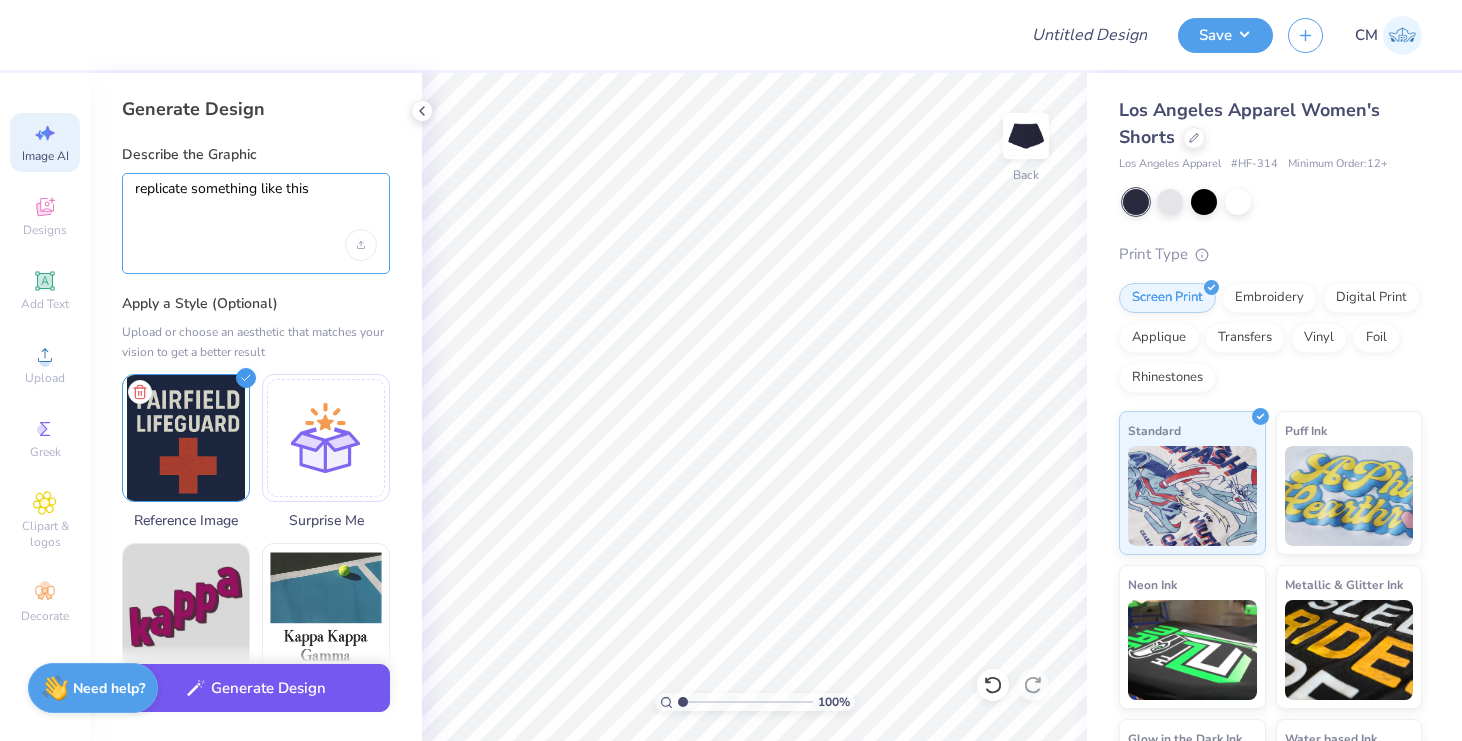 type on "replicate something like this" 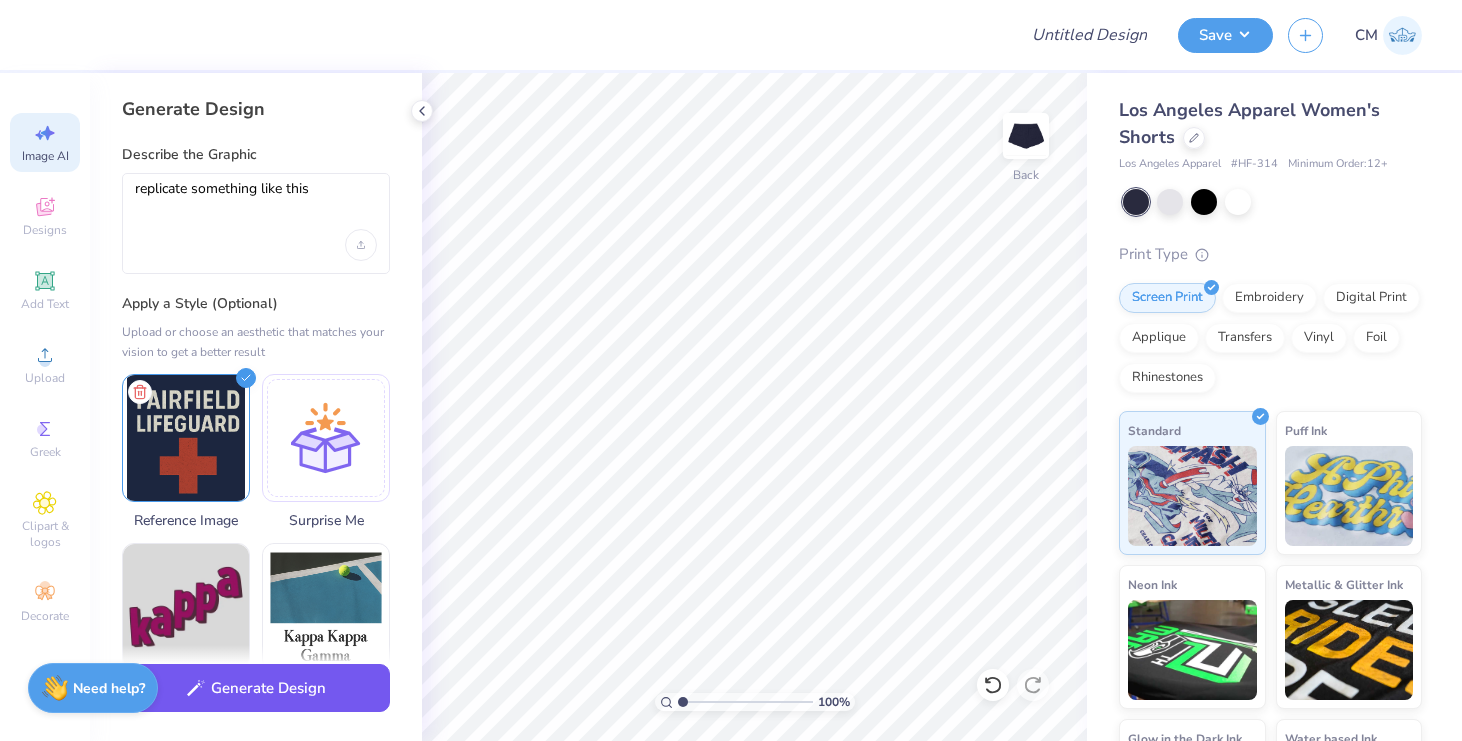 click on "Generate Design" at bounding box center (256, 688) 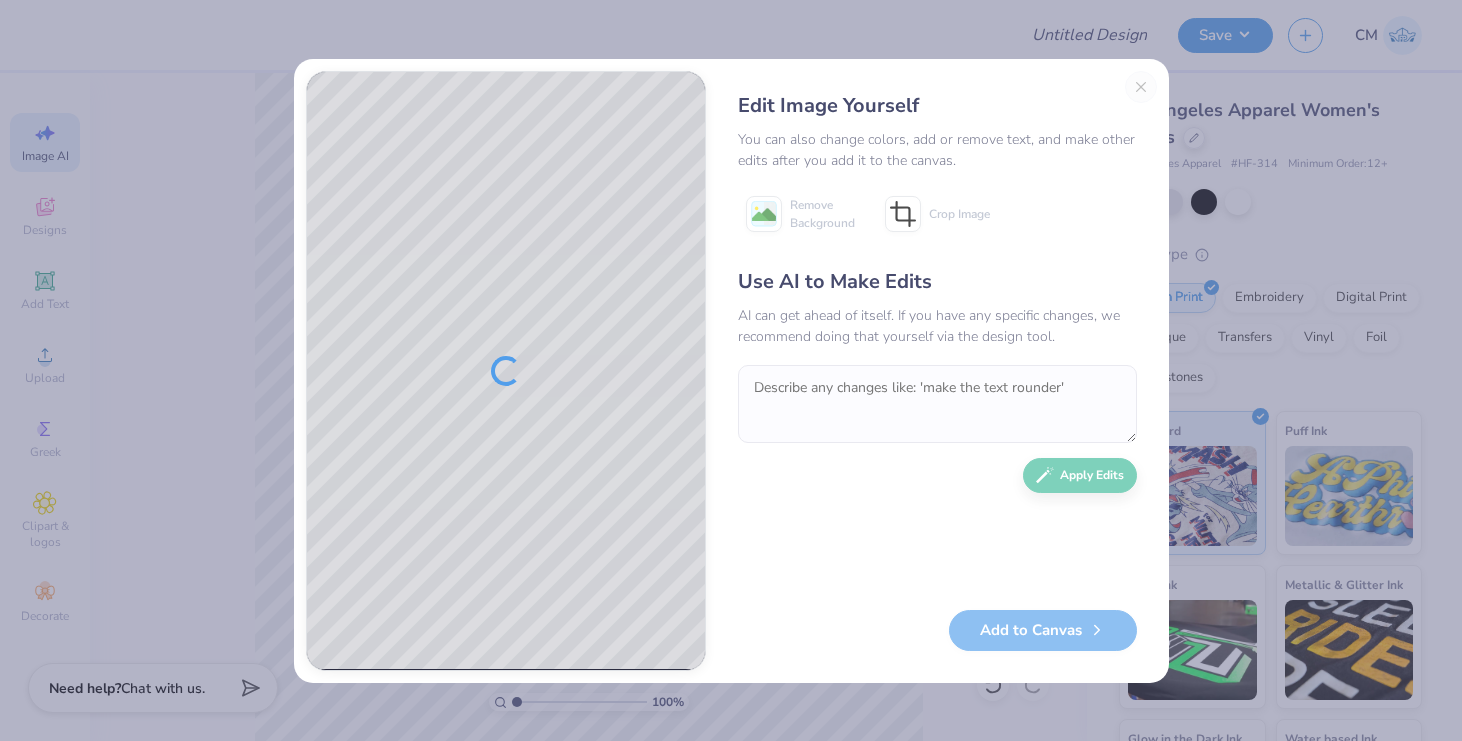 click on "Edit Image Yourself You can also change colors, add or remove text, and make other edits after you add it to the canvas. Remove Background Crop Image Use AI to Make Edits AI can get ahead of itself. If you have any specific changes, we recommend doing that yourself via the design tool. Apply Edits Add to Canvas" at bounding box center [937, 371] 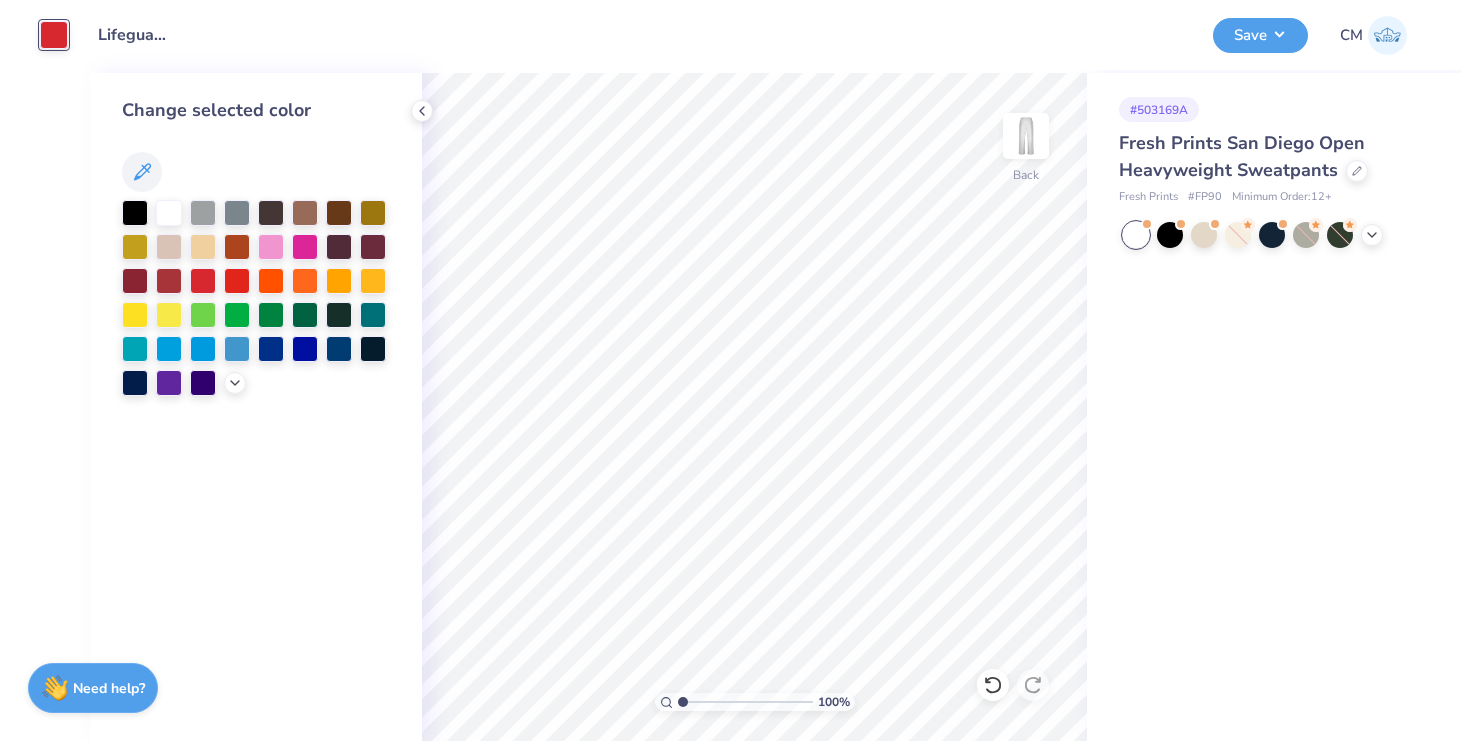 scroll, scrollTop: 0, scrollLeft: 0, axis: both 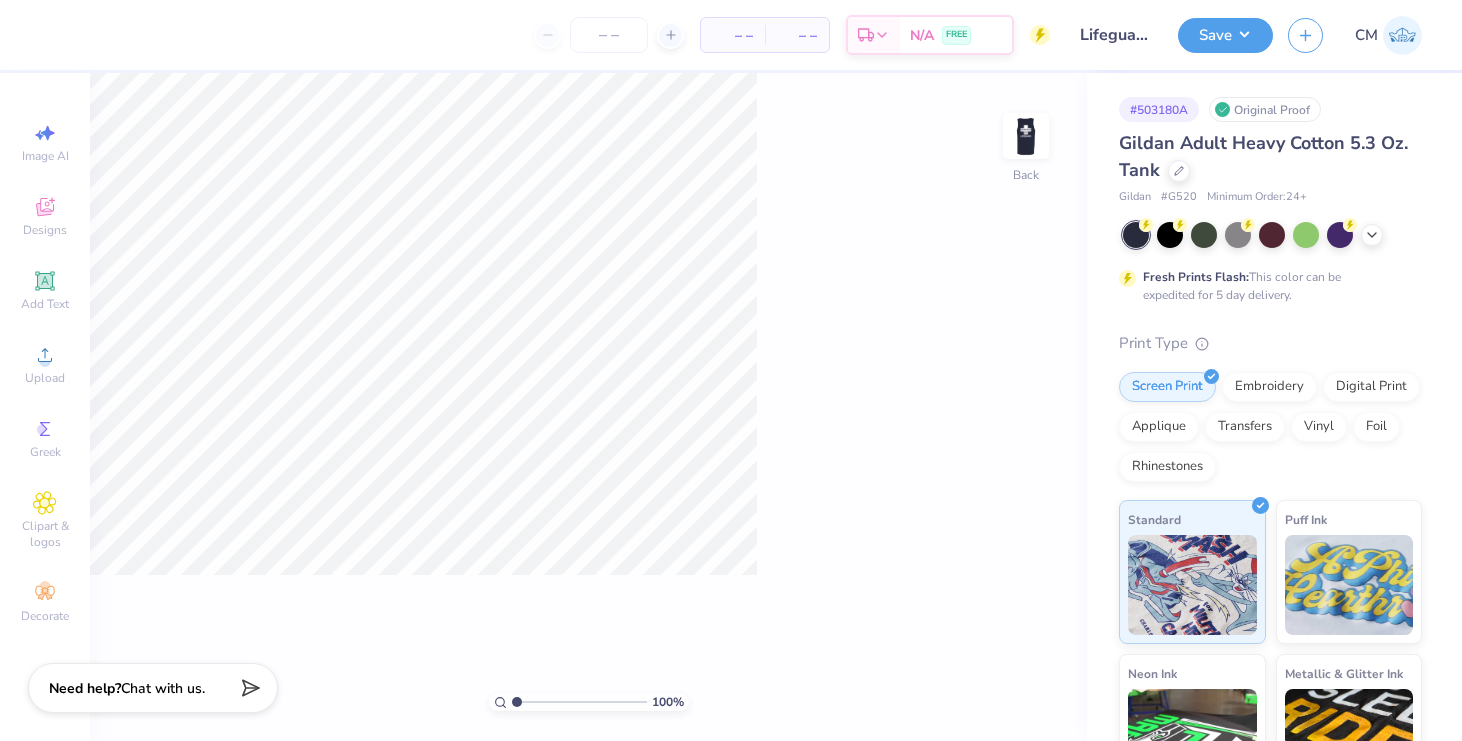 click 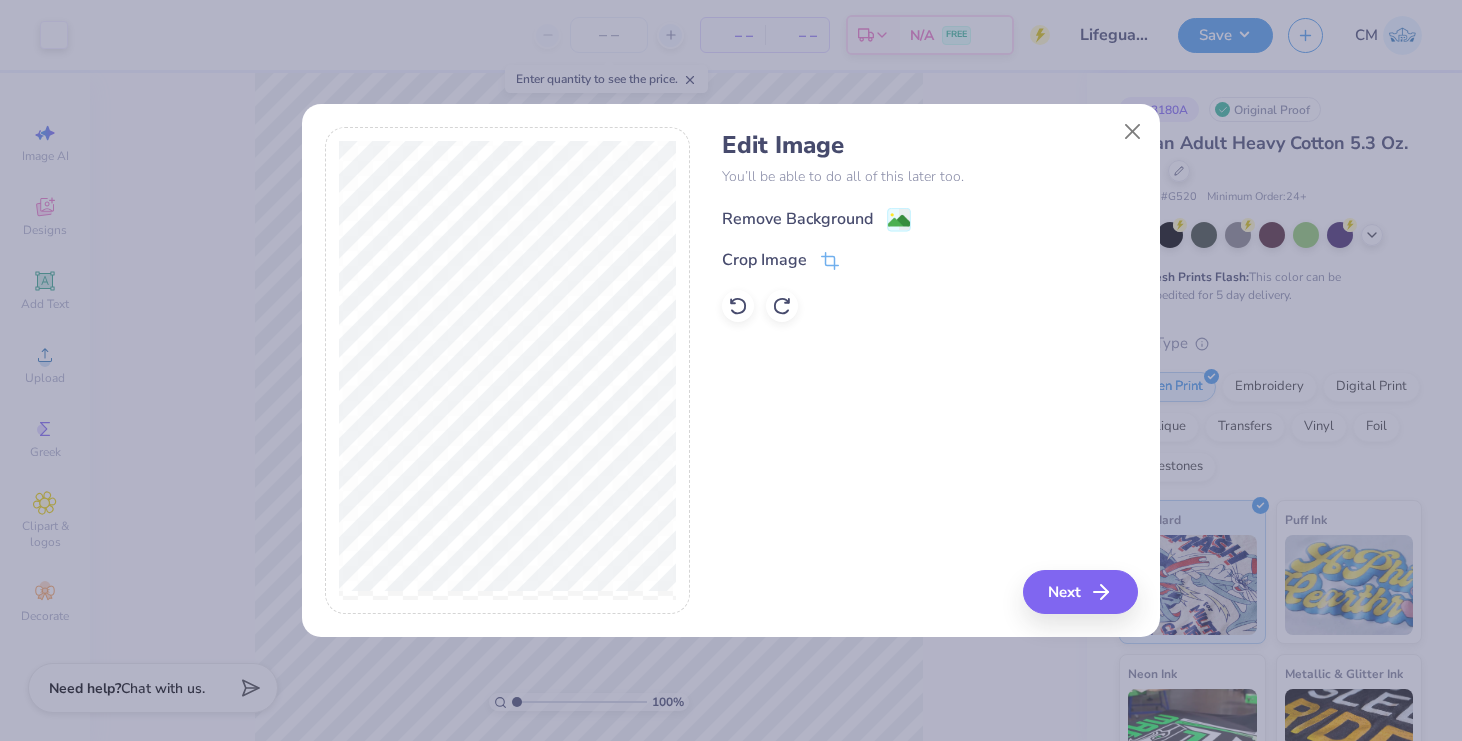 click on "Remove Background" at bounding box center (797, 219) 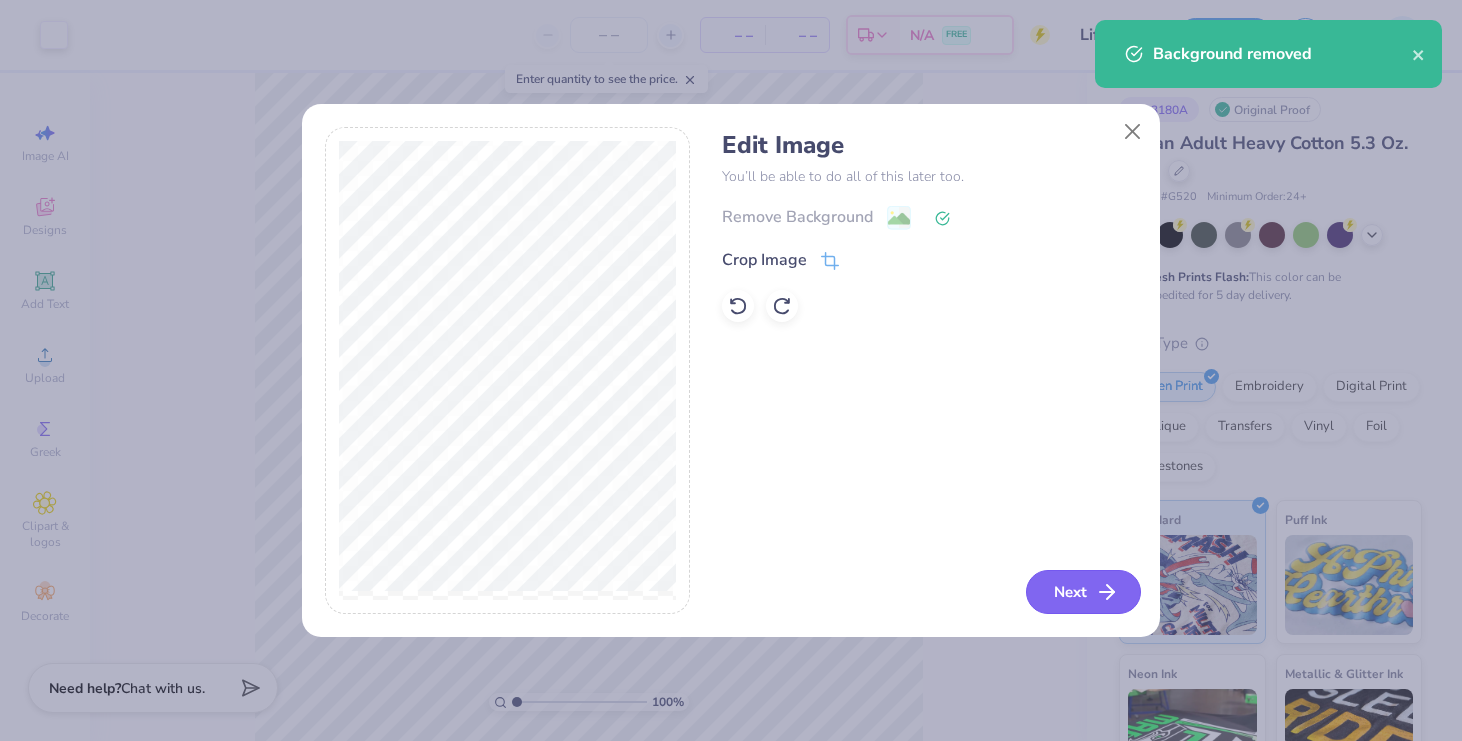 click 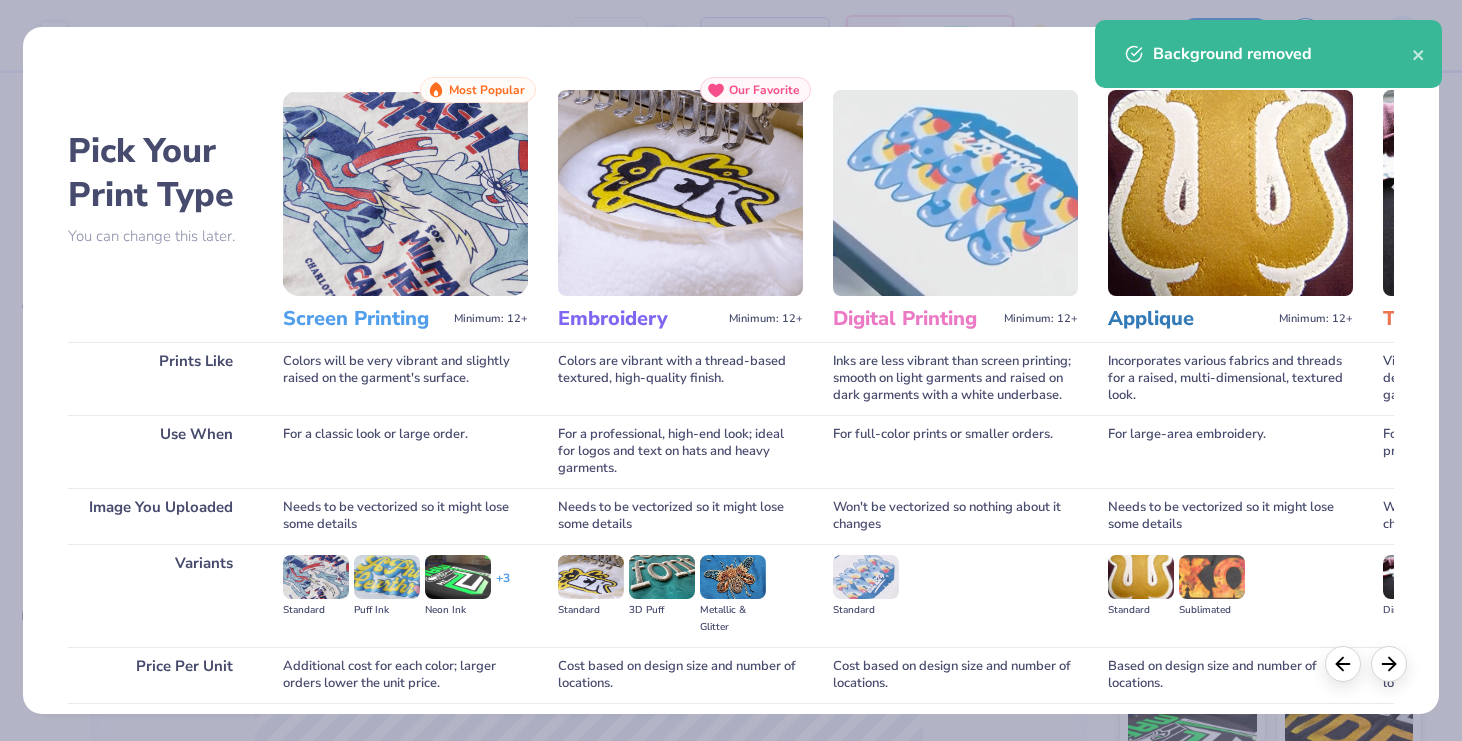 scroll, scrollTop: 156, scrollLeft: 0, axis: vertical 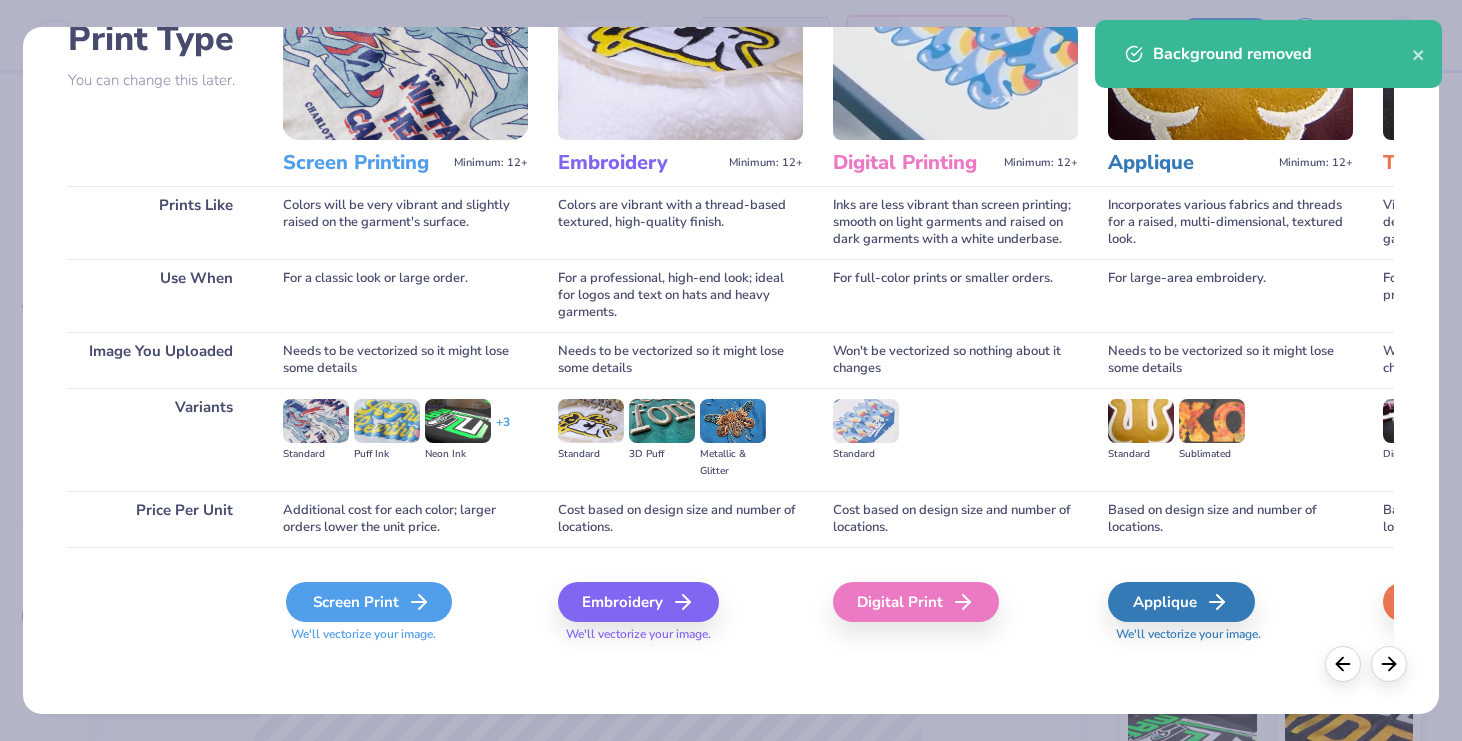 click on "Screen Print" at bounding box center [369, 602] 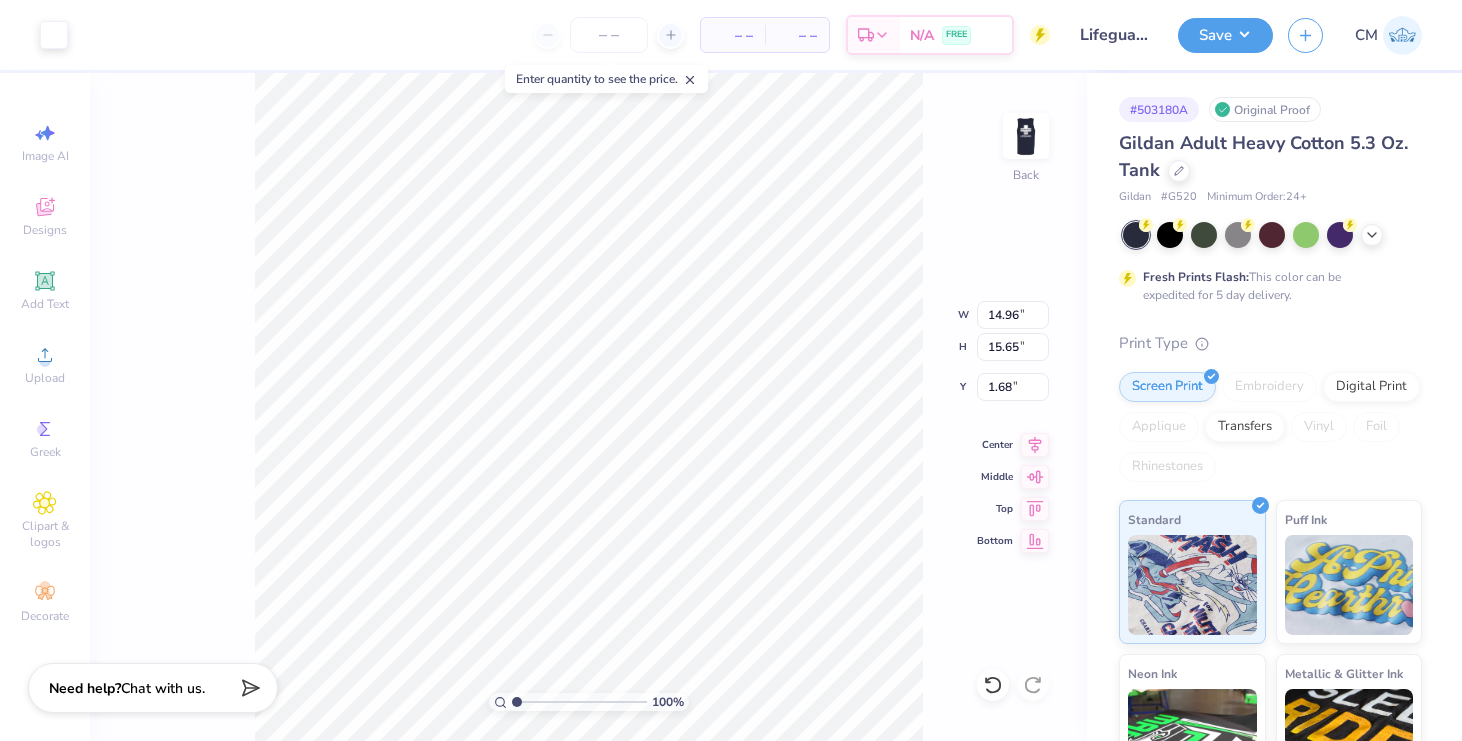 type on "5.44" 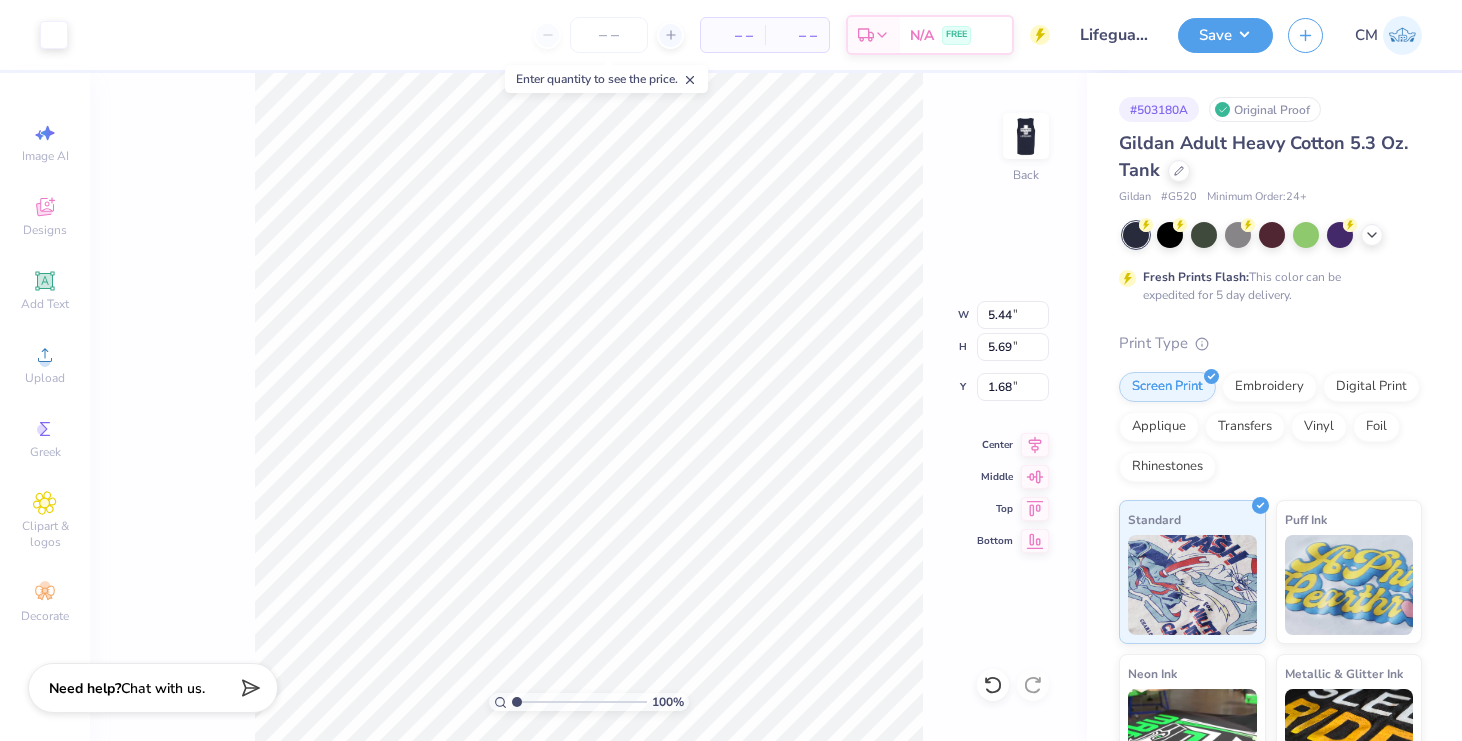 type on "0.50" 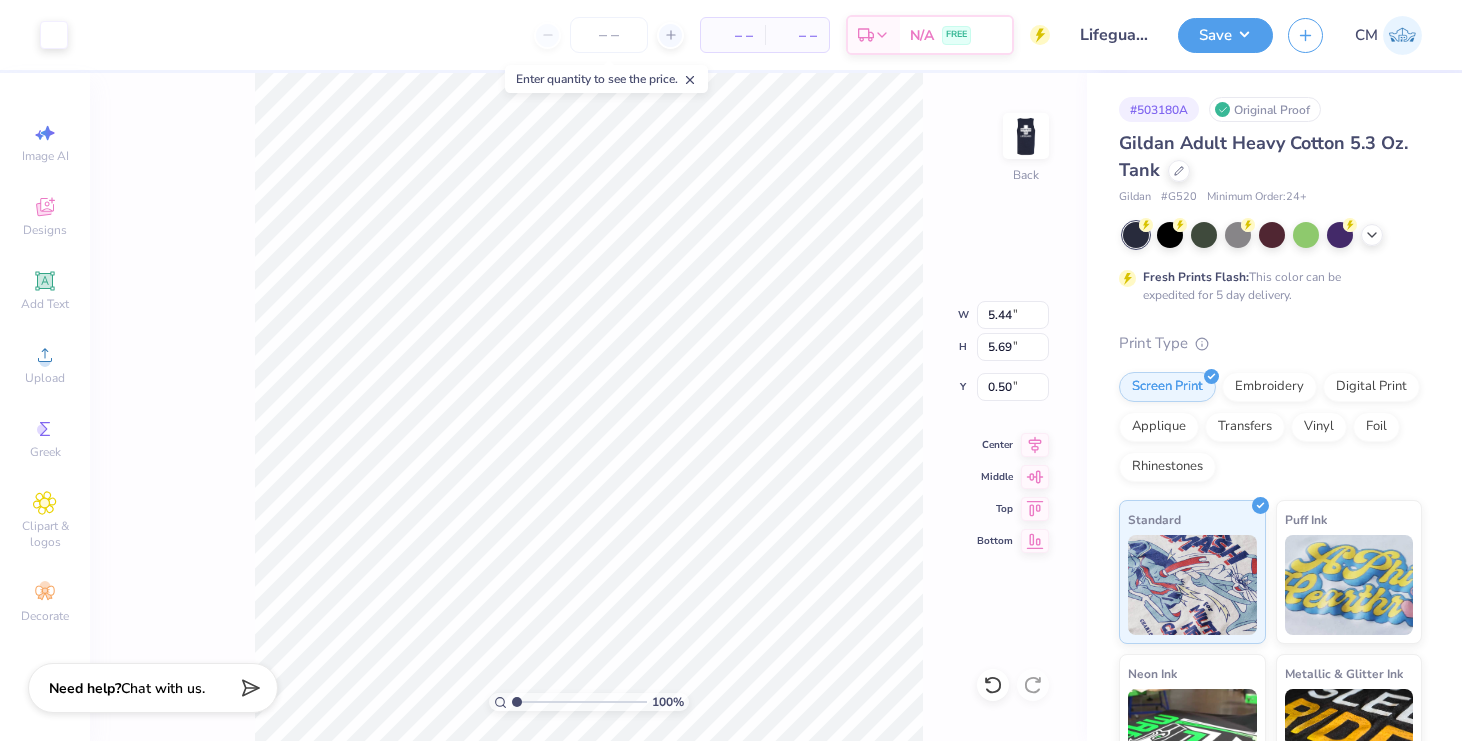 type on "5.08" 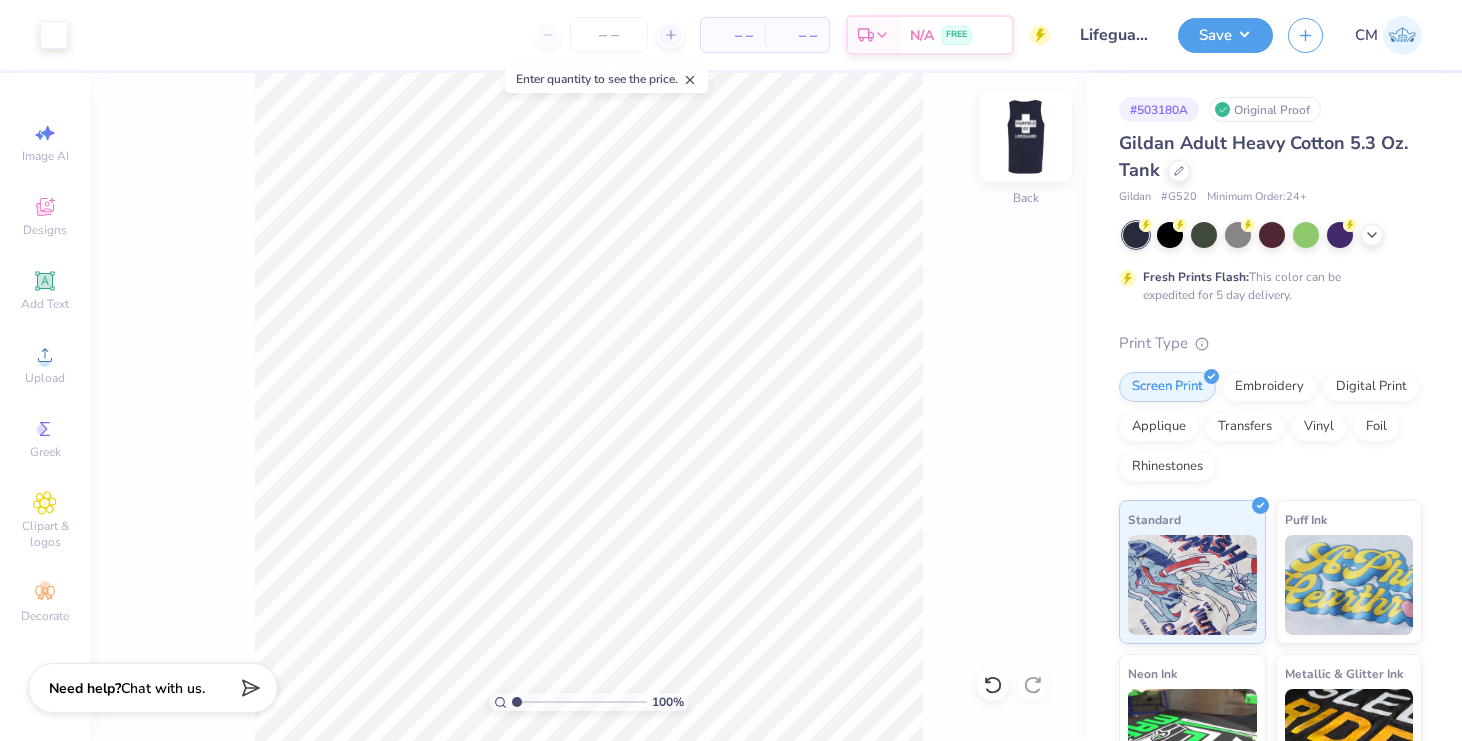 click at bounding box center [1026, 136] 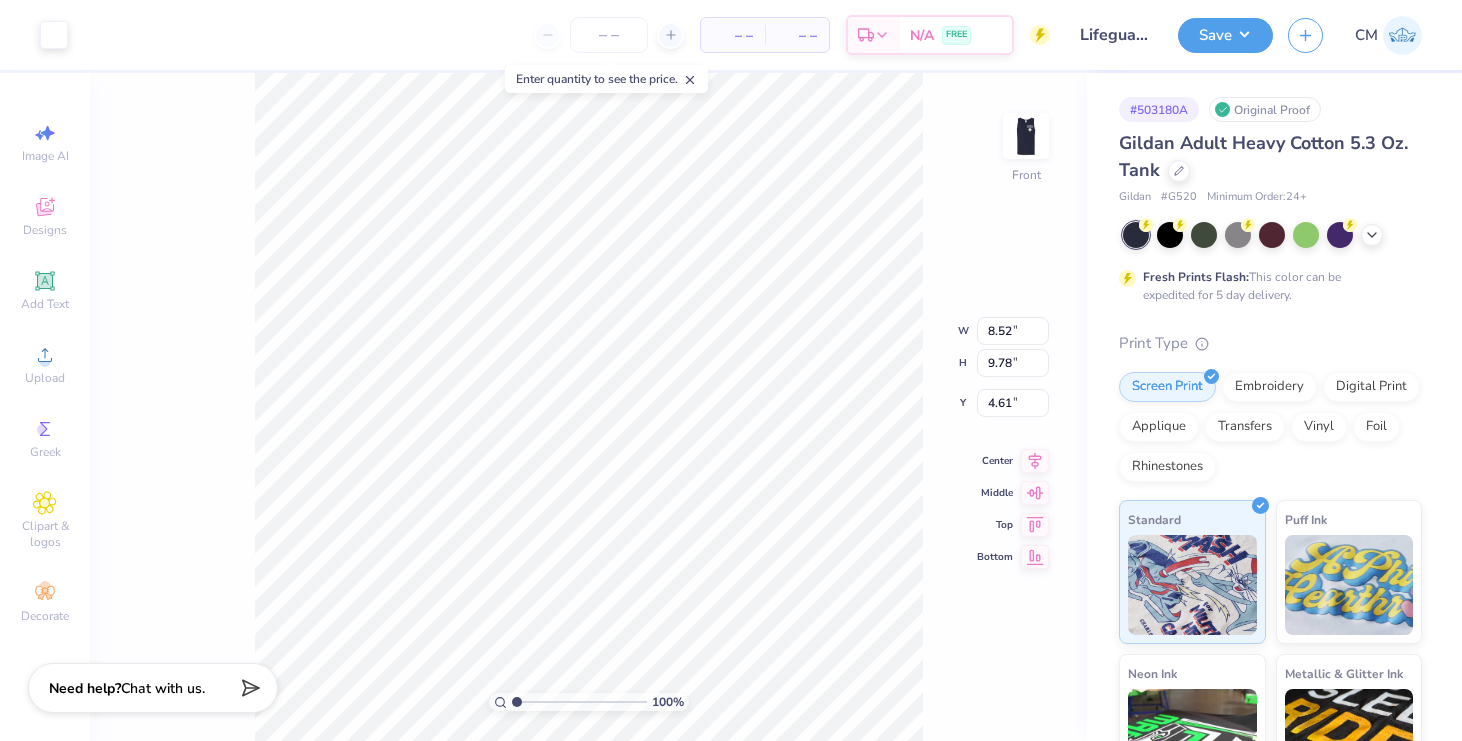 click on "100  % Front W 8.52 8.52 " H 9.78 9.78 " Y 4.61 4.61 " Center Middle Top Bottom" at bounding box center [588, 407] 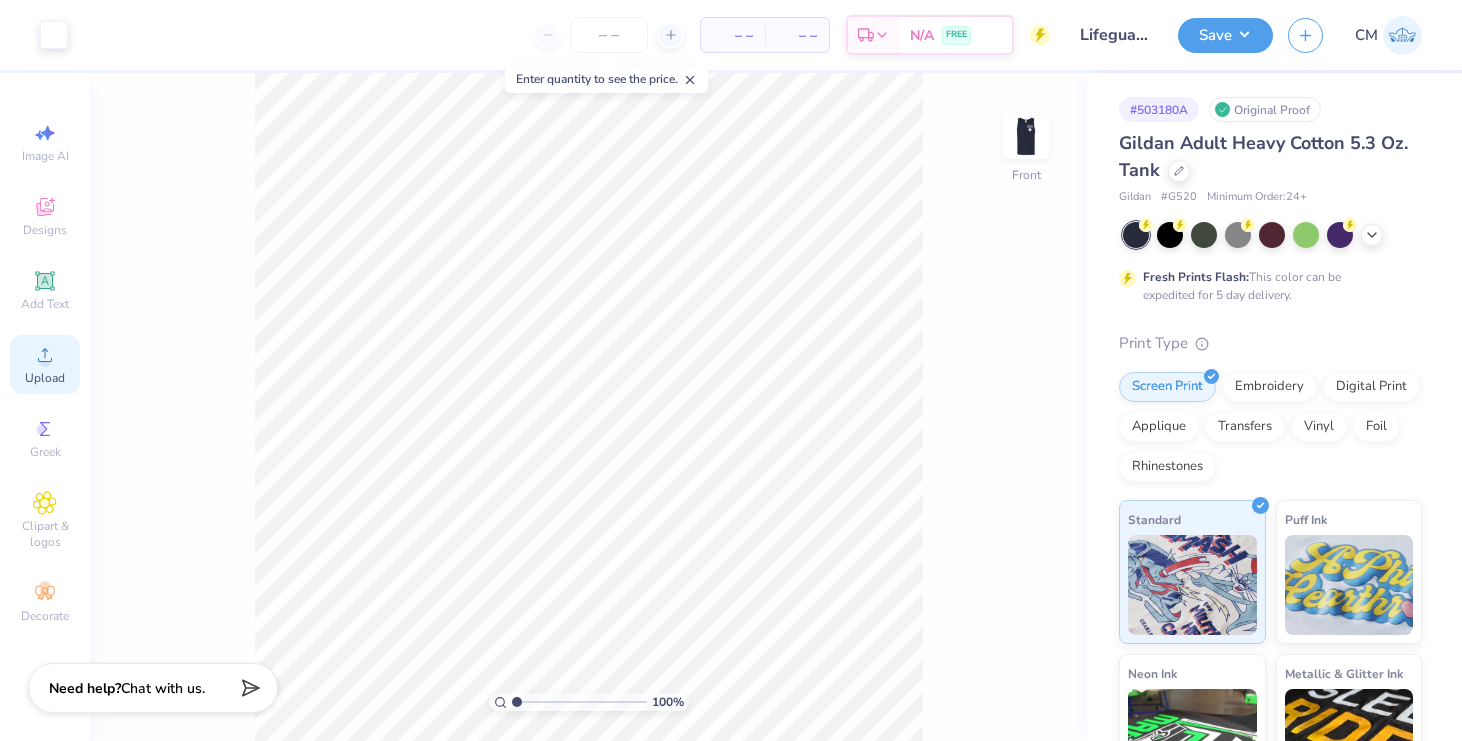 click 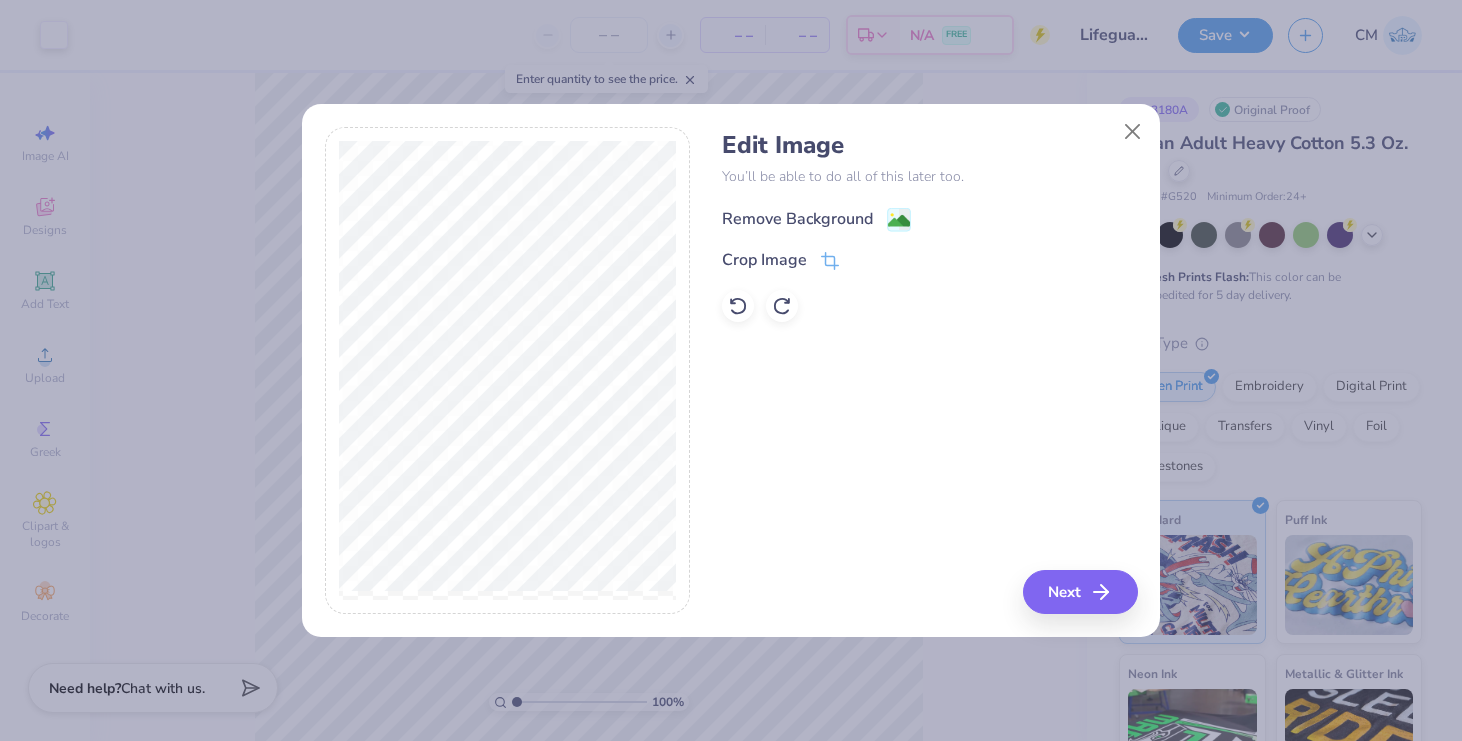 click on "Remove Background" at bounding box center [797, 219] 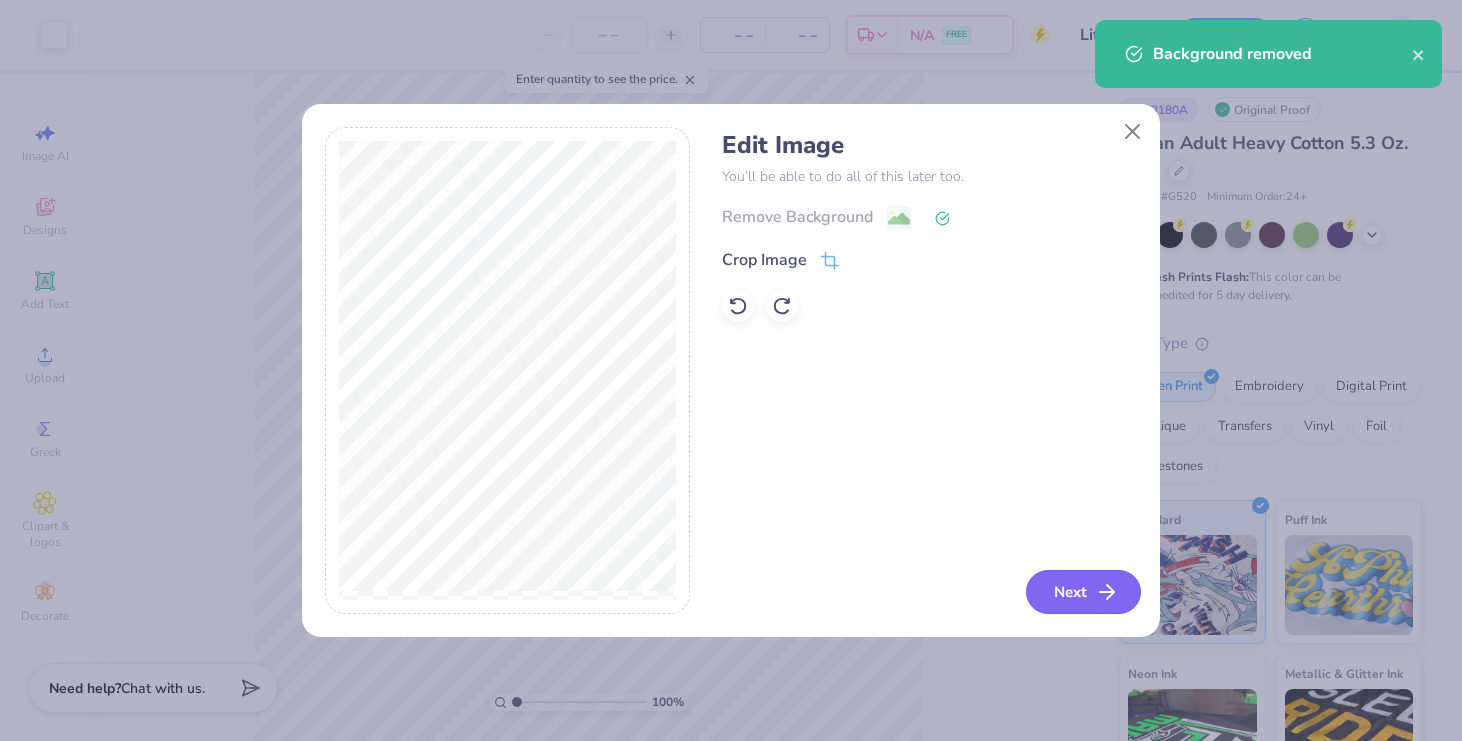 click on "Next" at bounding box center (1083, 592) 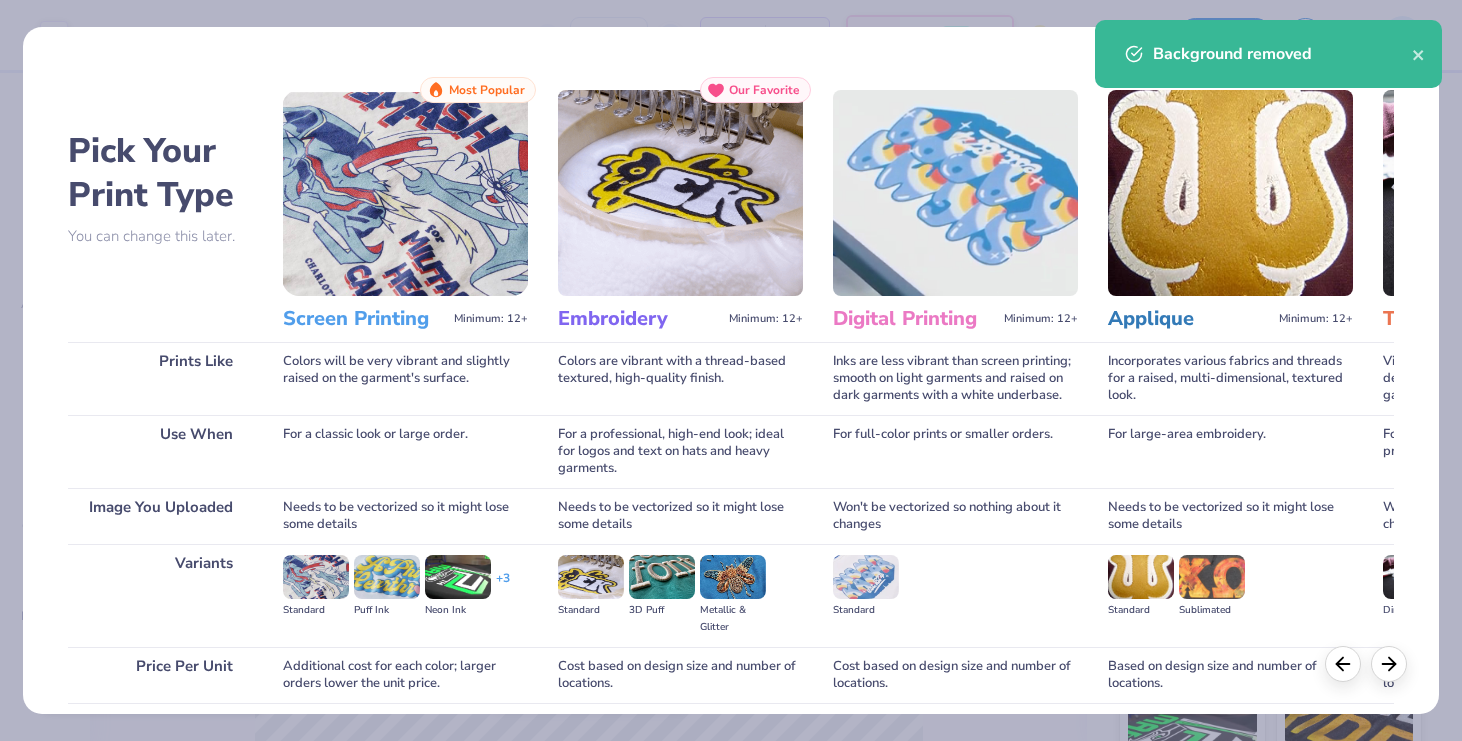 click on "Standard" at bounding box center (955, 595) 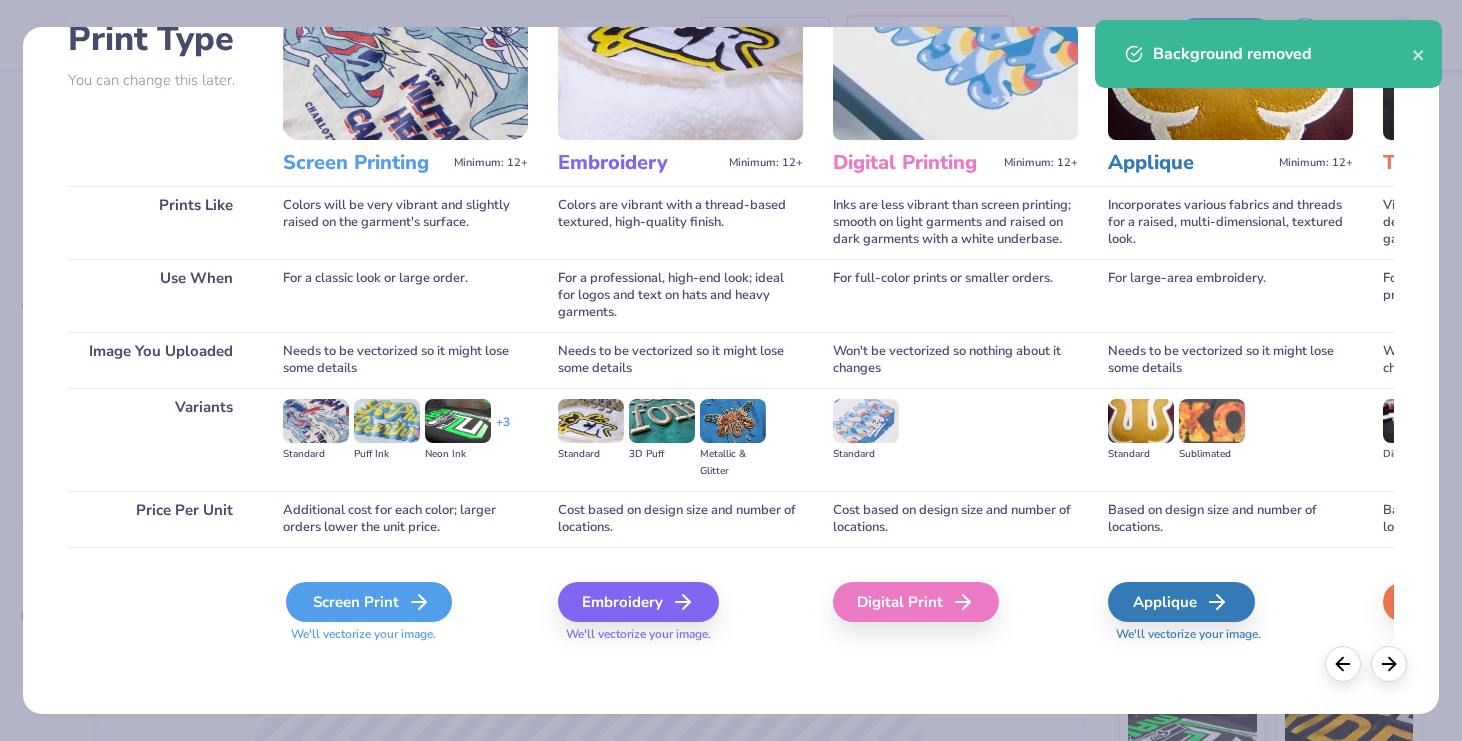 click on "Screen Print" at bounding box center [369, 602] 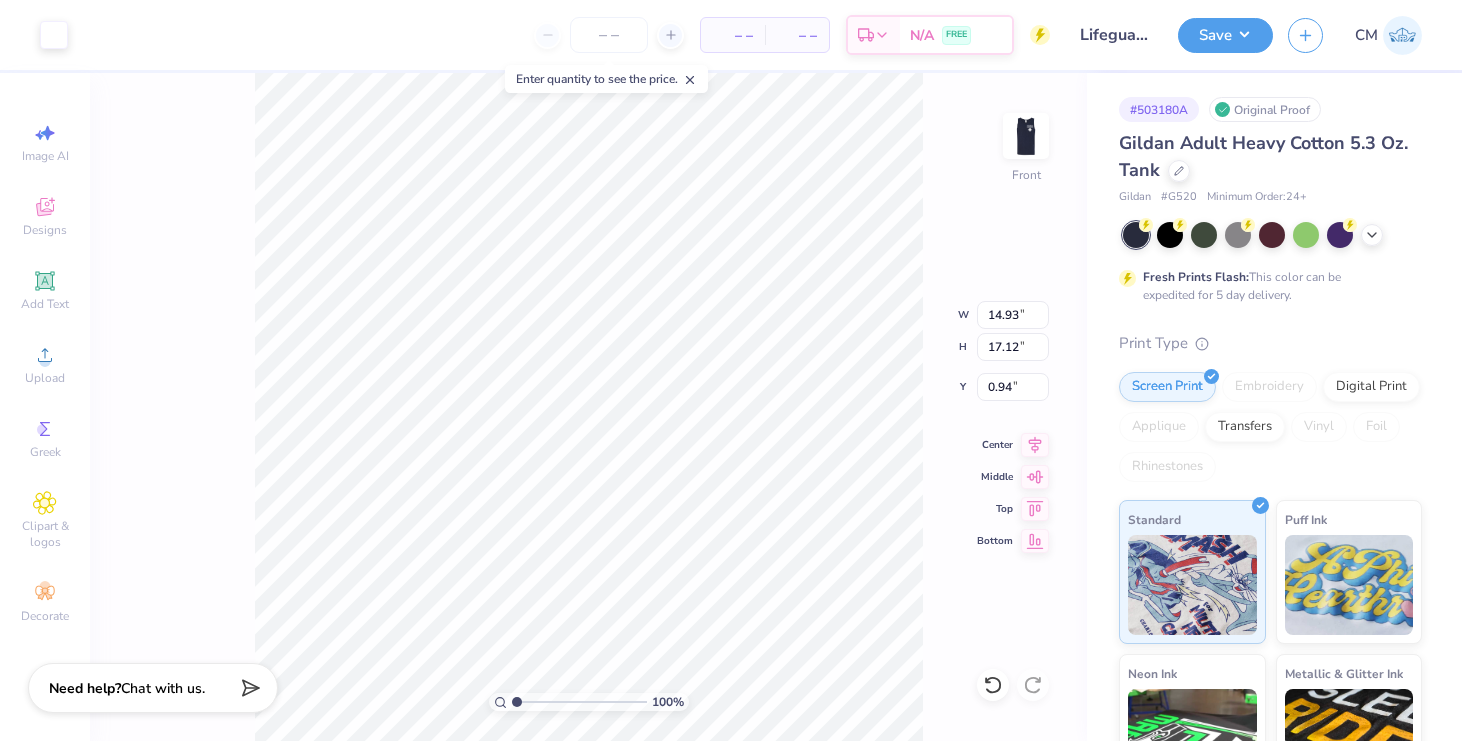 type on "7.55" 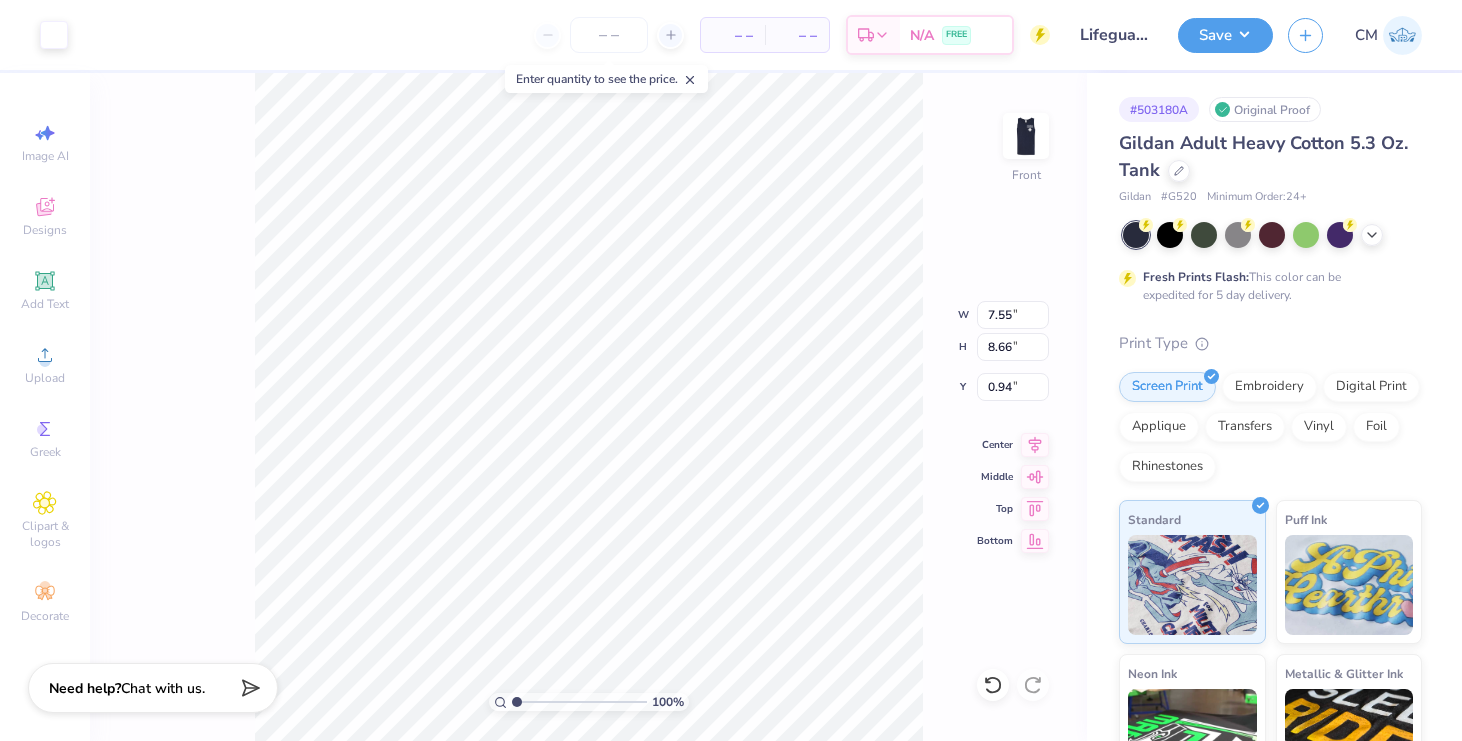 type on "8.52" 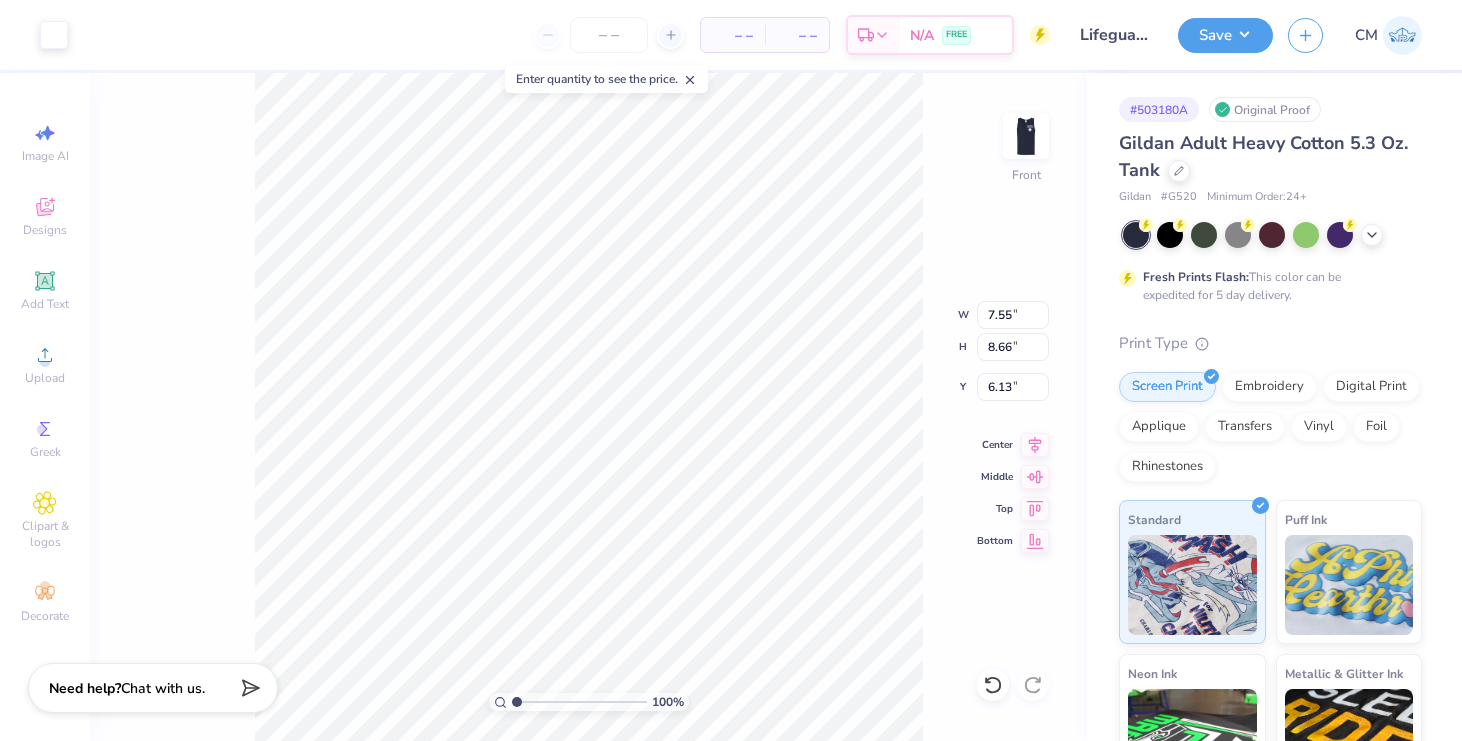 type on "6.13" 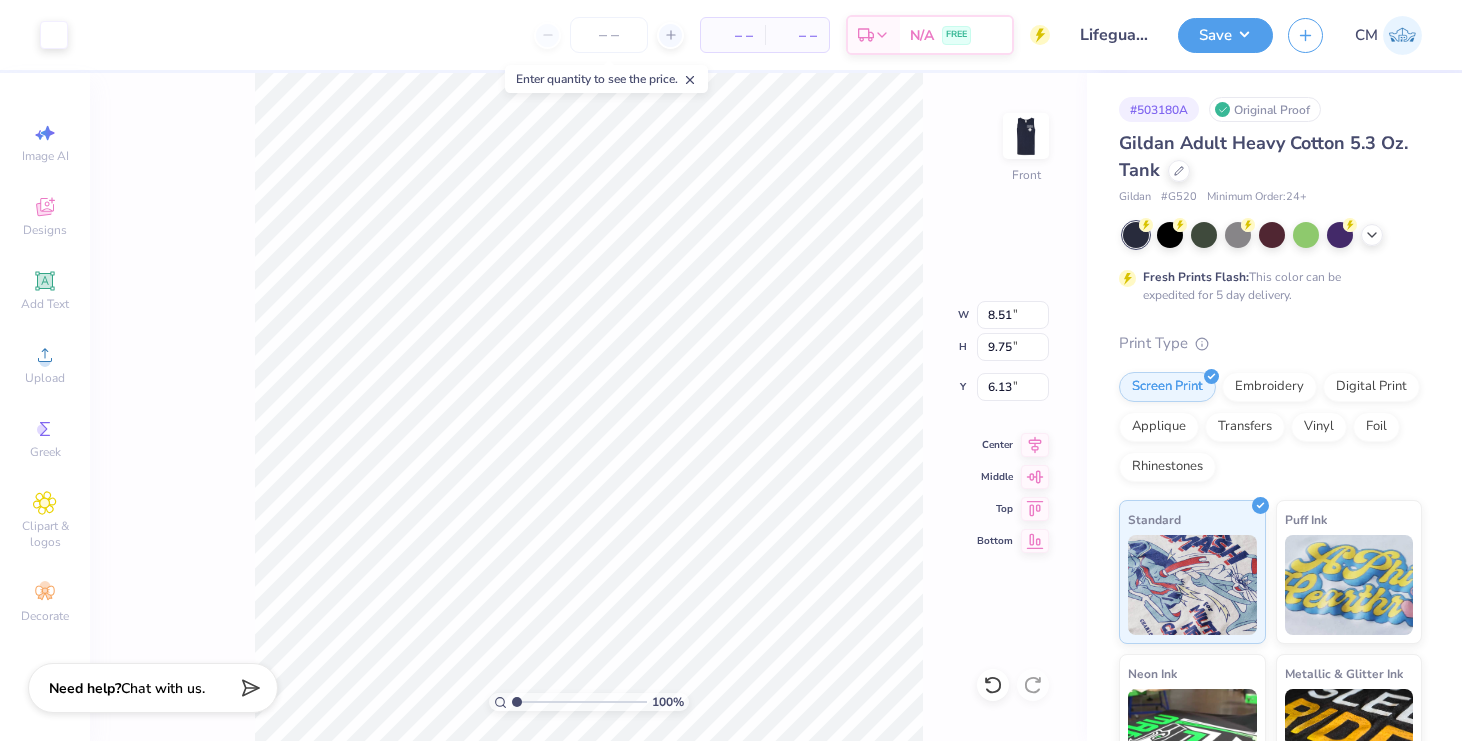 type on "8.51" 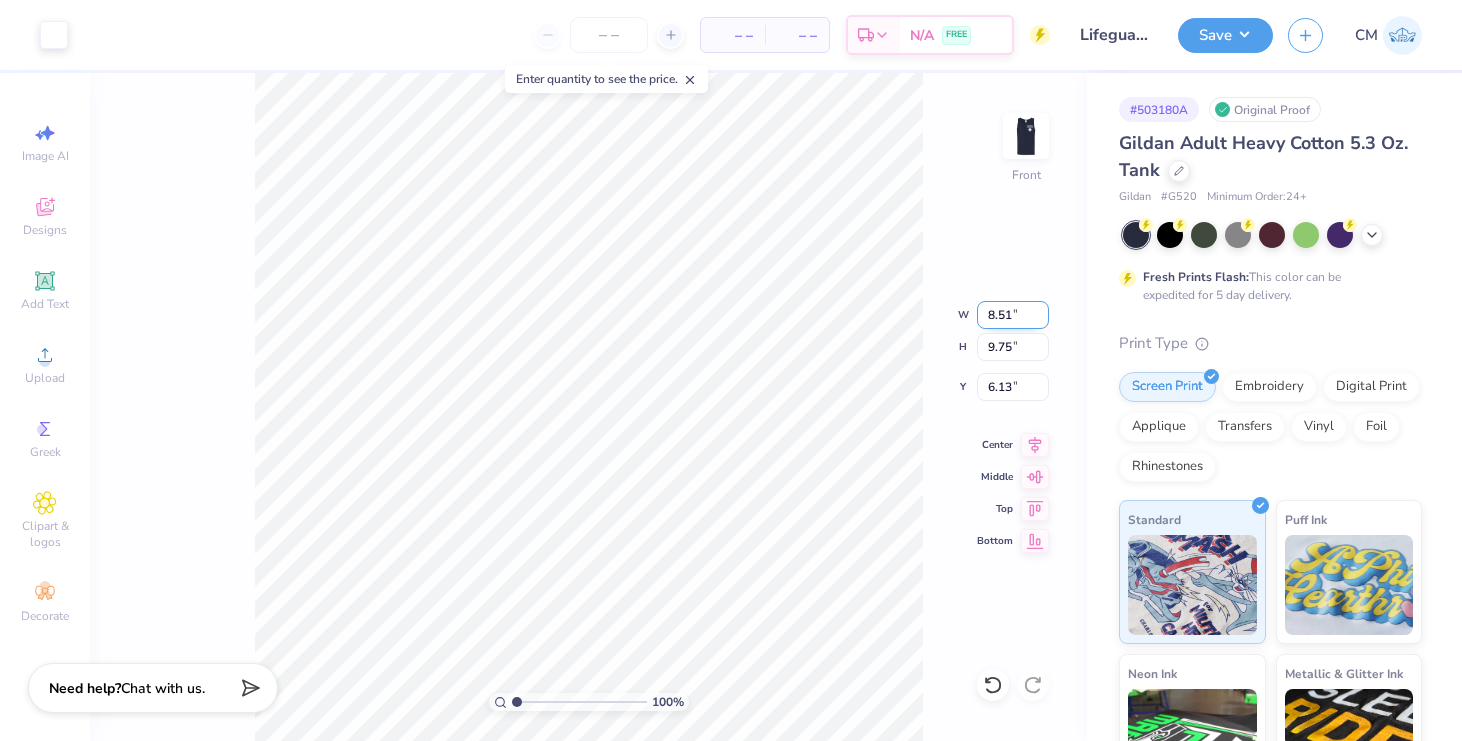 click on "100  % Front W 8.51 8.51 " H 9.75 9.75 " Y 6.13 6.13 " Center Middle Top Bottom" at bounding box center [588, 407] 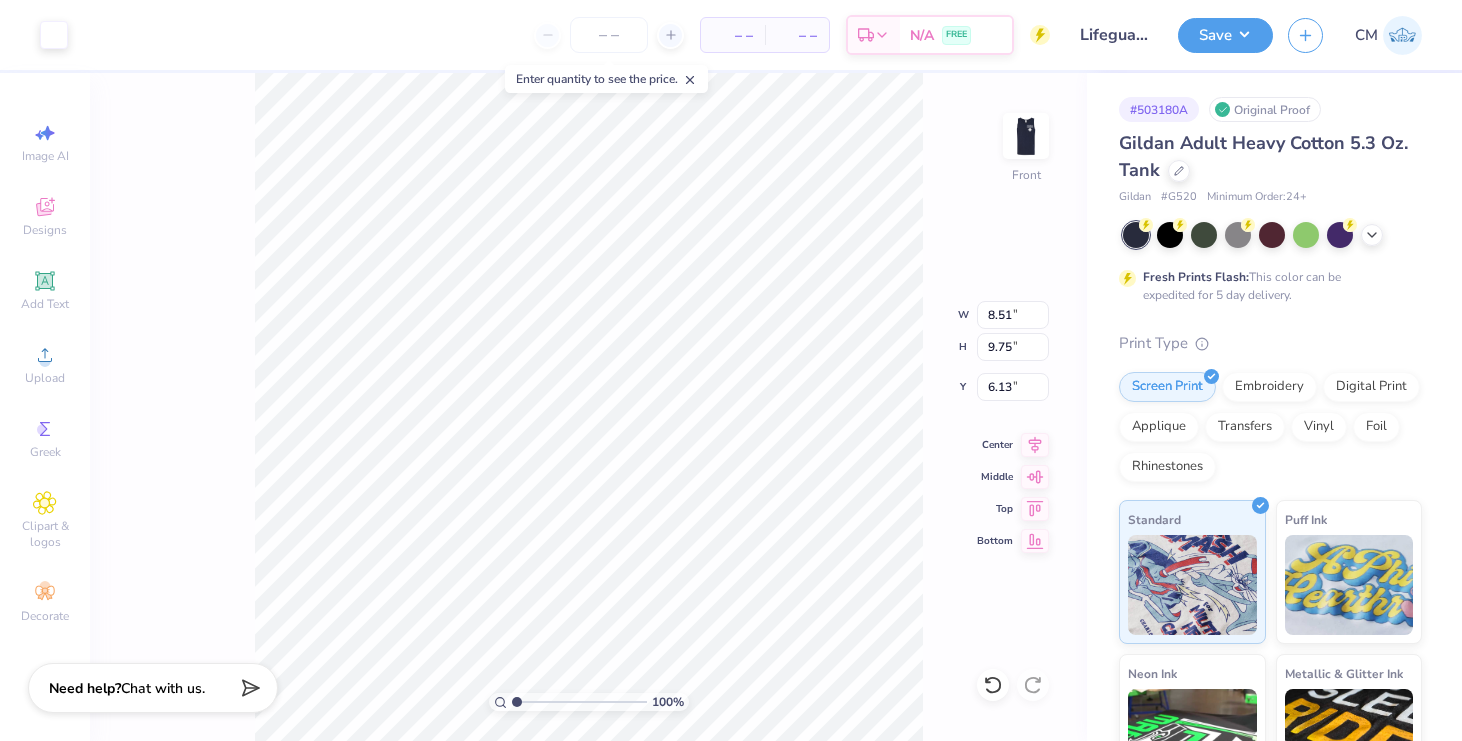 type on "6.09" 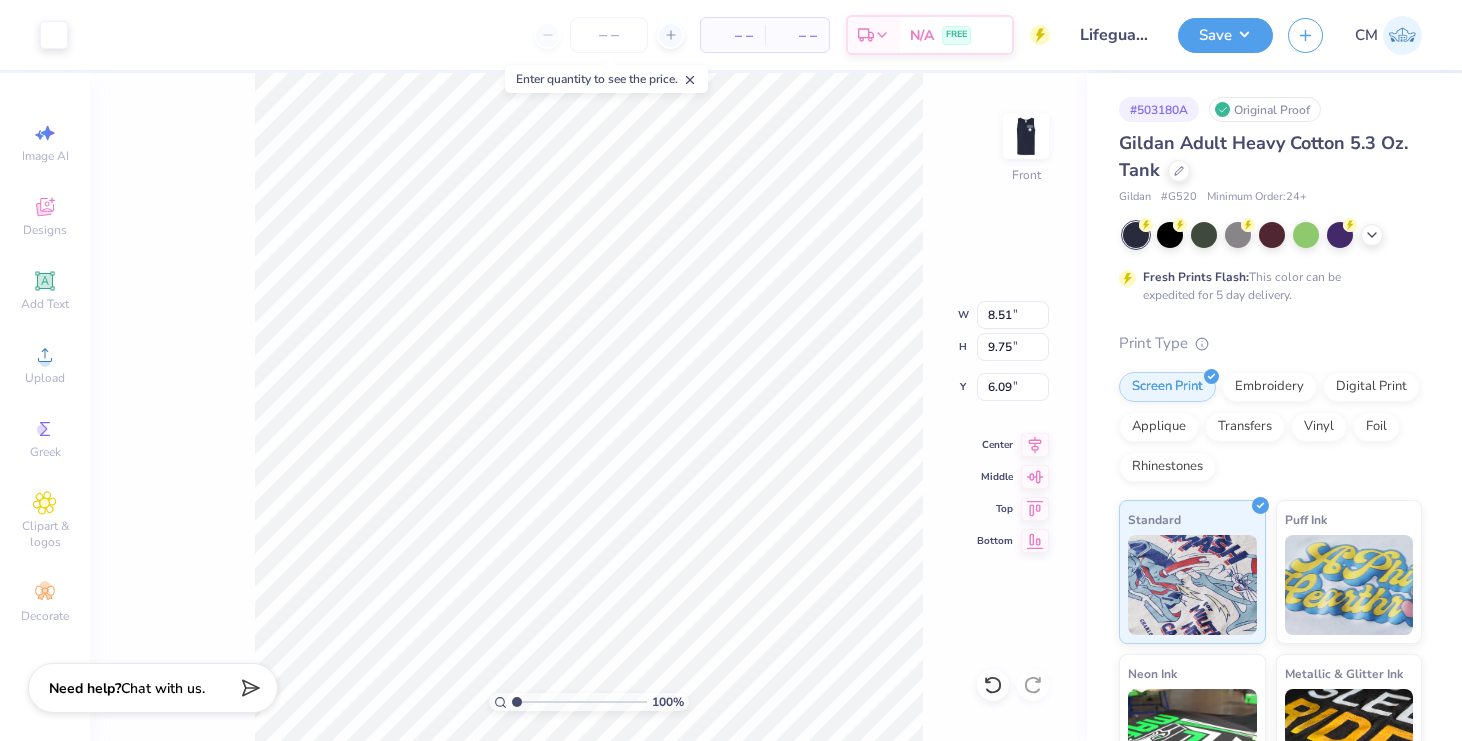 type on "5.88" 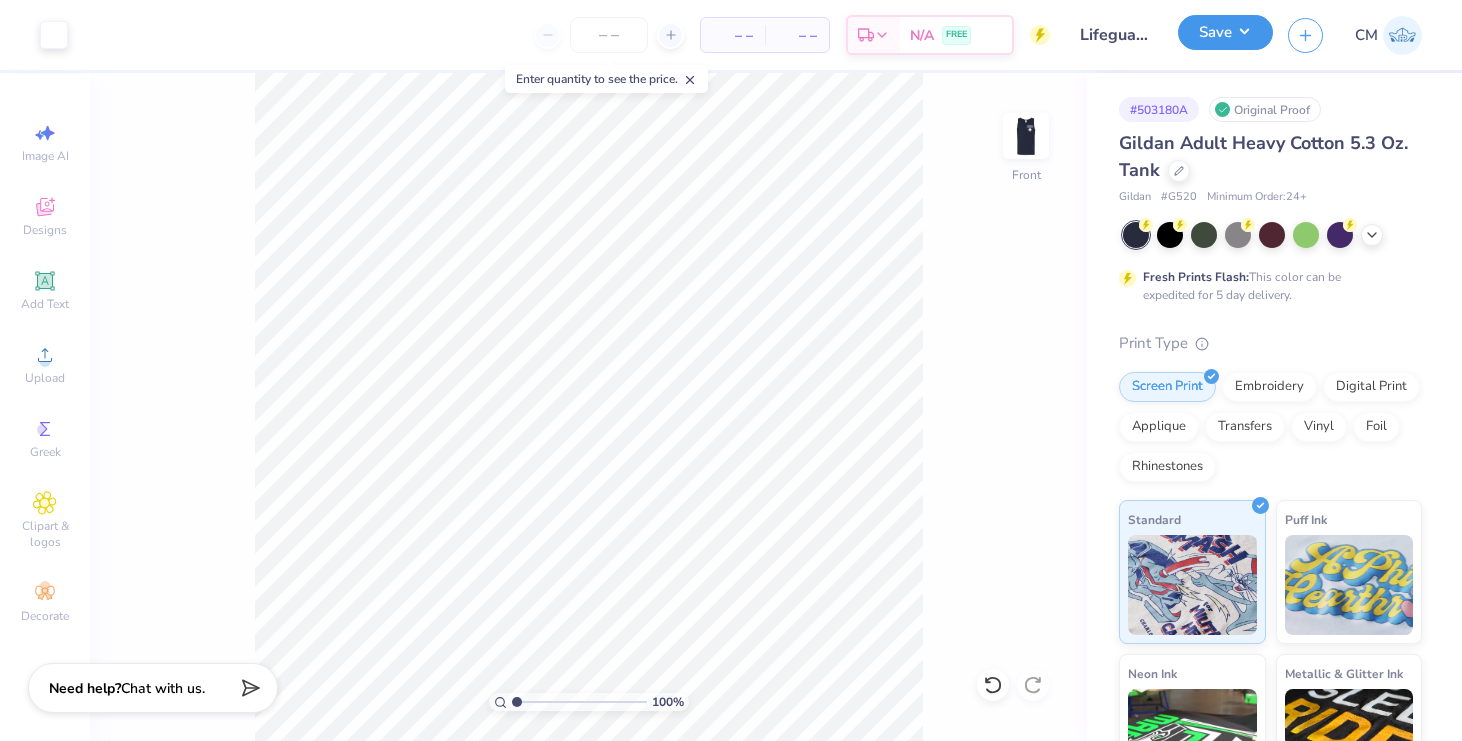 click on "Save" at bounding box center [1225, 32] 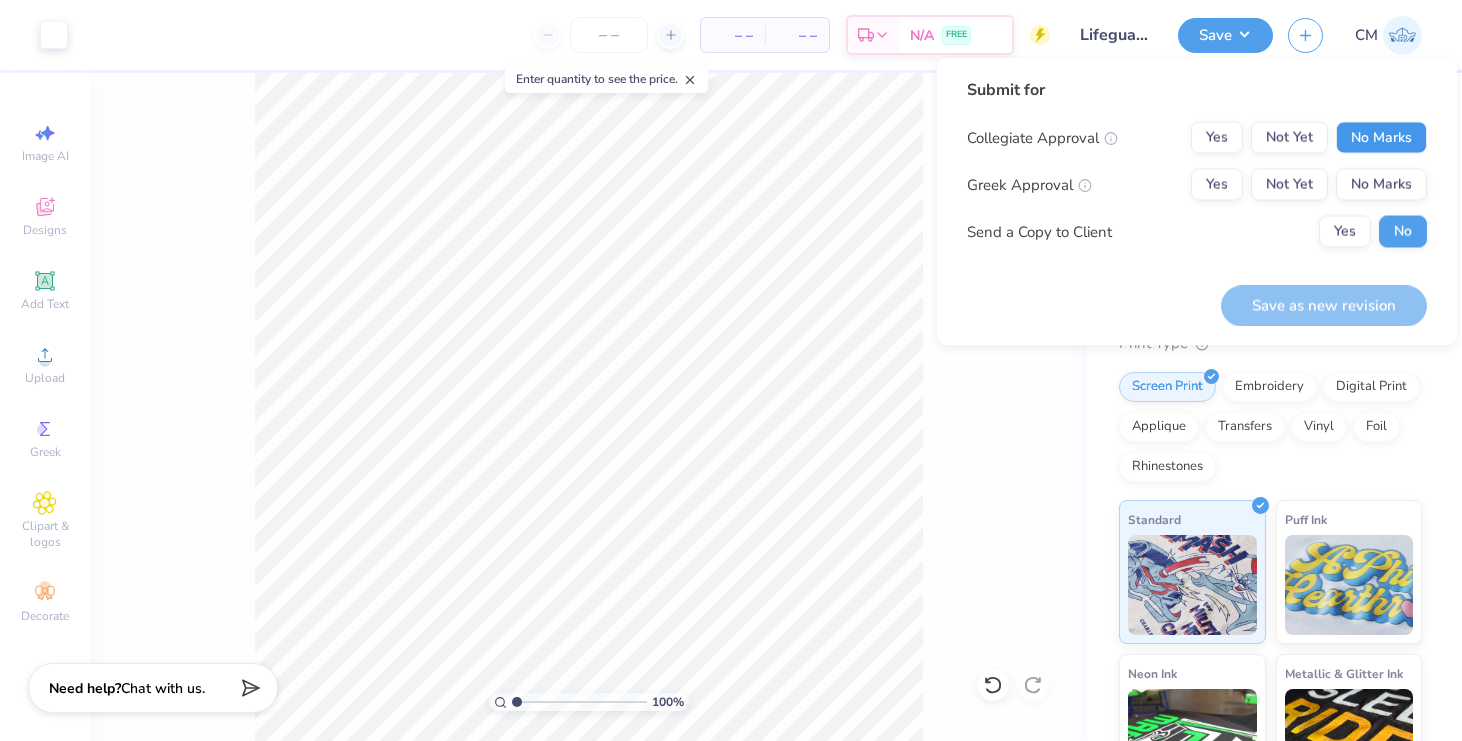 click on "No Marks" at bounding box center (1381, 138) 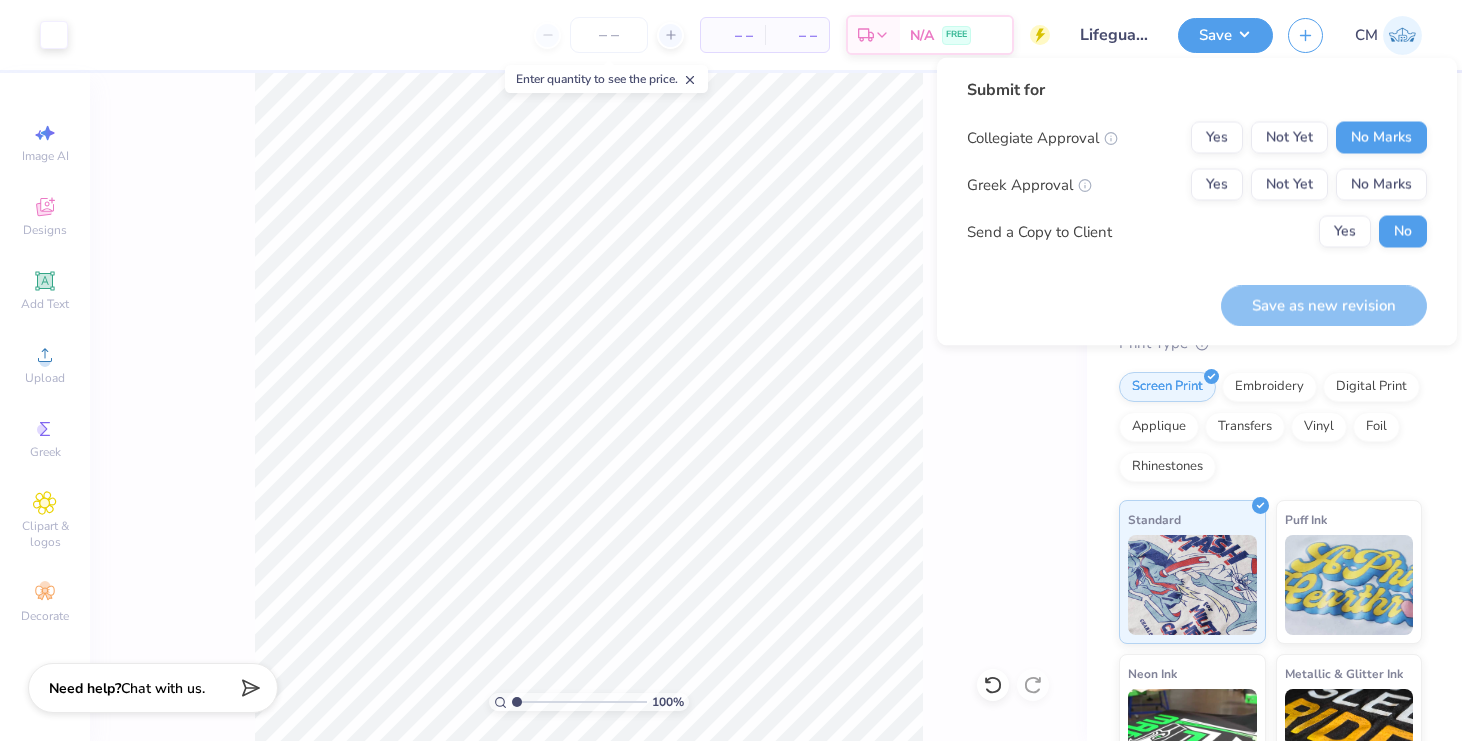 click on "Collegiate Approval Yes Not Yet No Marks Greek Approval Yes Not Yet No Marks Send a Copy to Client Yes No" at bounding box center (1197, 185) 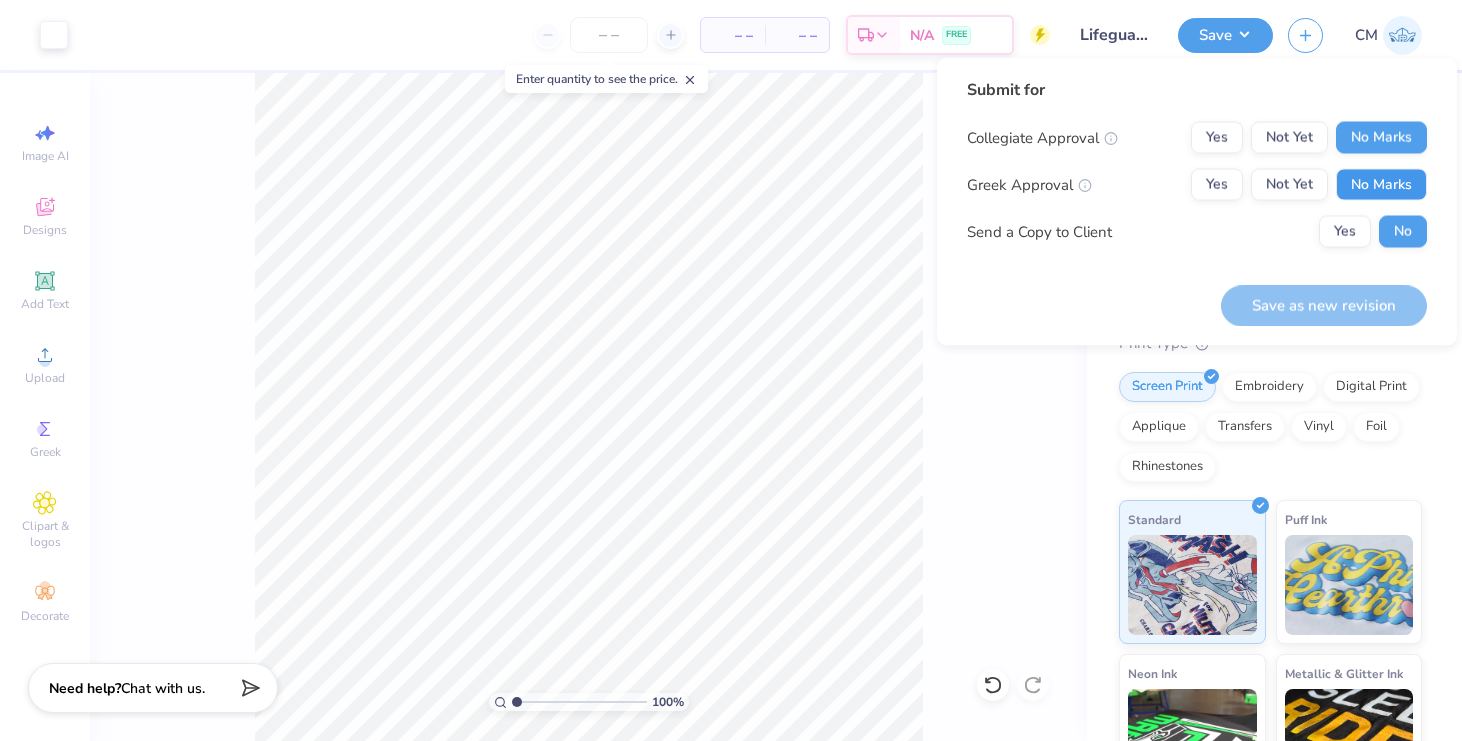 click on "No Marks" at bounding box center (1381, 185) 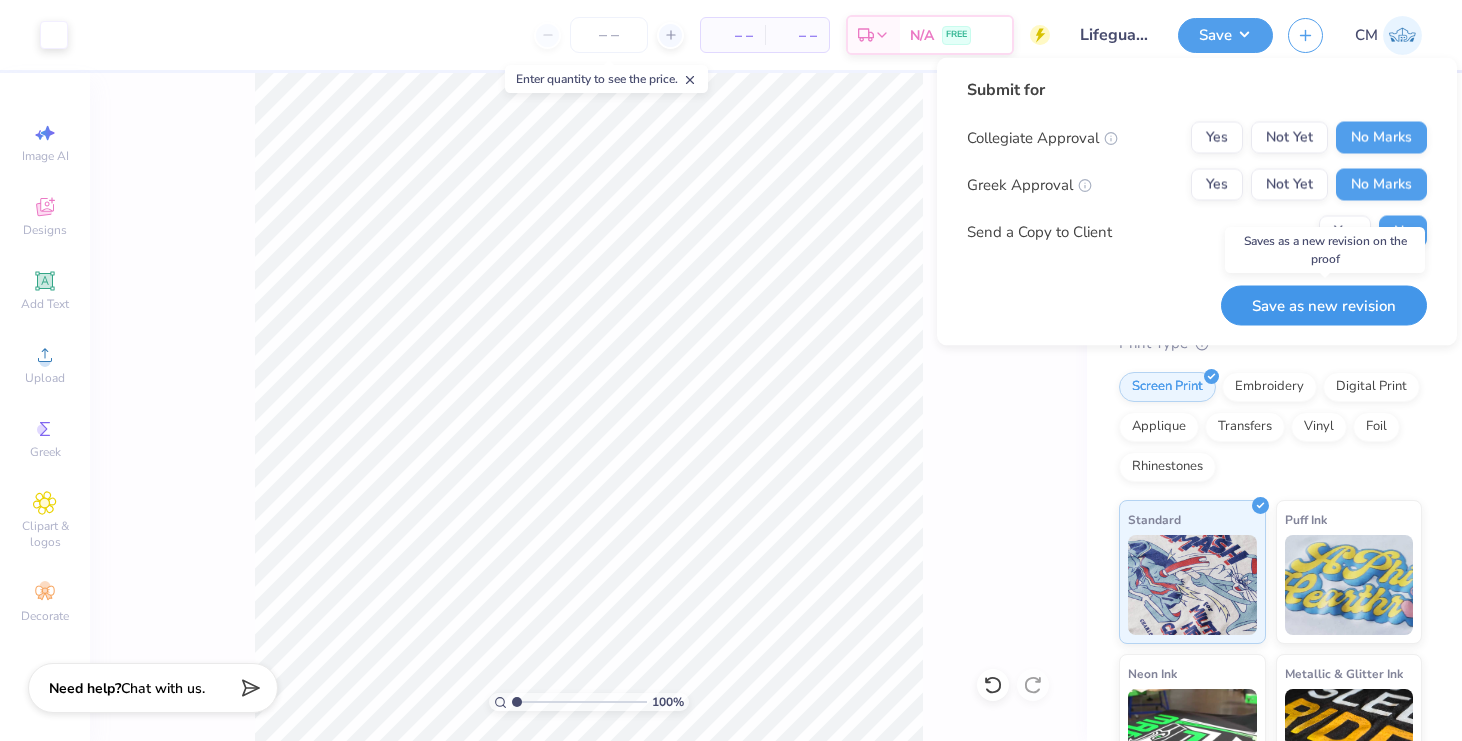 click on "Save as new revision" at bounding box center (1324, 305) 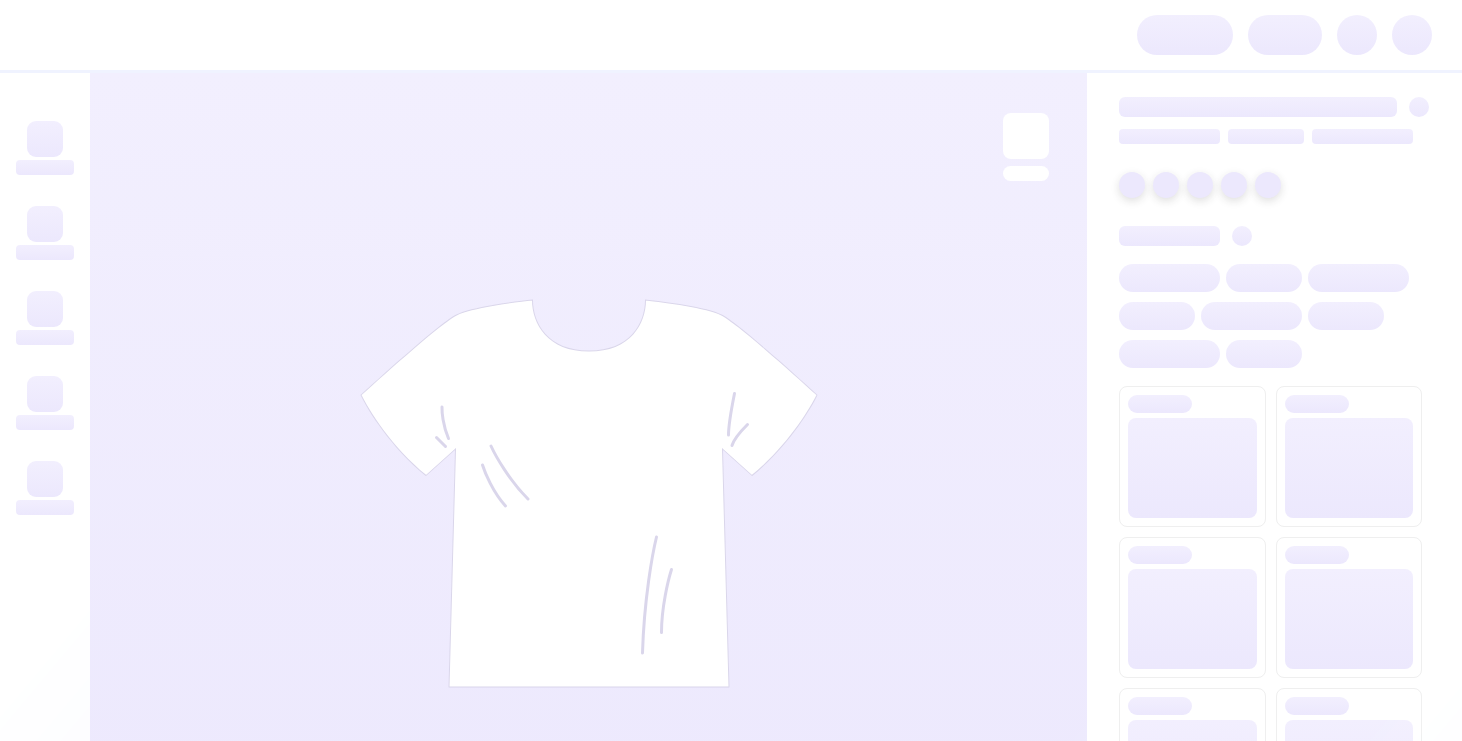 scroll, scrollTop: 0, scrollLeft: 0, axis: both 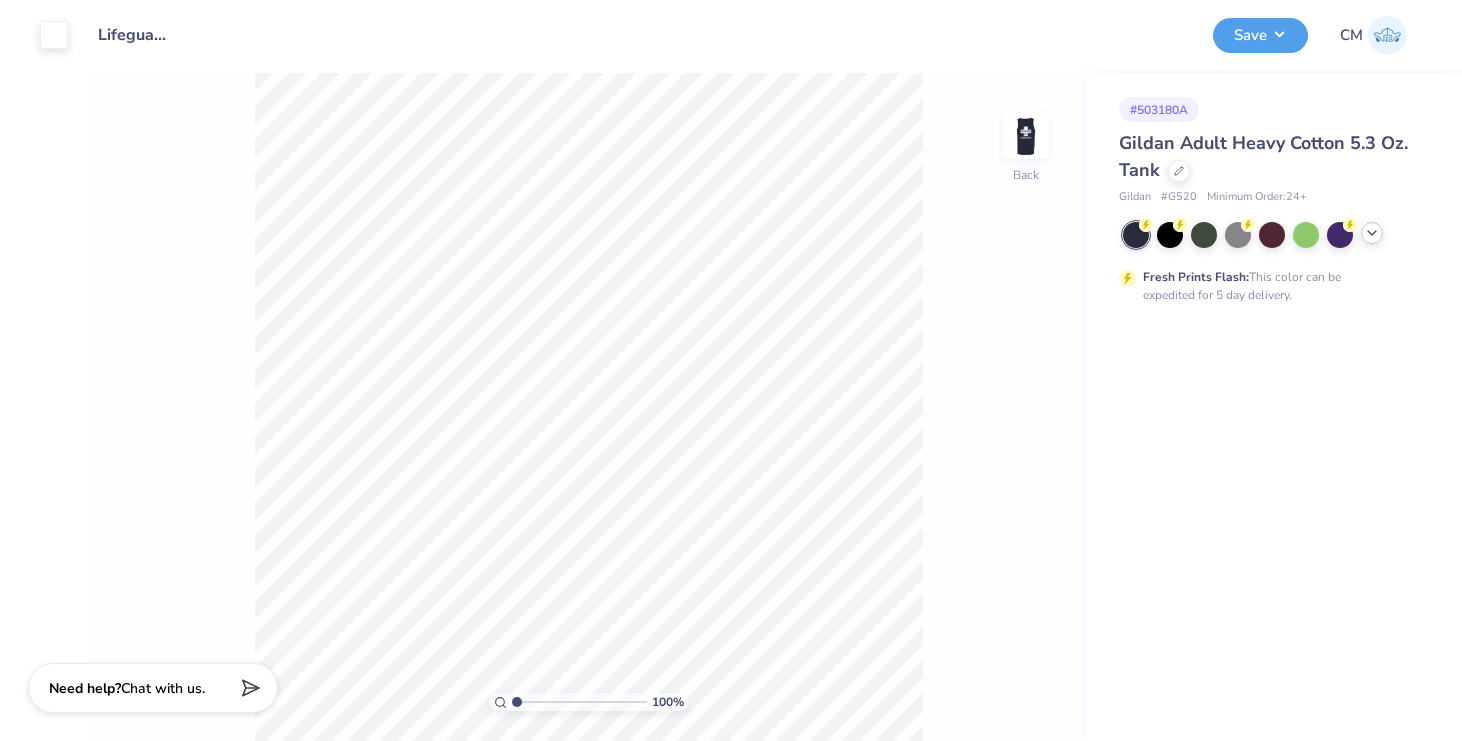 click at bounding box center [1372, 233] 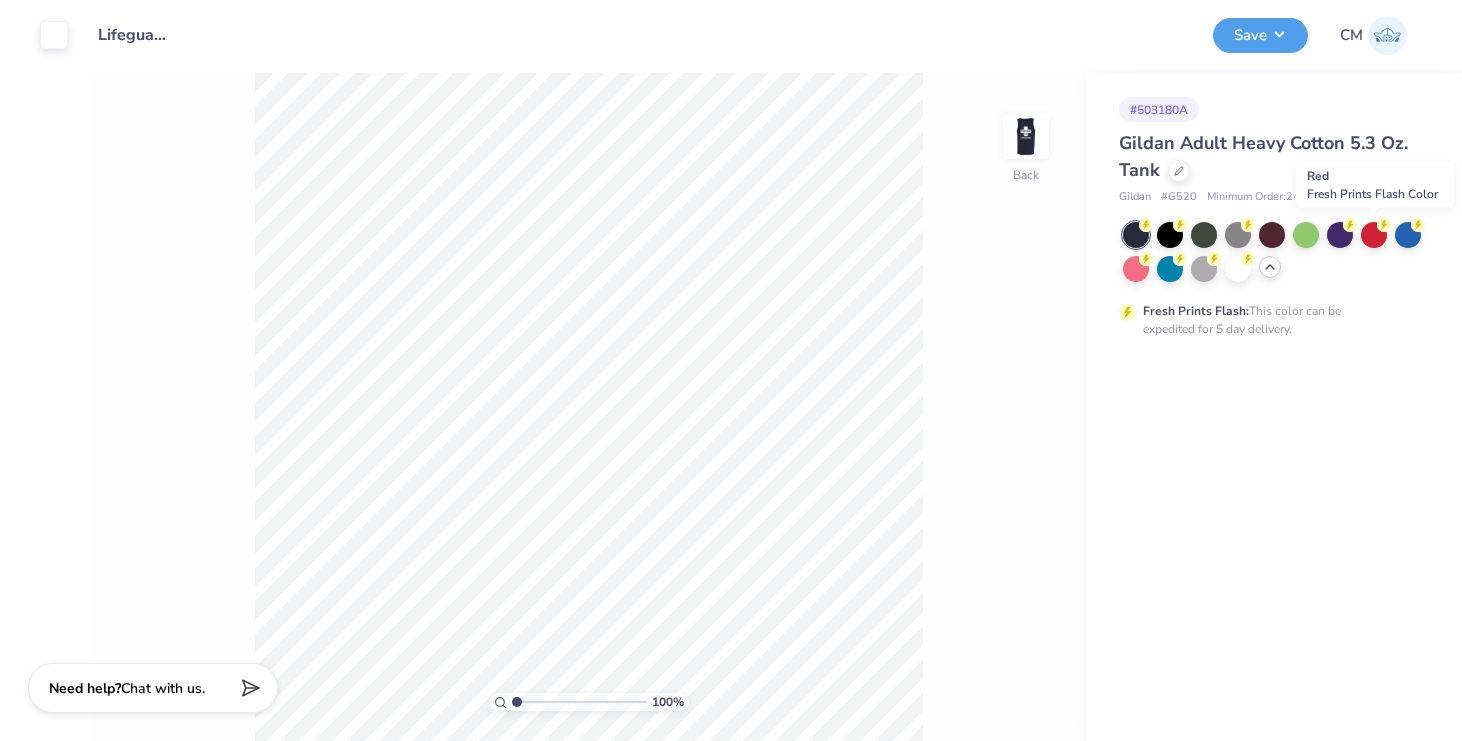 click at bounding box center (1374, 235) 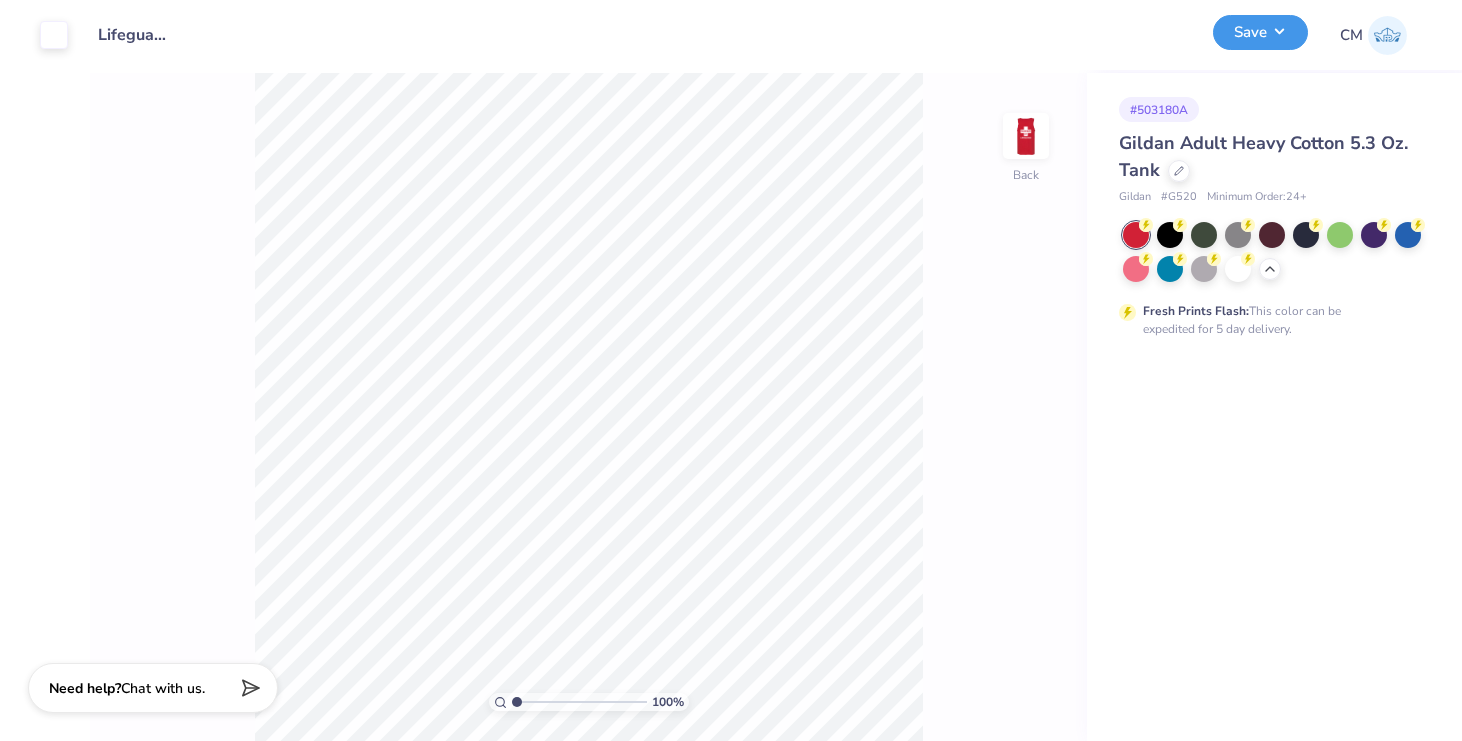 click on "Save" at bounding box center (1260, 32) 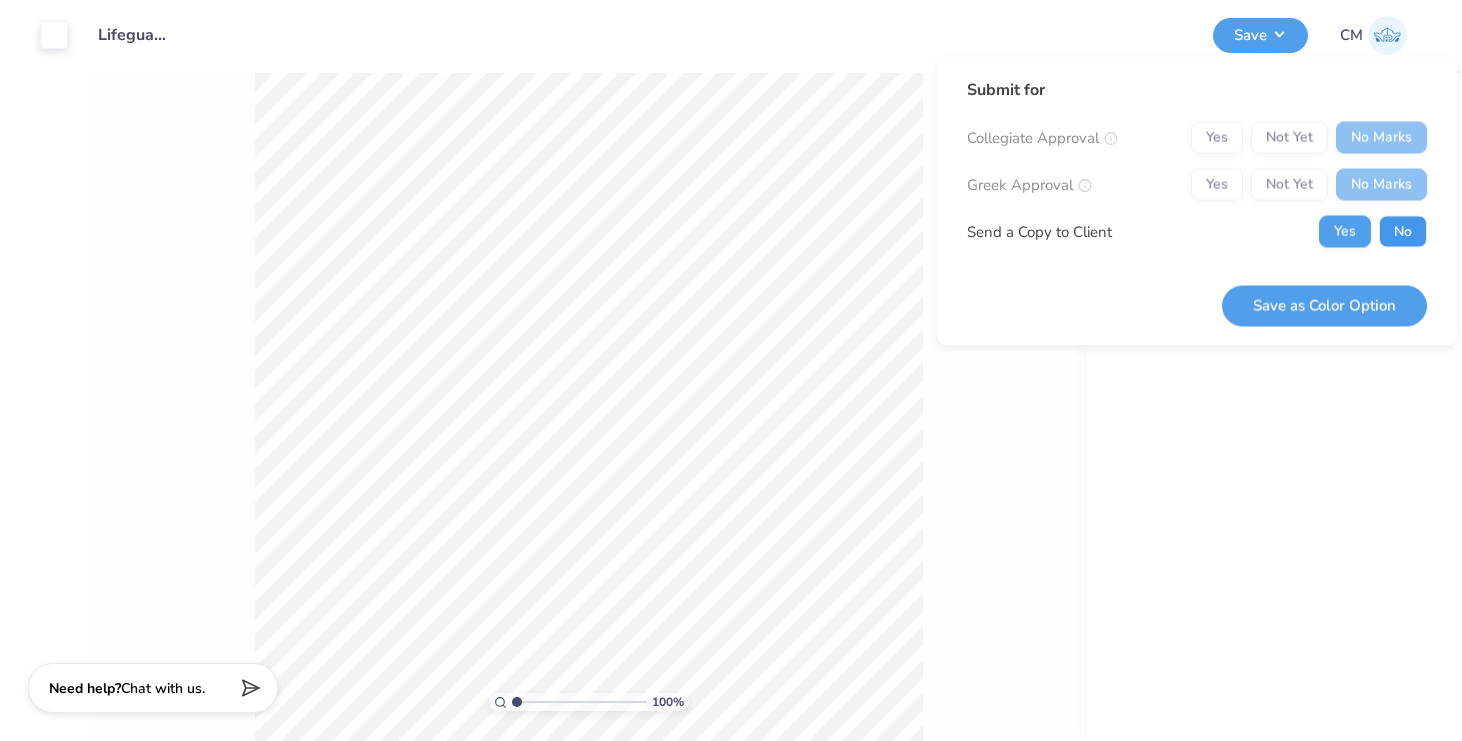 click on "No" at bounding box center (1403, 232) 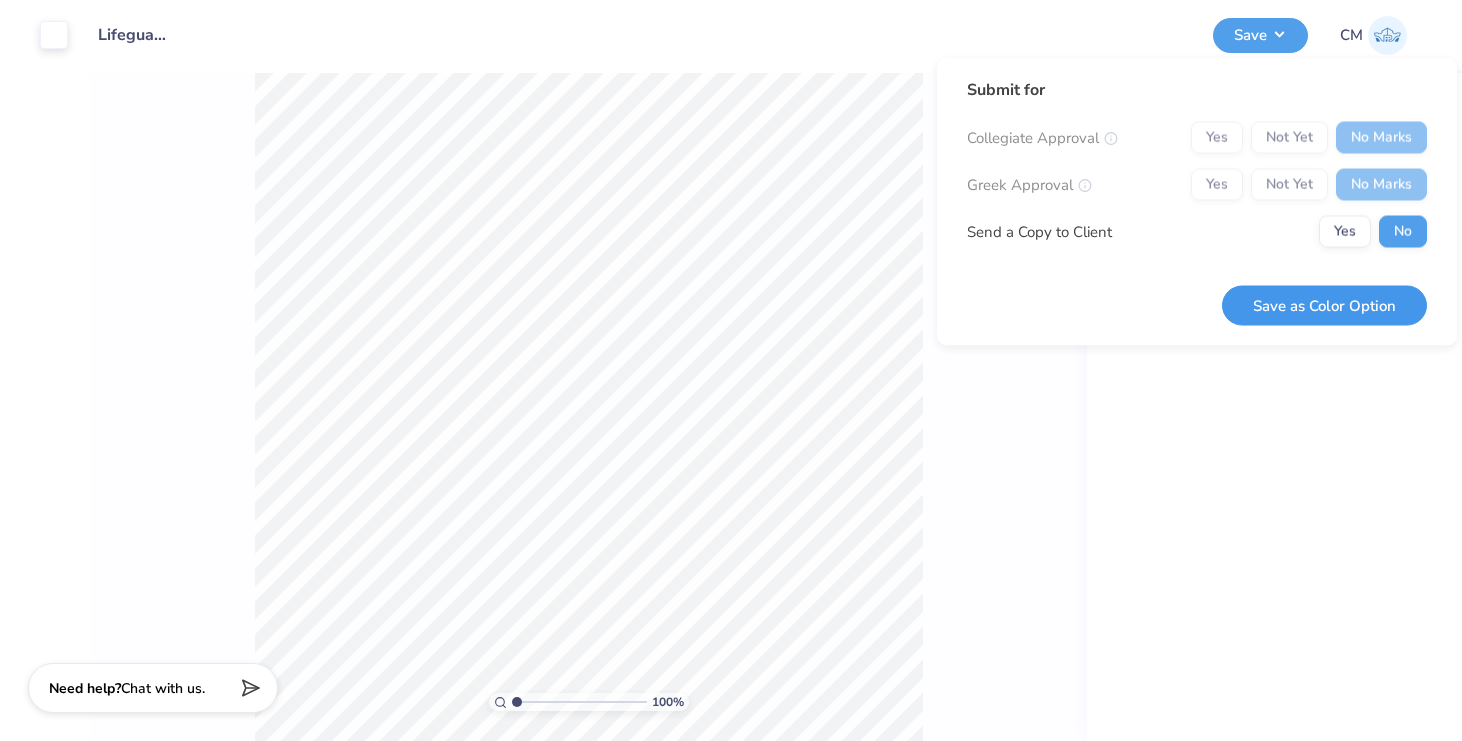 click on "Save as Color Option" at bounding box center (1324, 305) 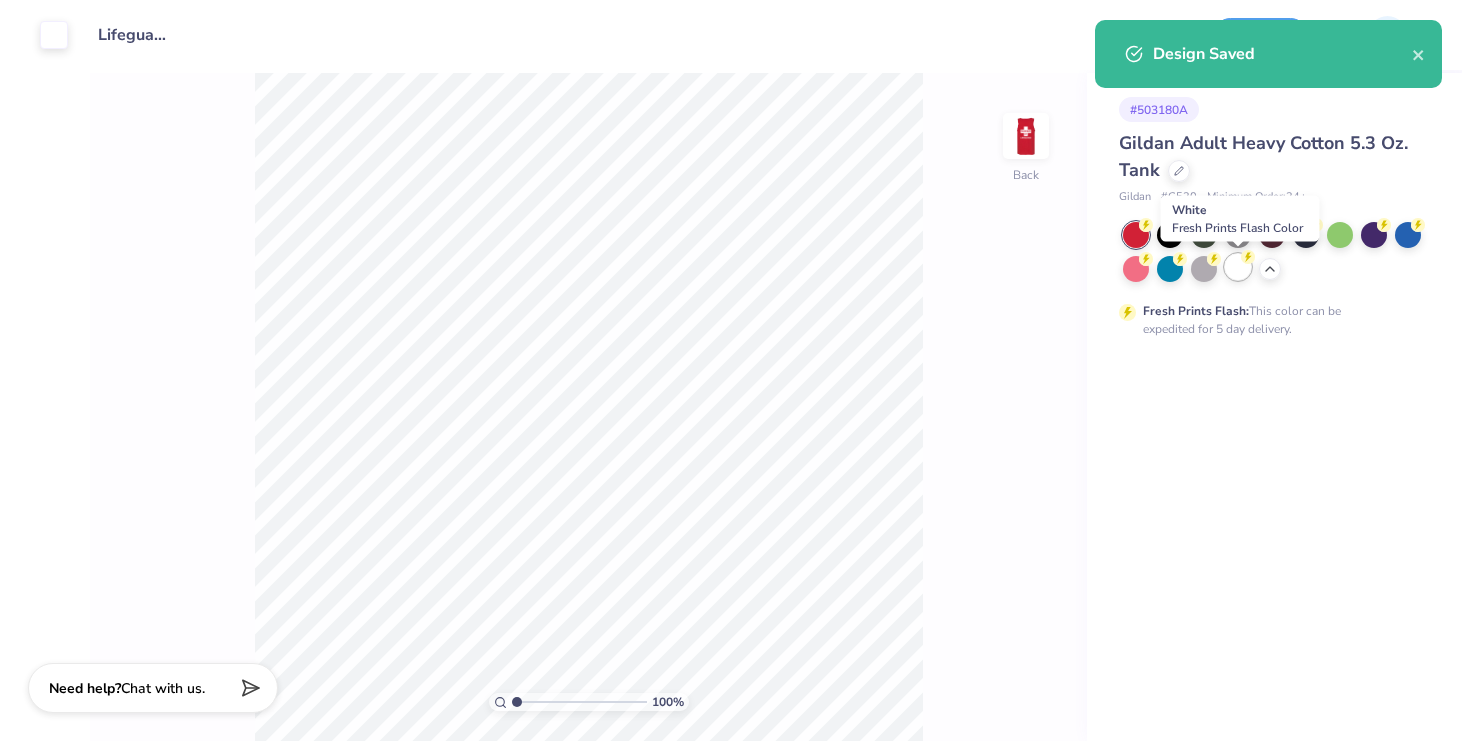 click at bounding box center (1238, 267) 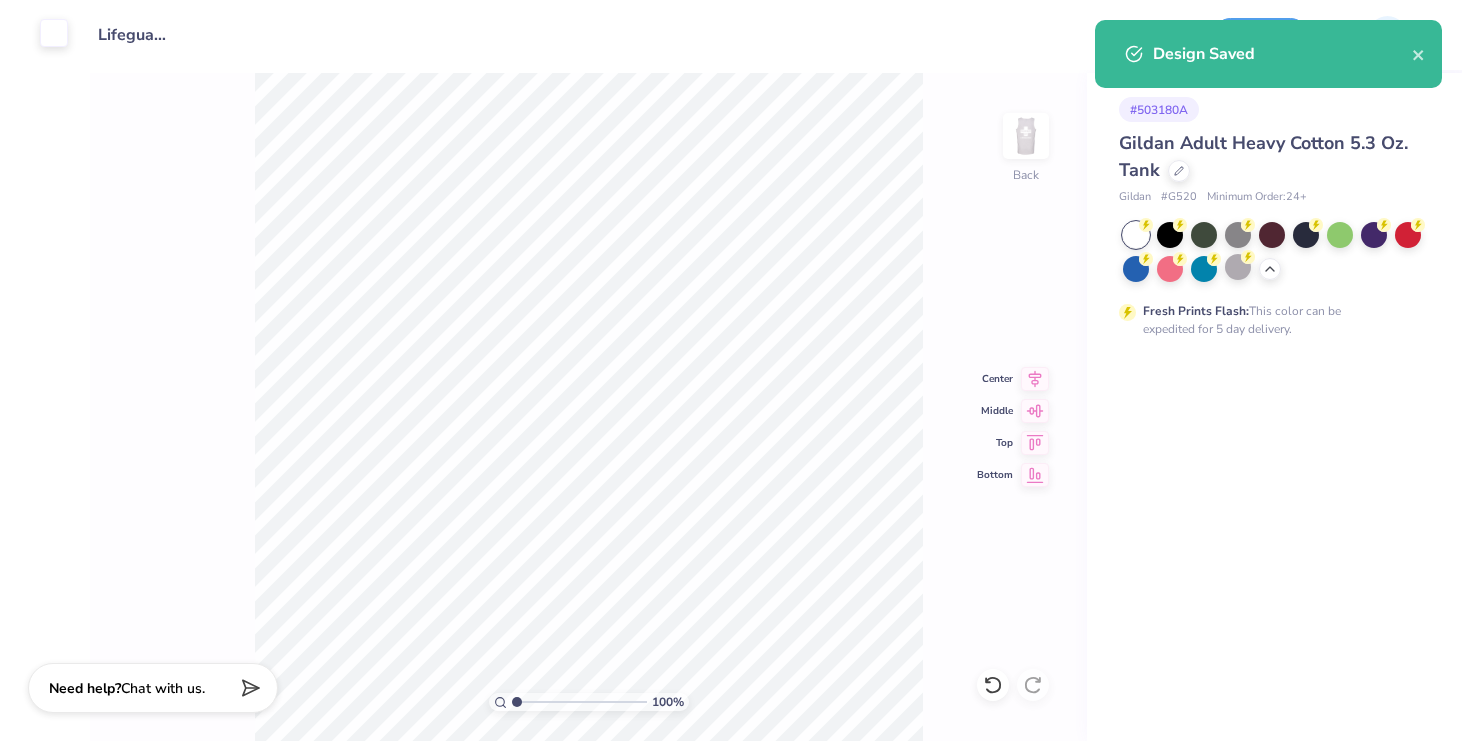 click at bounding box center [54, 33] 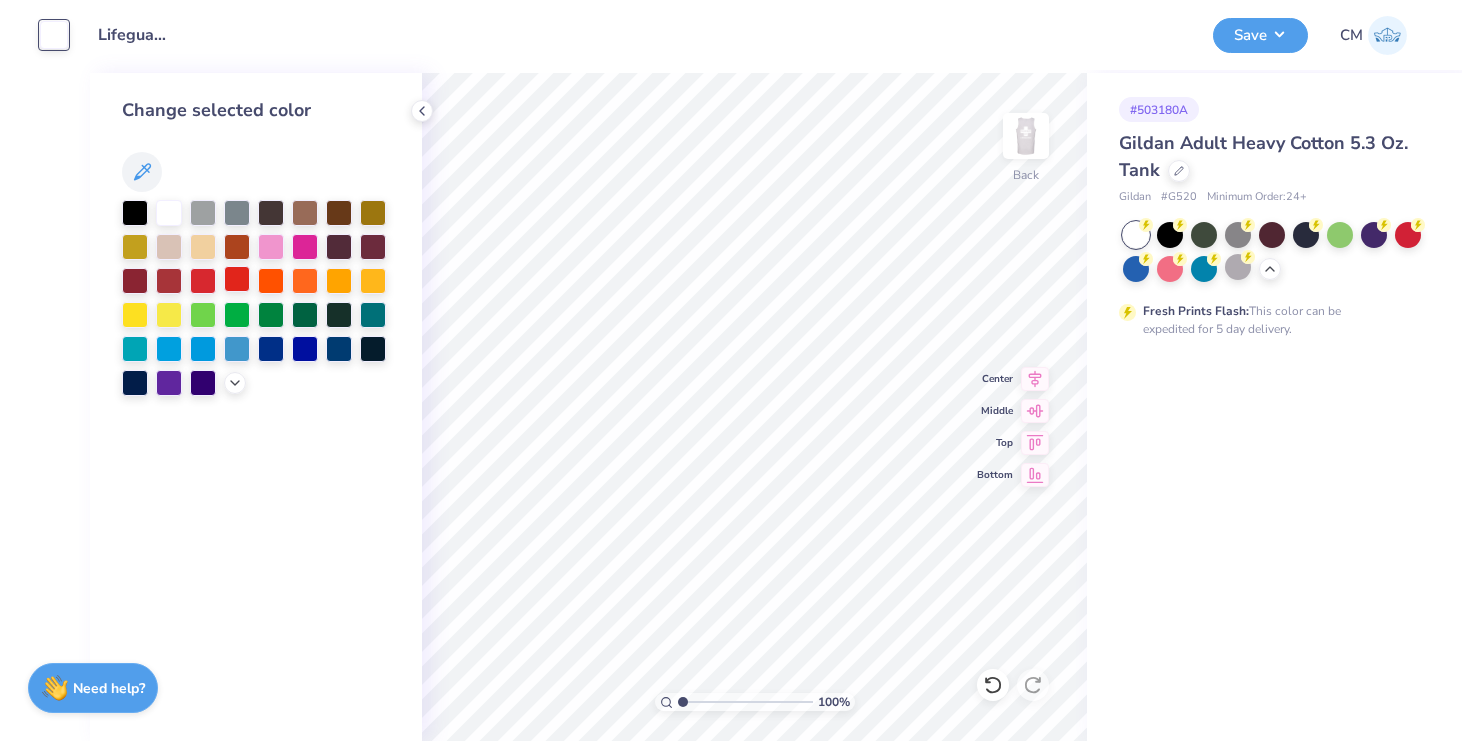 click at bounding box center [237, 279] 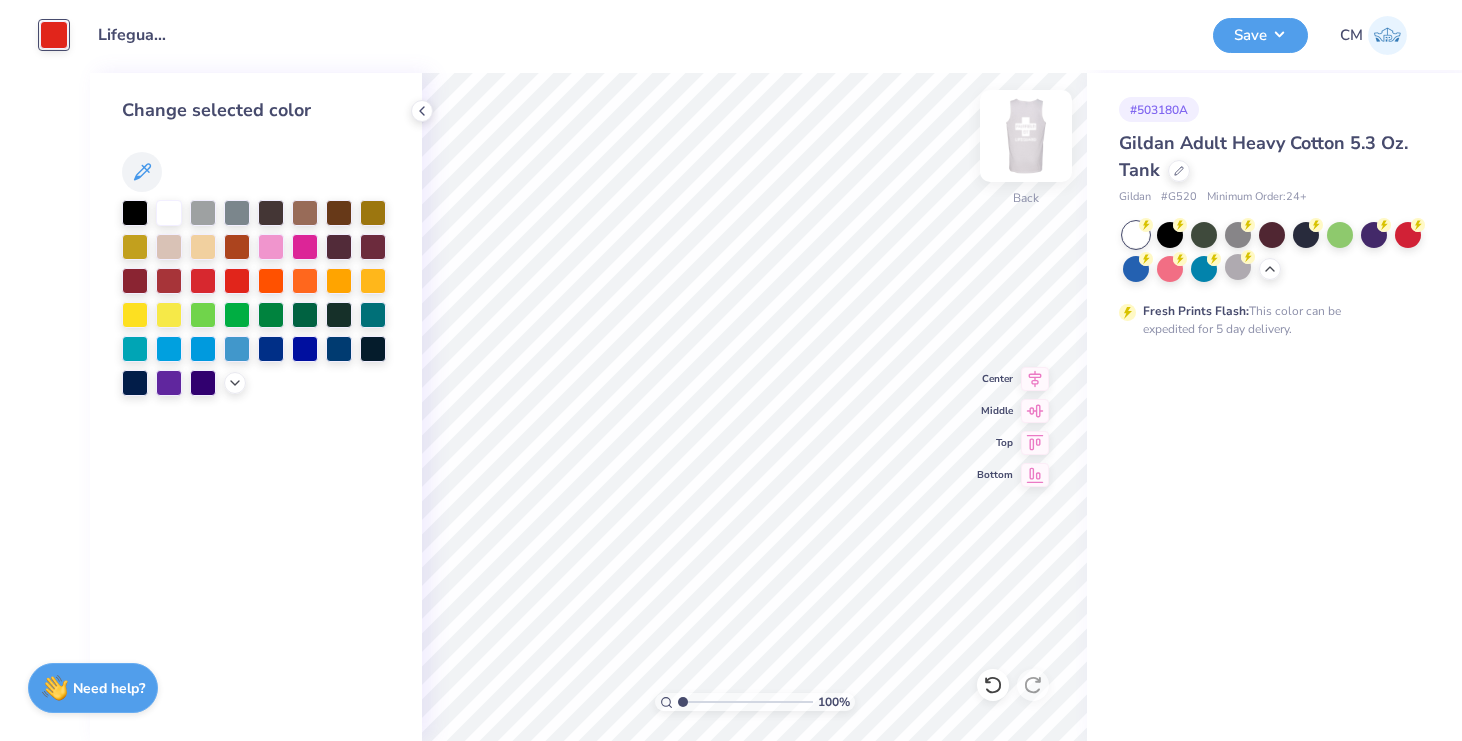 click at bounding box center (1026, 136) 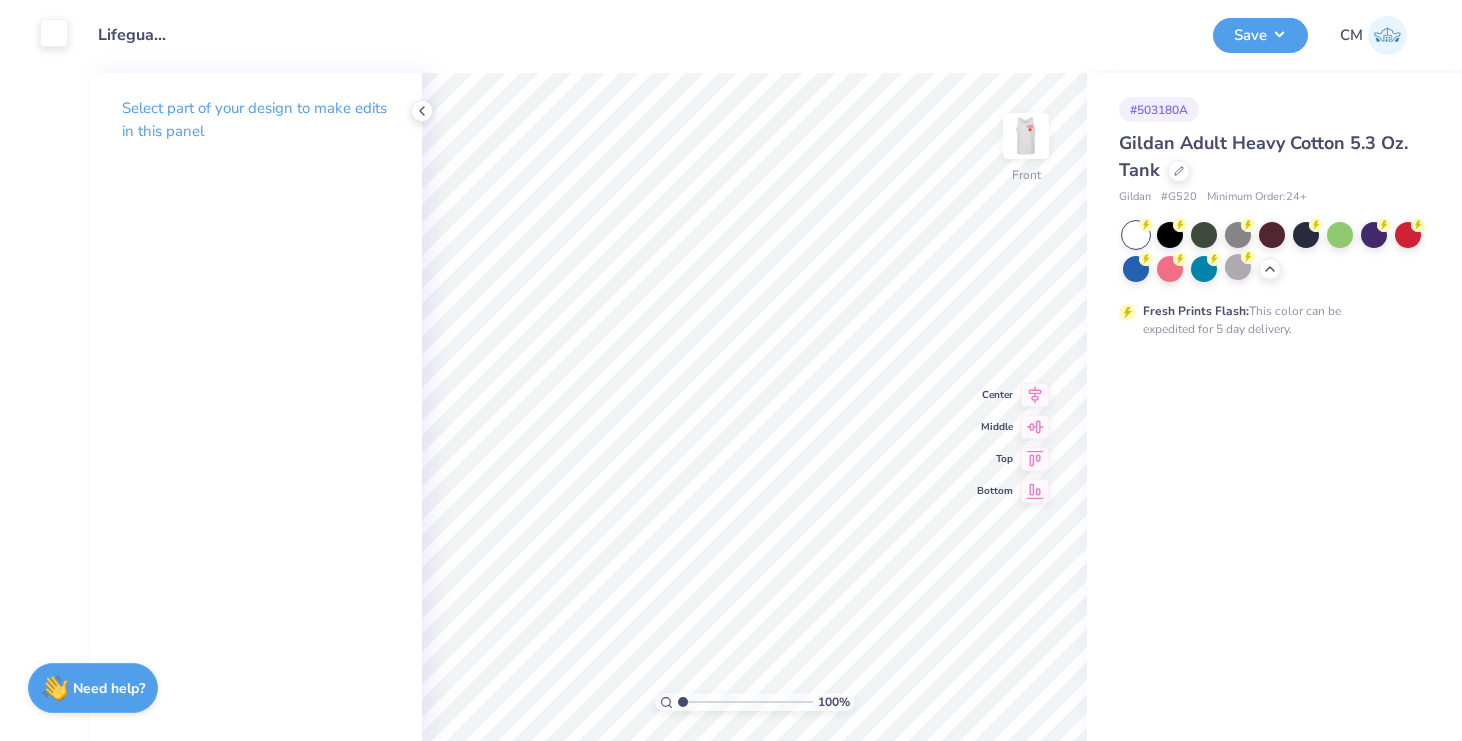 click at bounding box center (54, 33) 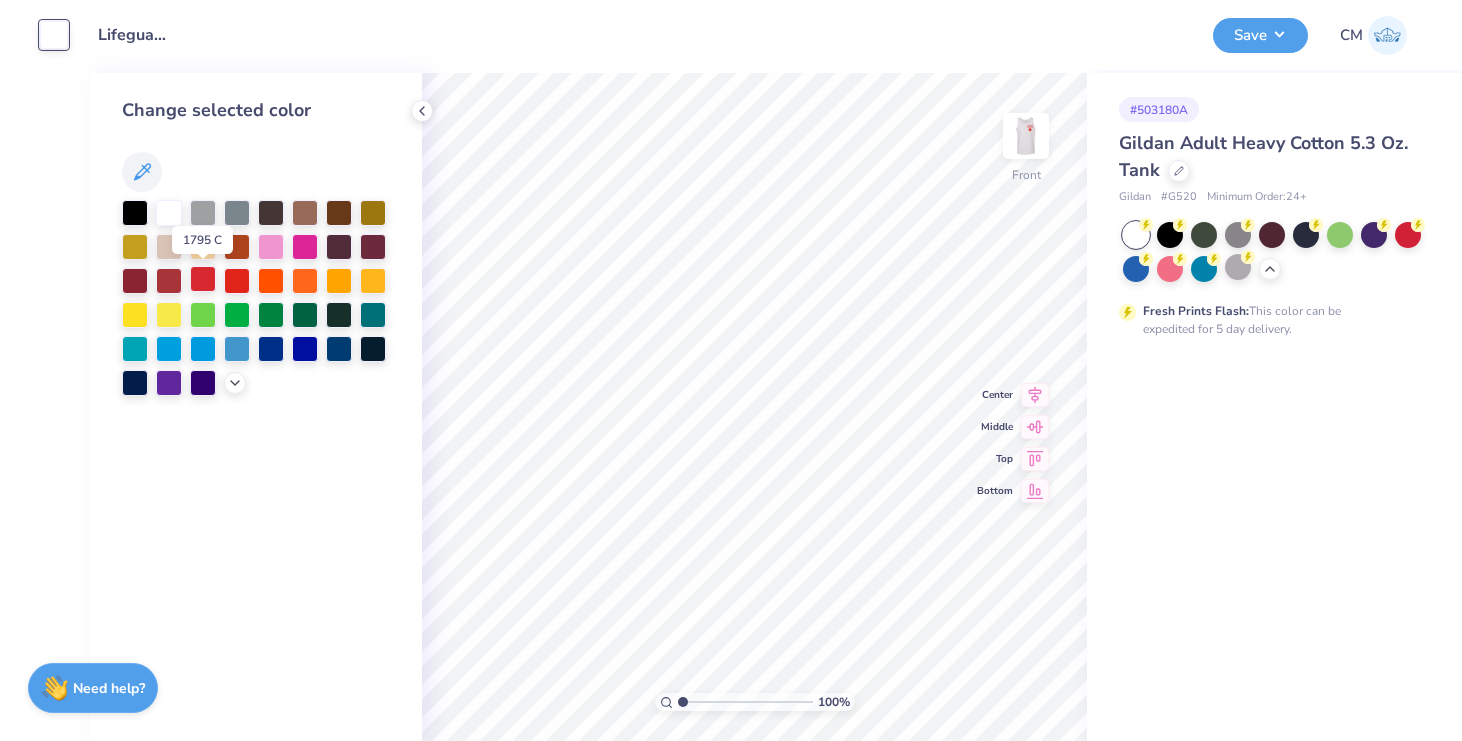 click at bounding box center (203, 279) 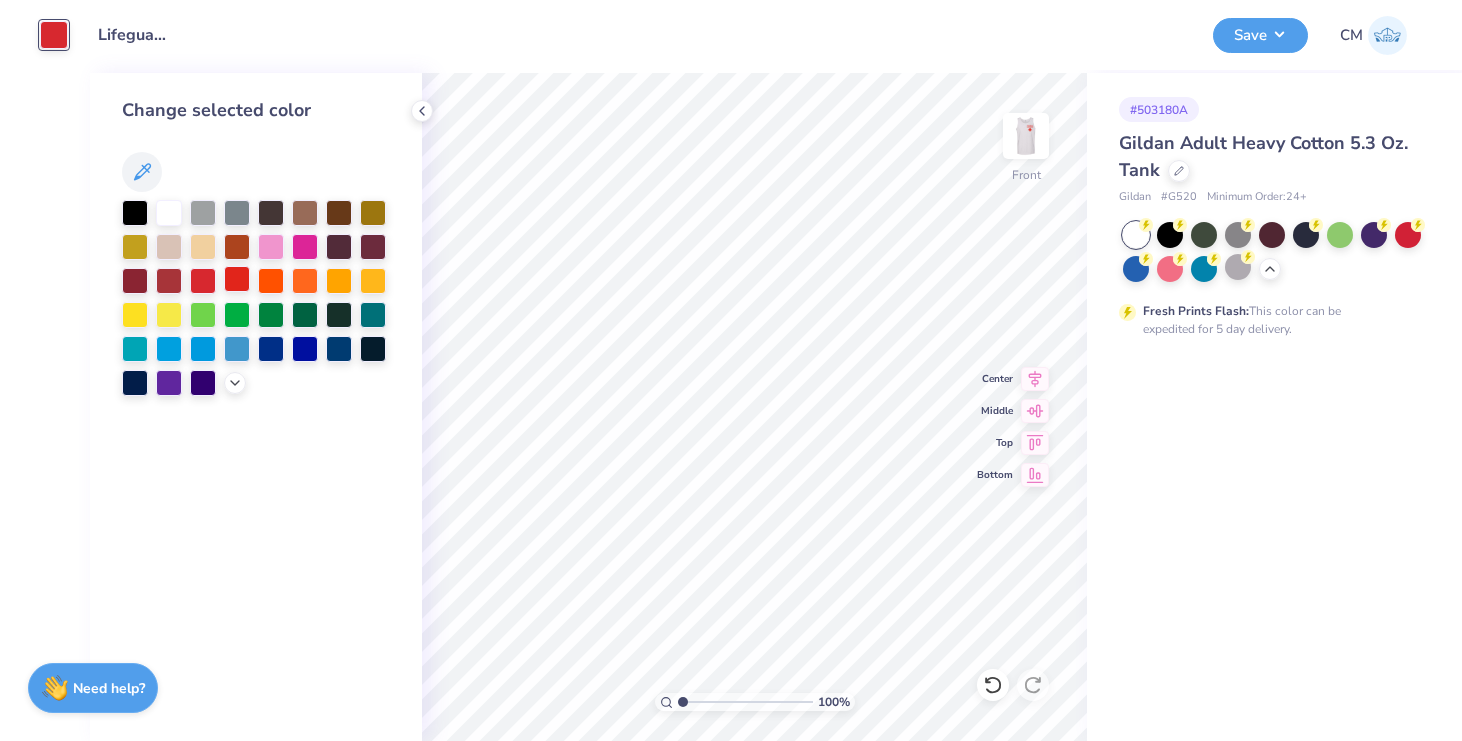 click at bounding box center [237, 279] 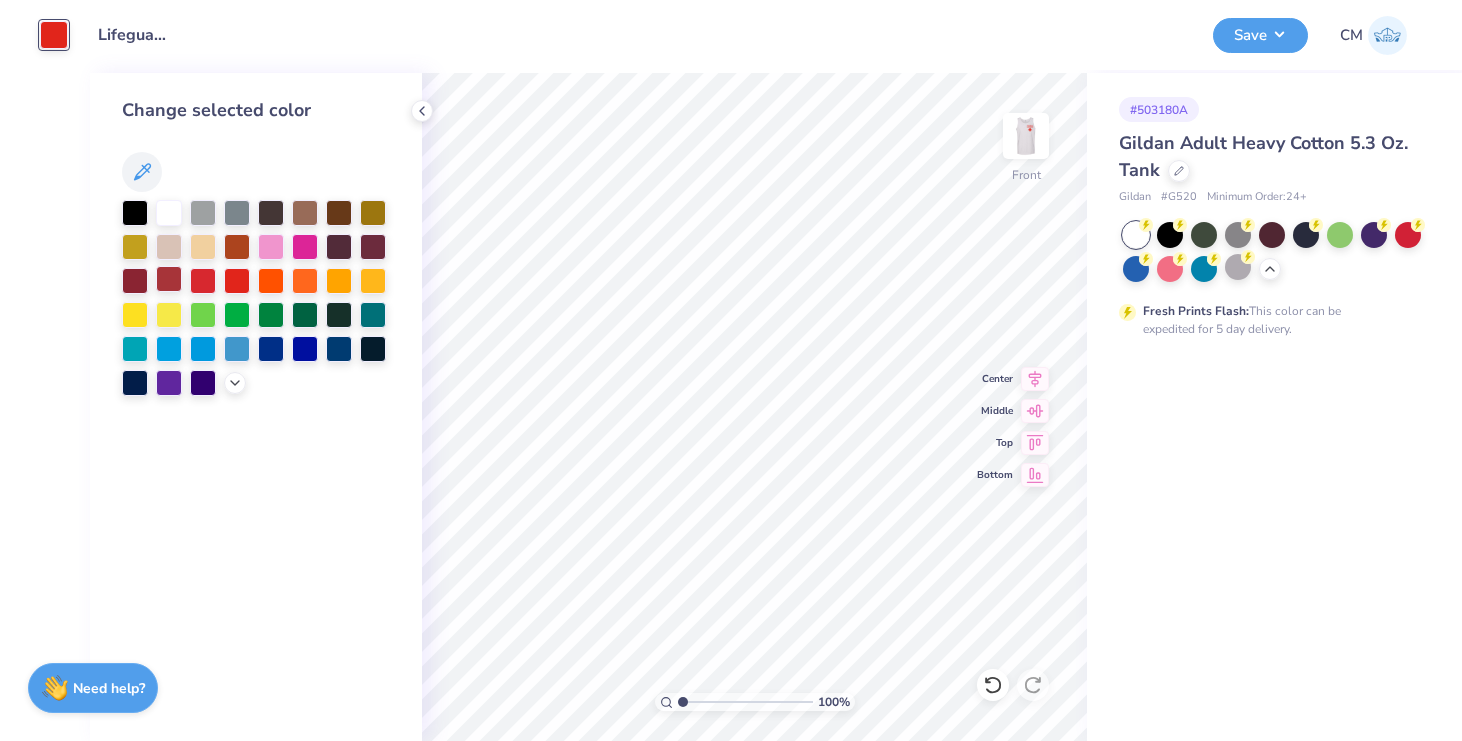 click at bounding box center [169, 279] 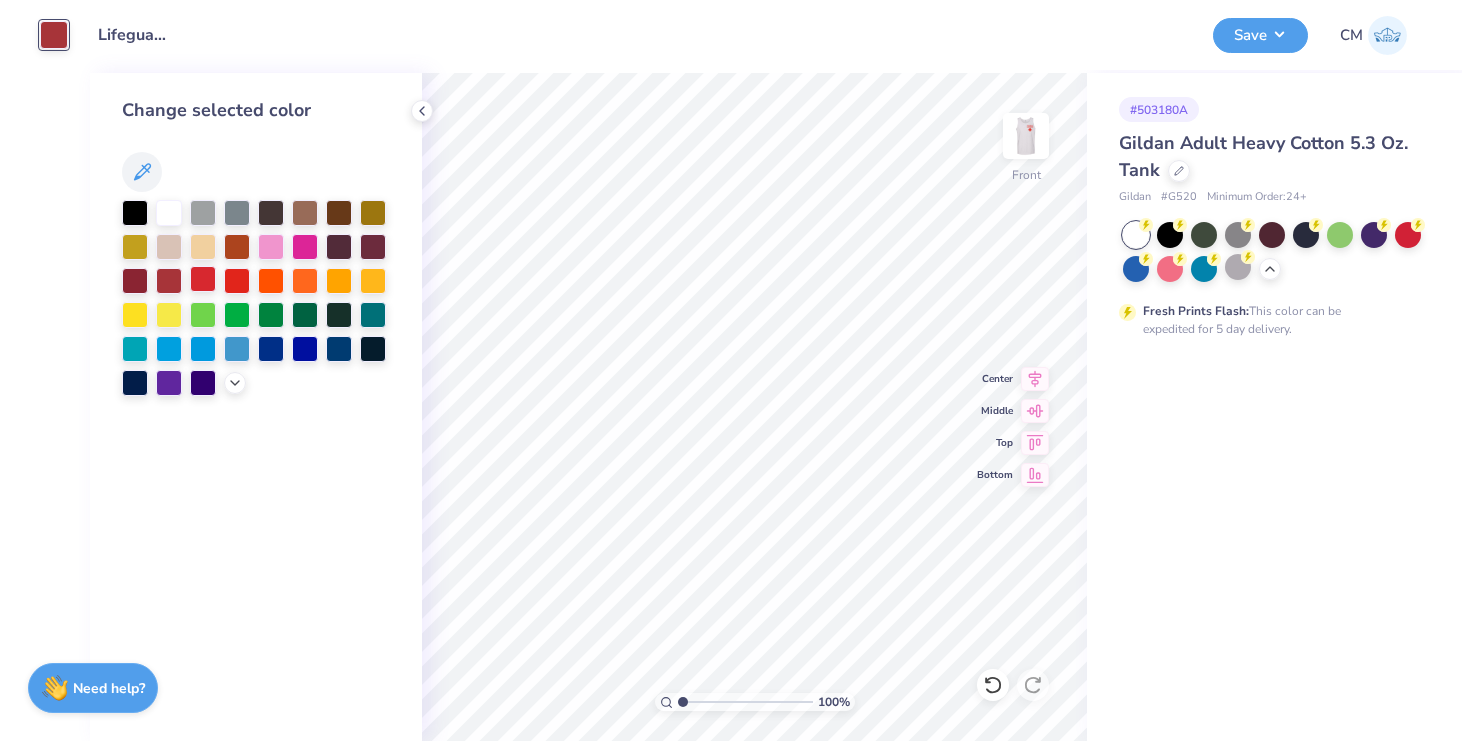 click at bounding box center [203, 279] 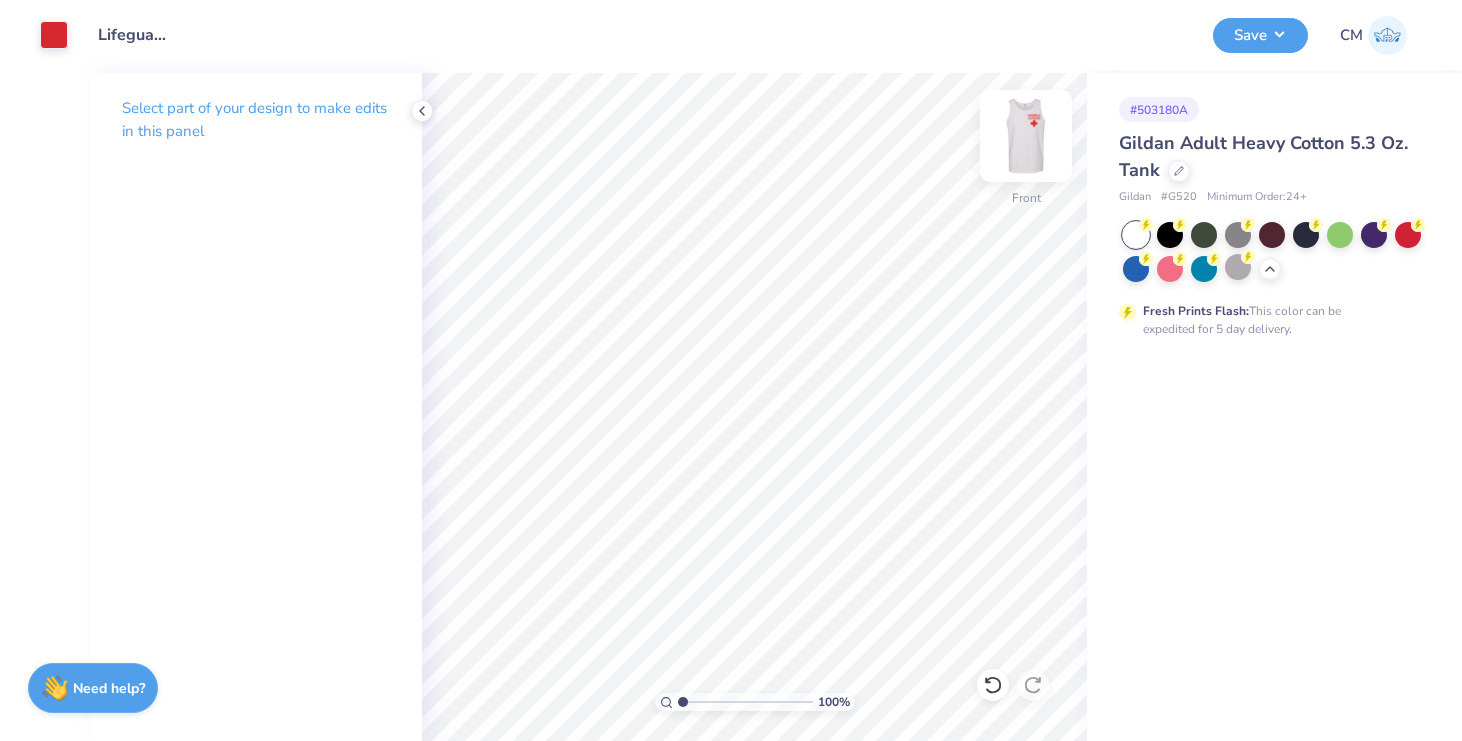click at bounding box center [1026, 136] 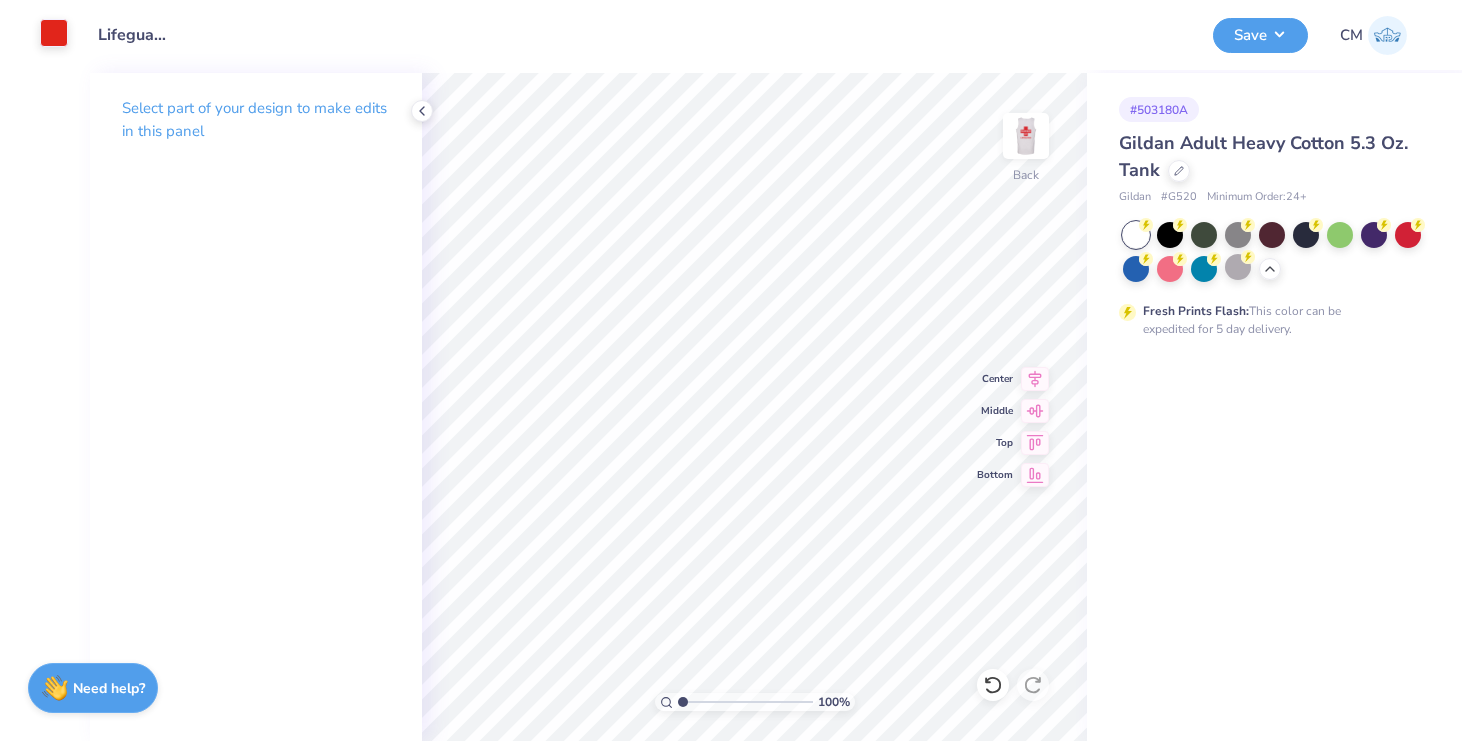 click at bounding box center (54, 33) 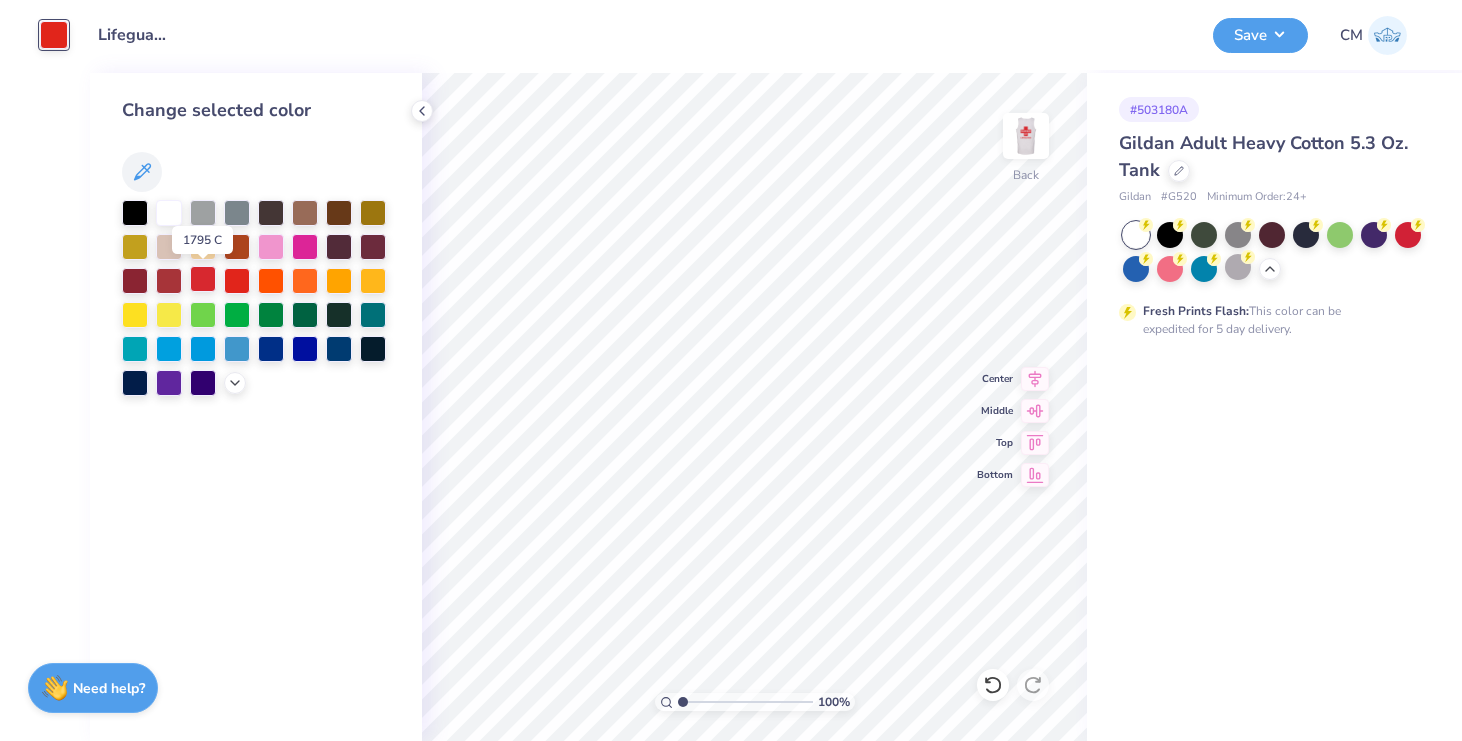 click at bounding box center [203, 279] 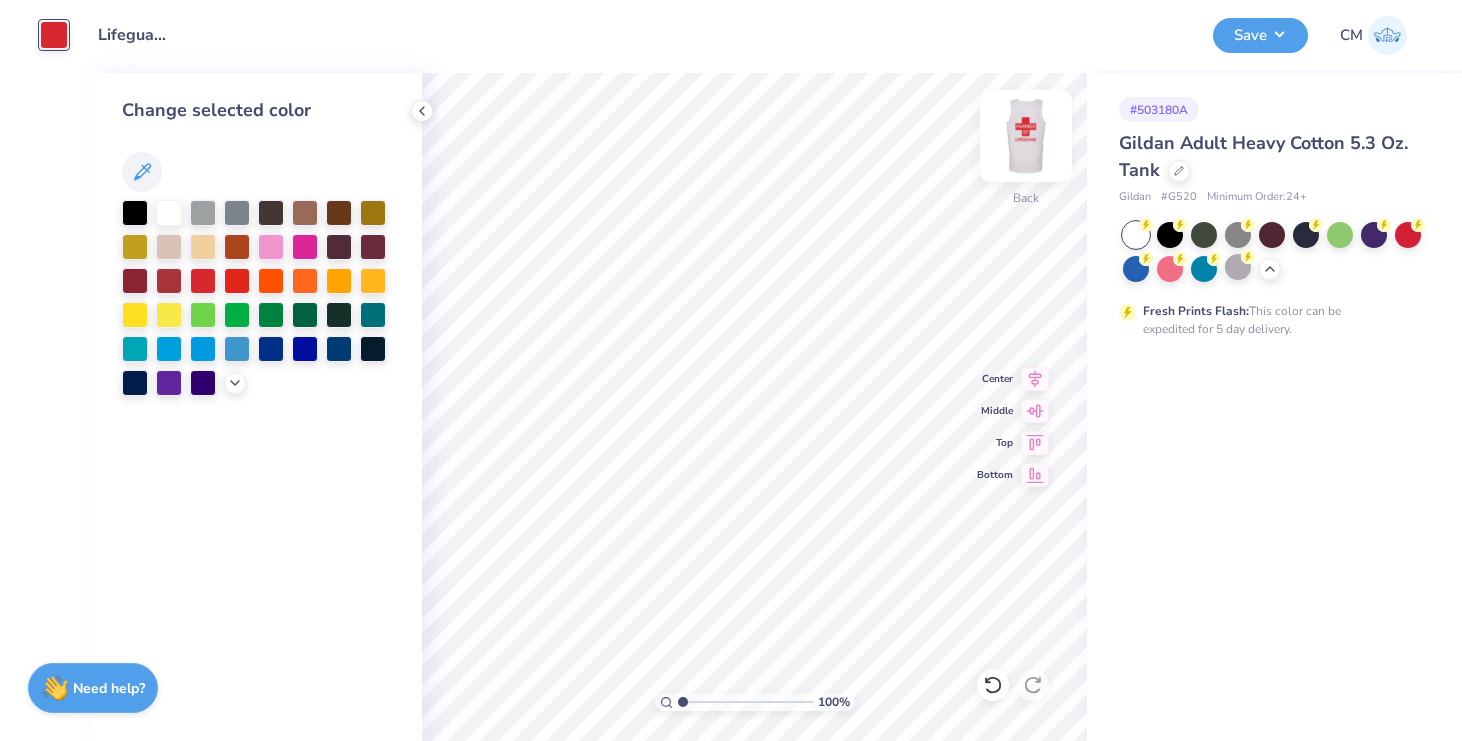 click at bounding box center [1026, 136] 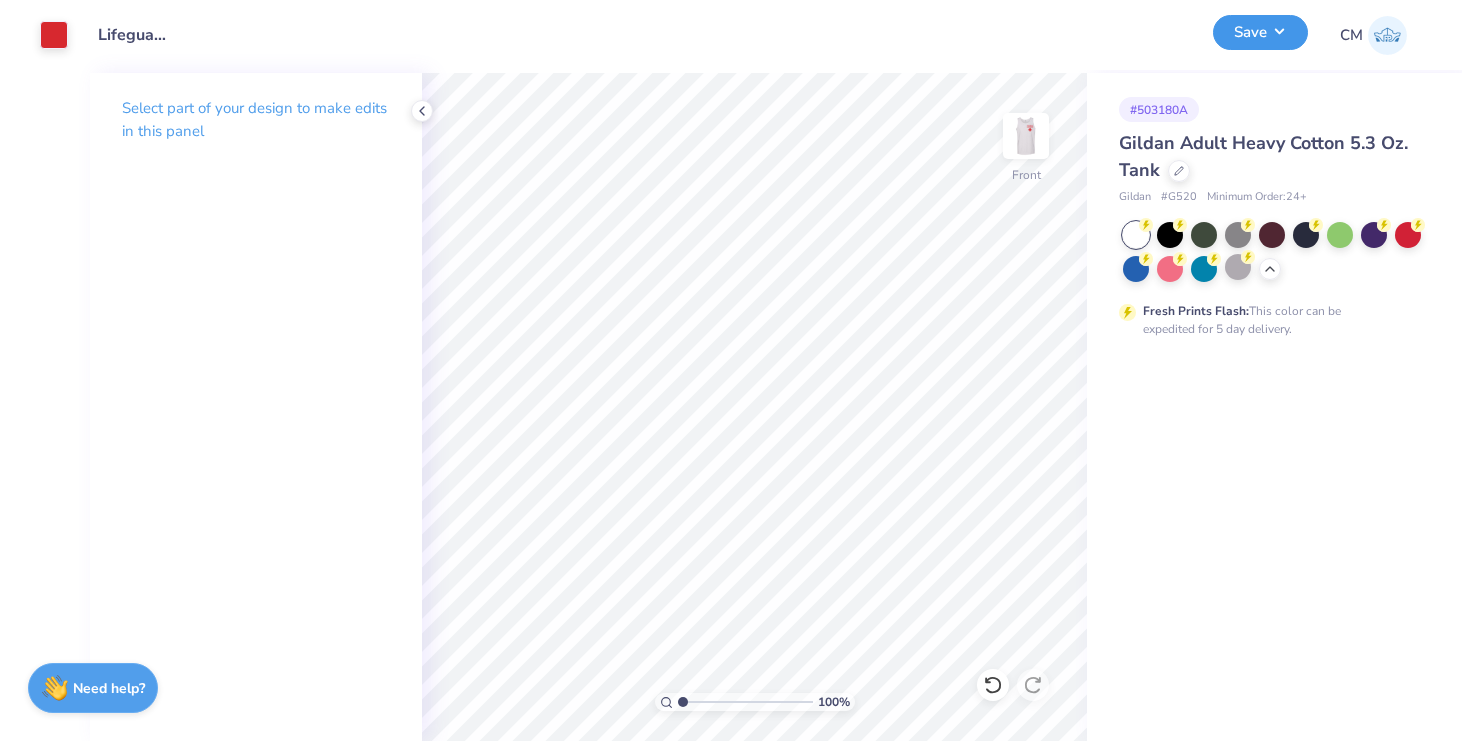 click on "Save" at bounding box center [1260, 32] 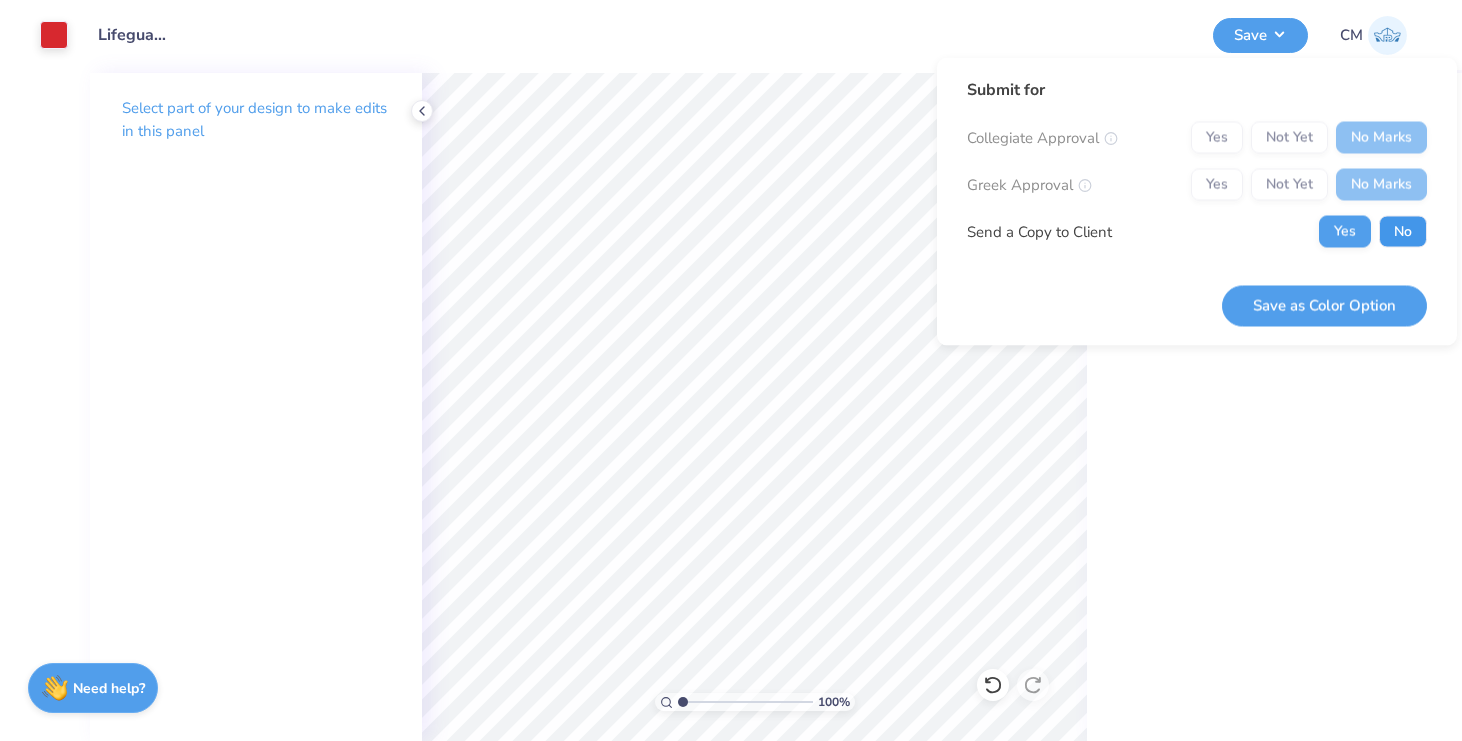 click on "No" at bounding box center [1403, 232] 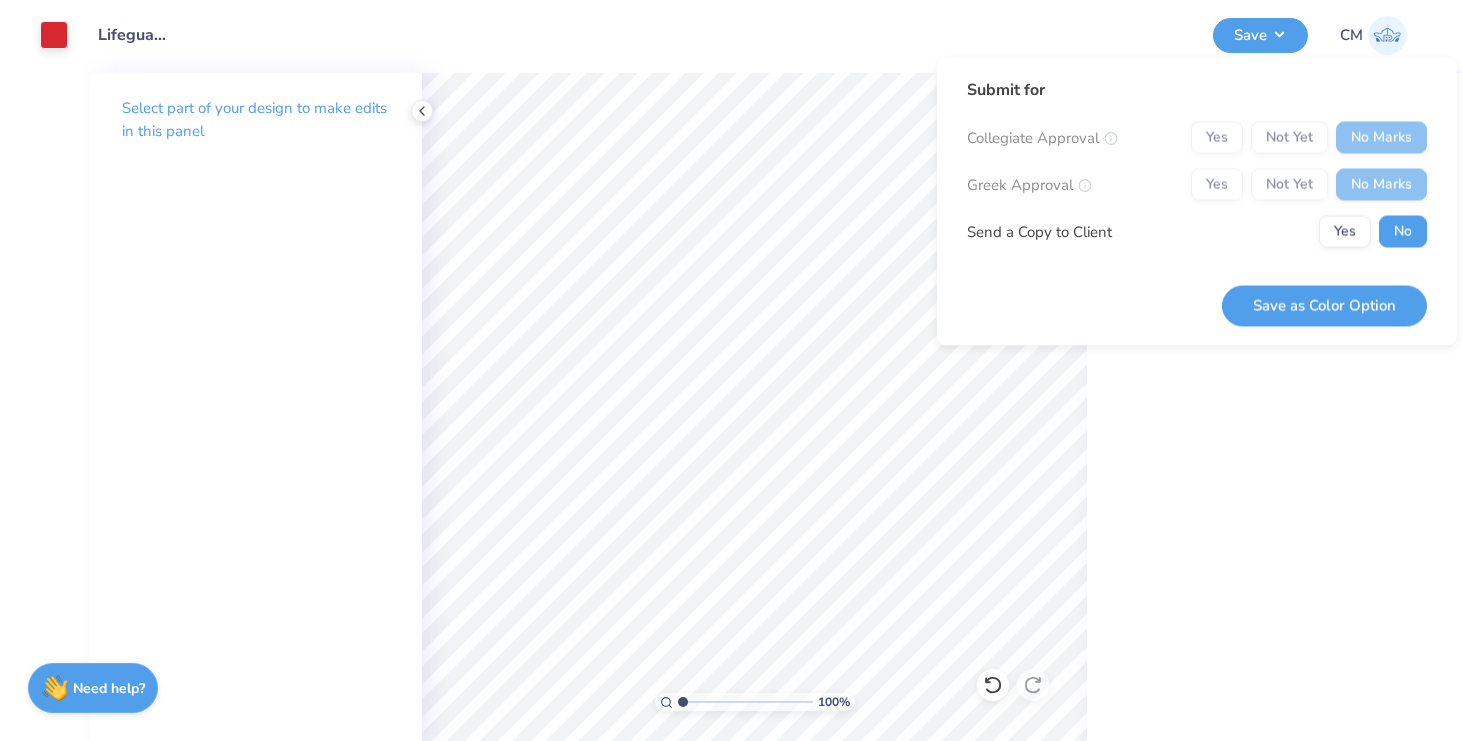 click on "No" at bounding box center (1403, 232) 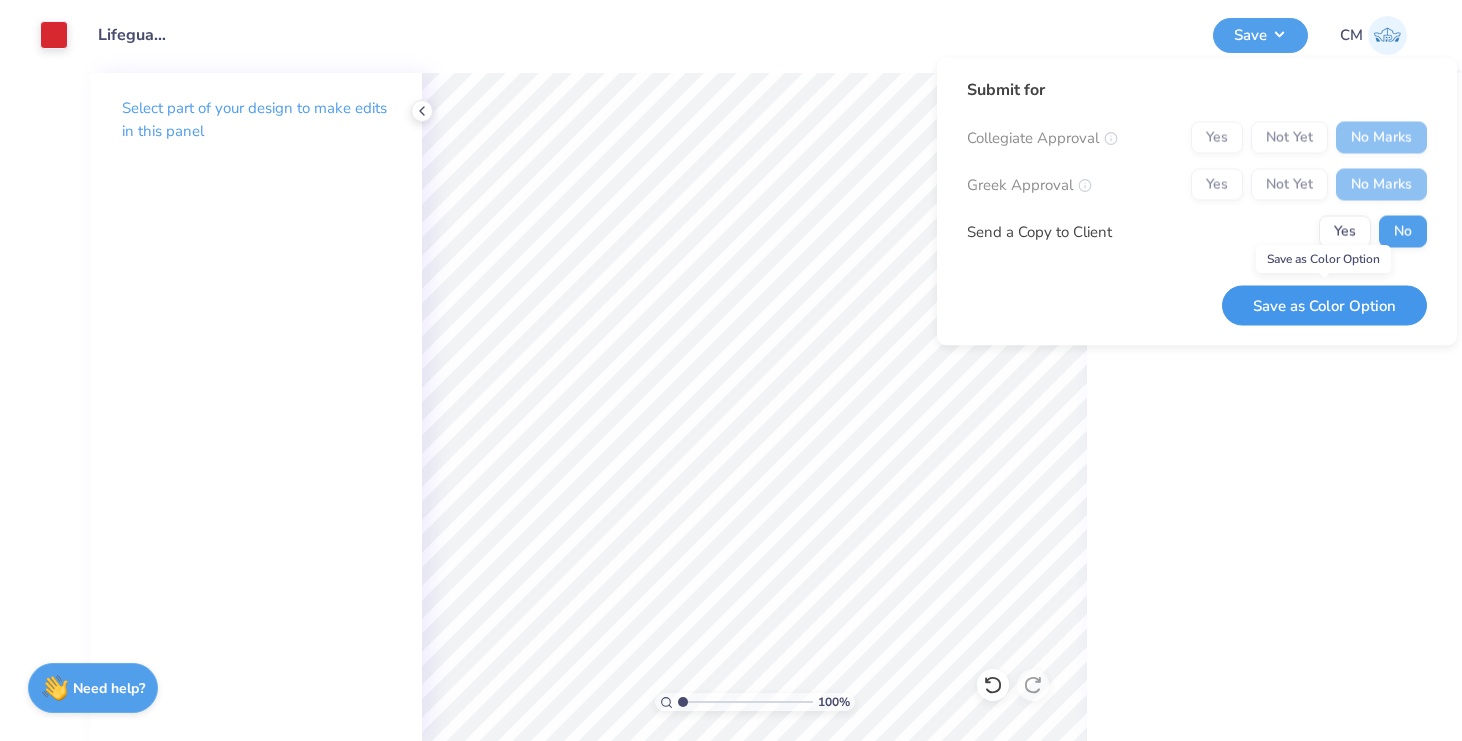 click on "Save as Color Option" at bounding box center (1324, 305) 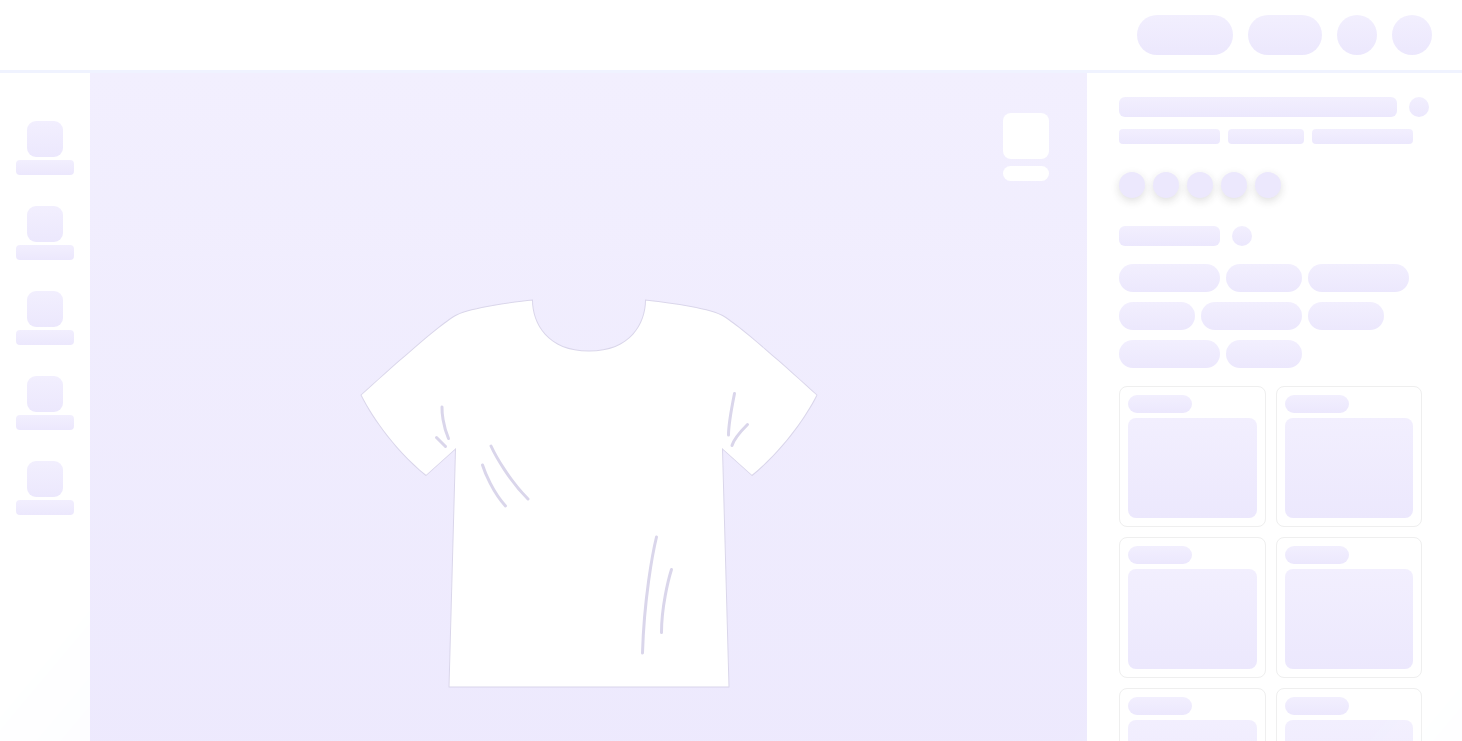 scroll, scrollTop: 0, scrollLeft: 0, axis: both 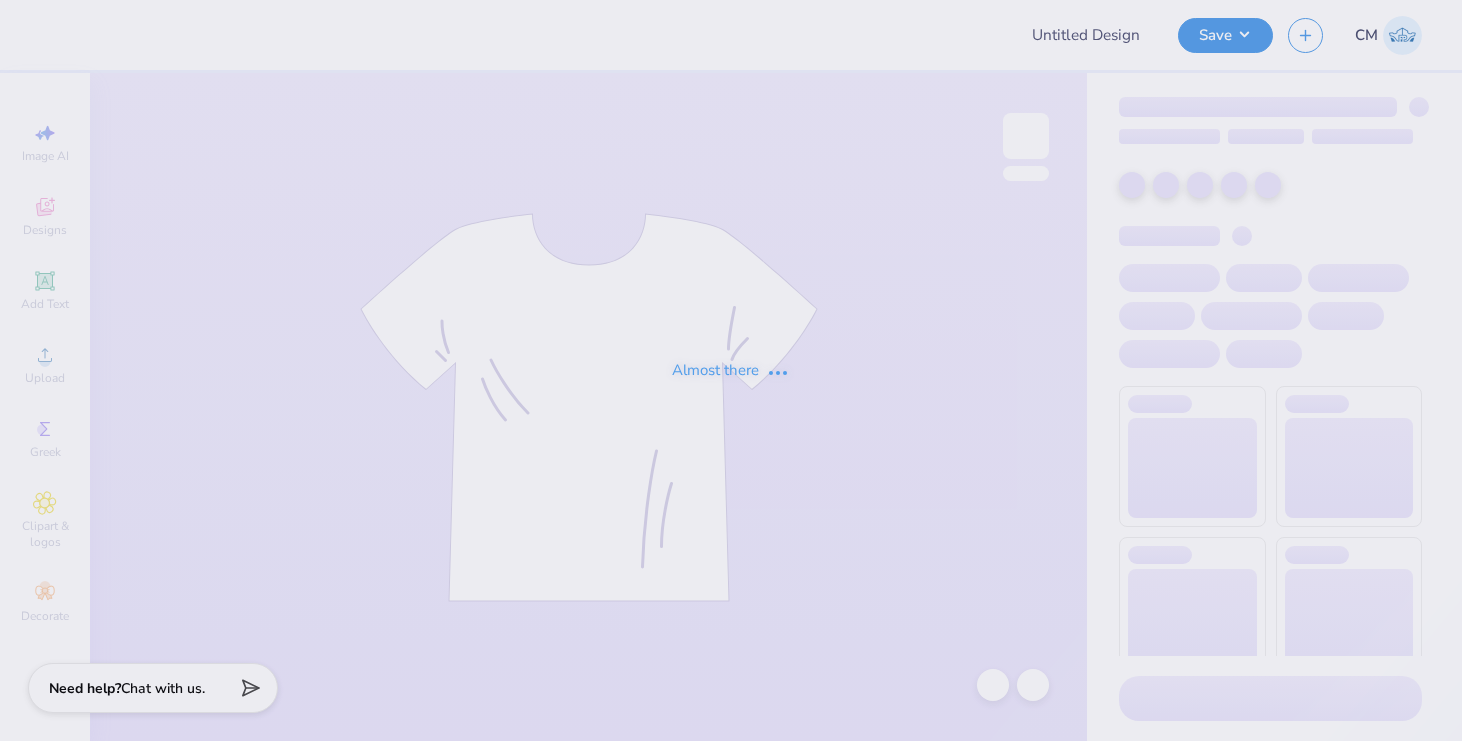 type on "Lifeguard Tank" 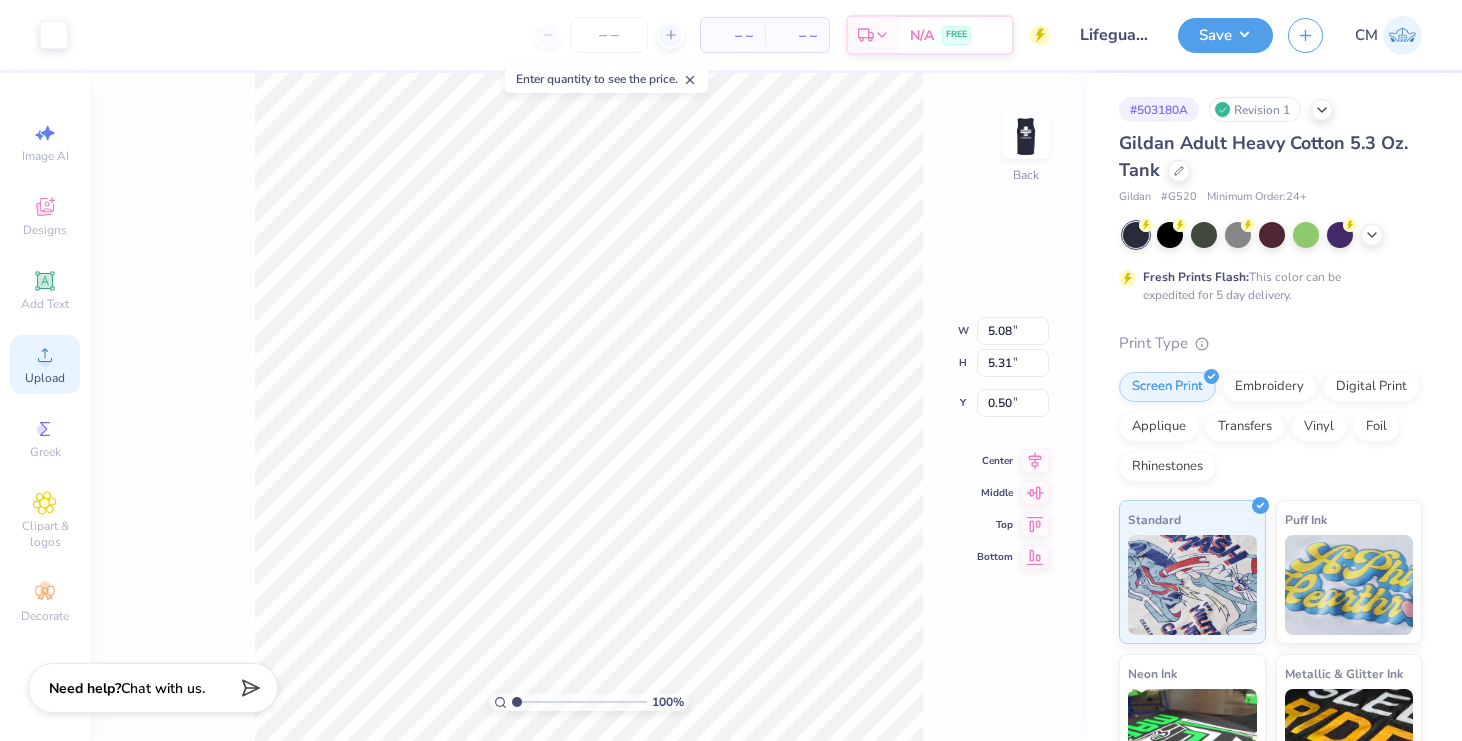 click on "Upload" at bounding box center (45, 378) 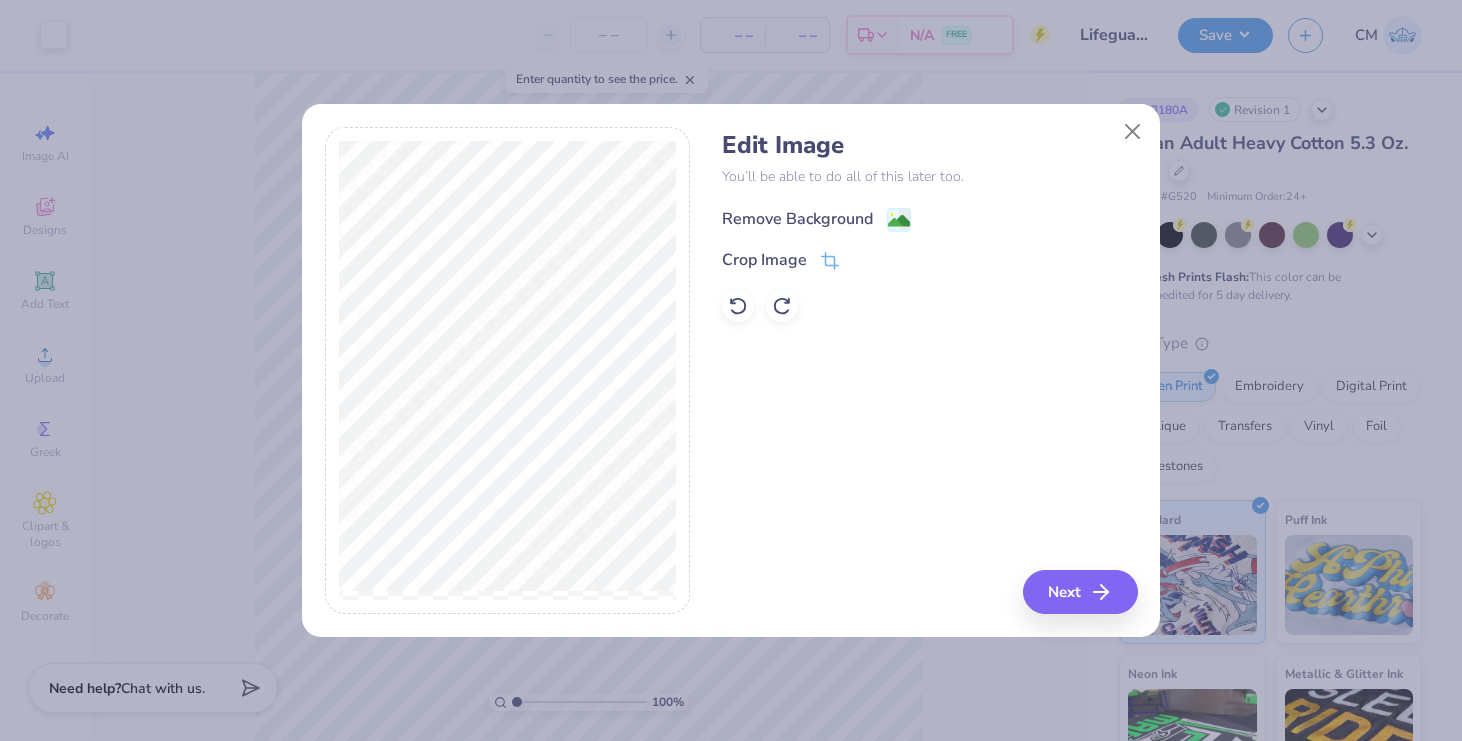 click on "Remove Background" at bounding box center (816, 219) 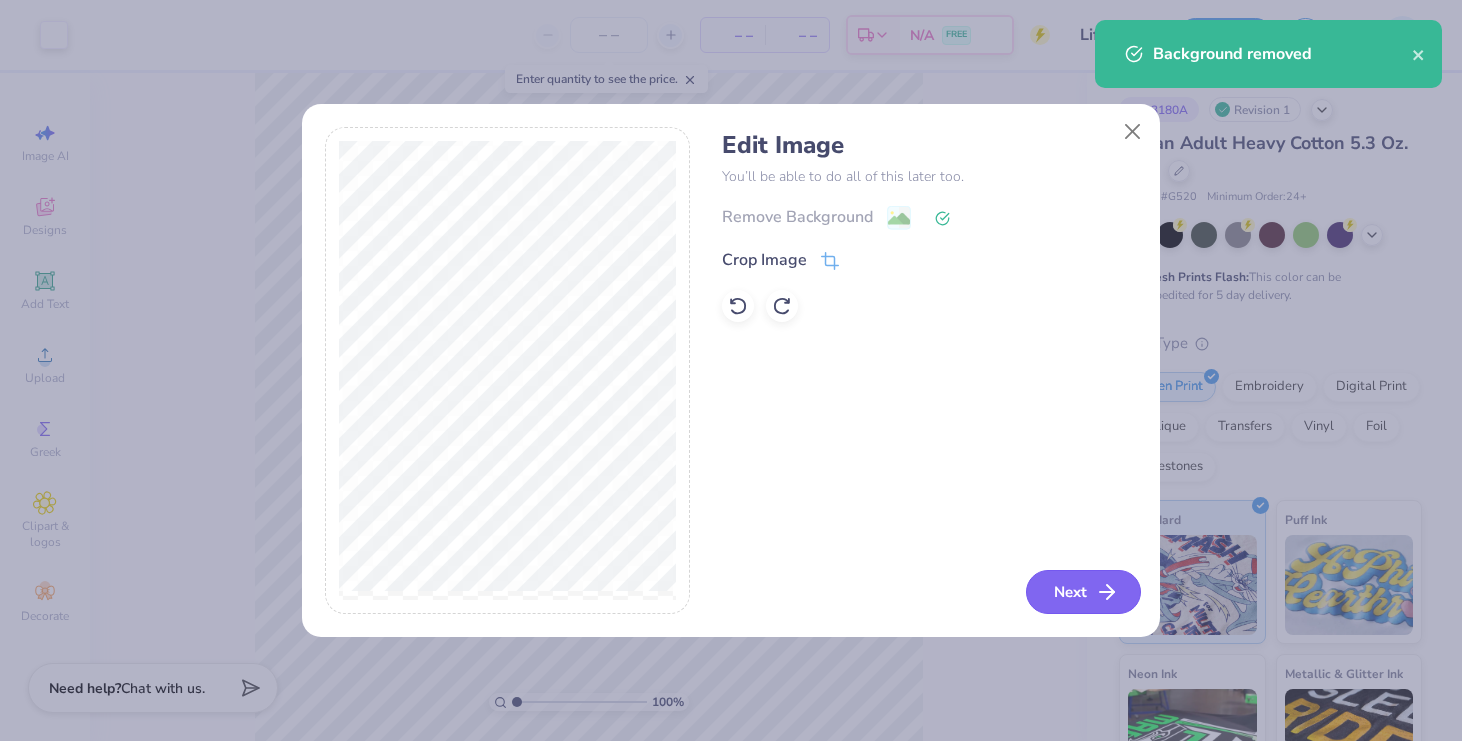 click on "Next" at bounding box center (1083, 592) 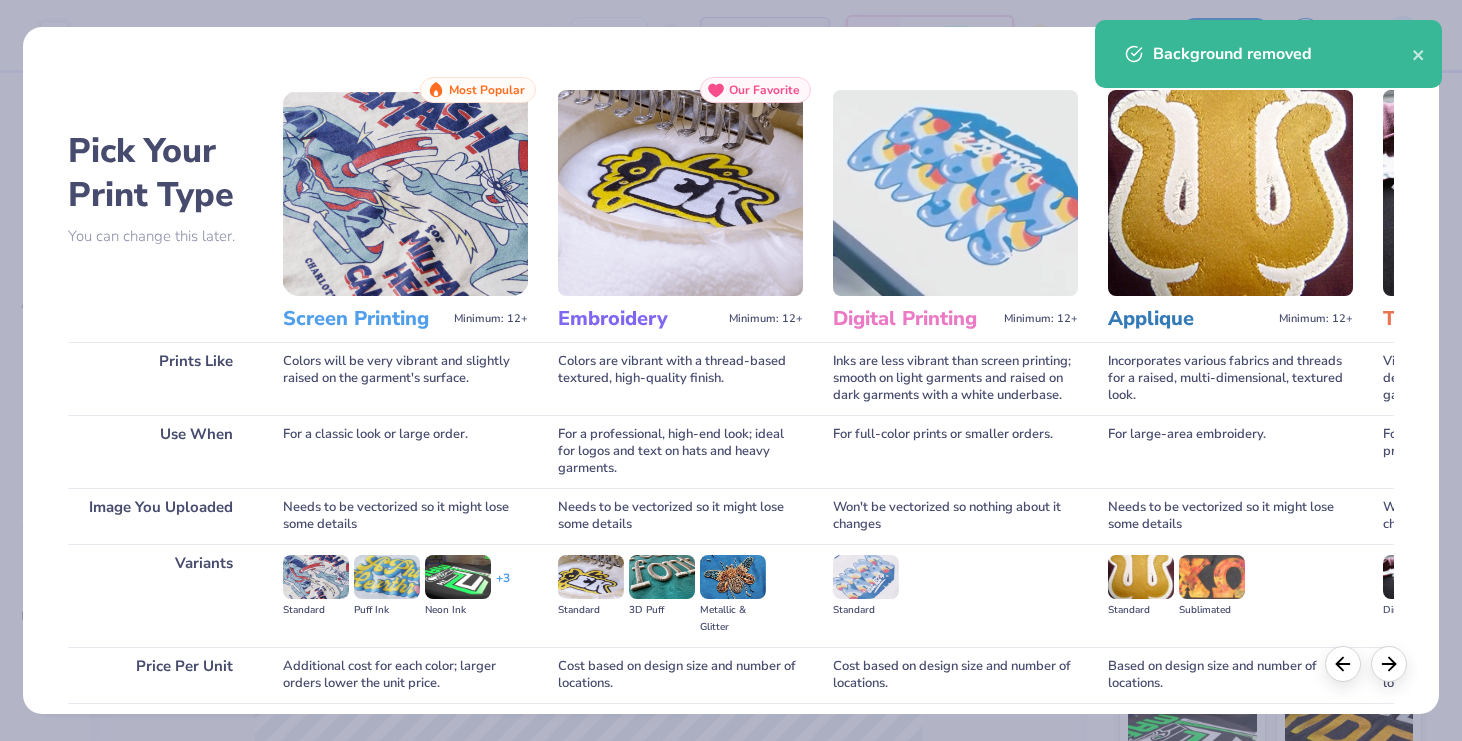 scroll, scrollTop: 156, scrollLeft: 0, axis: vertical 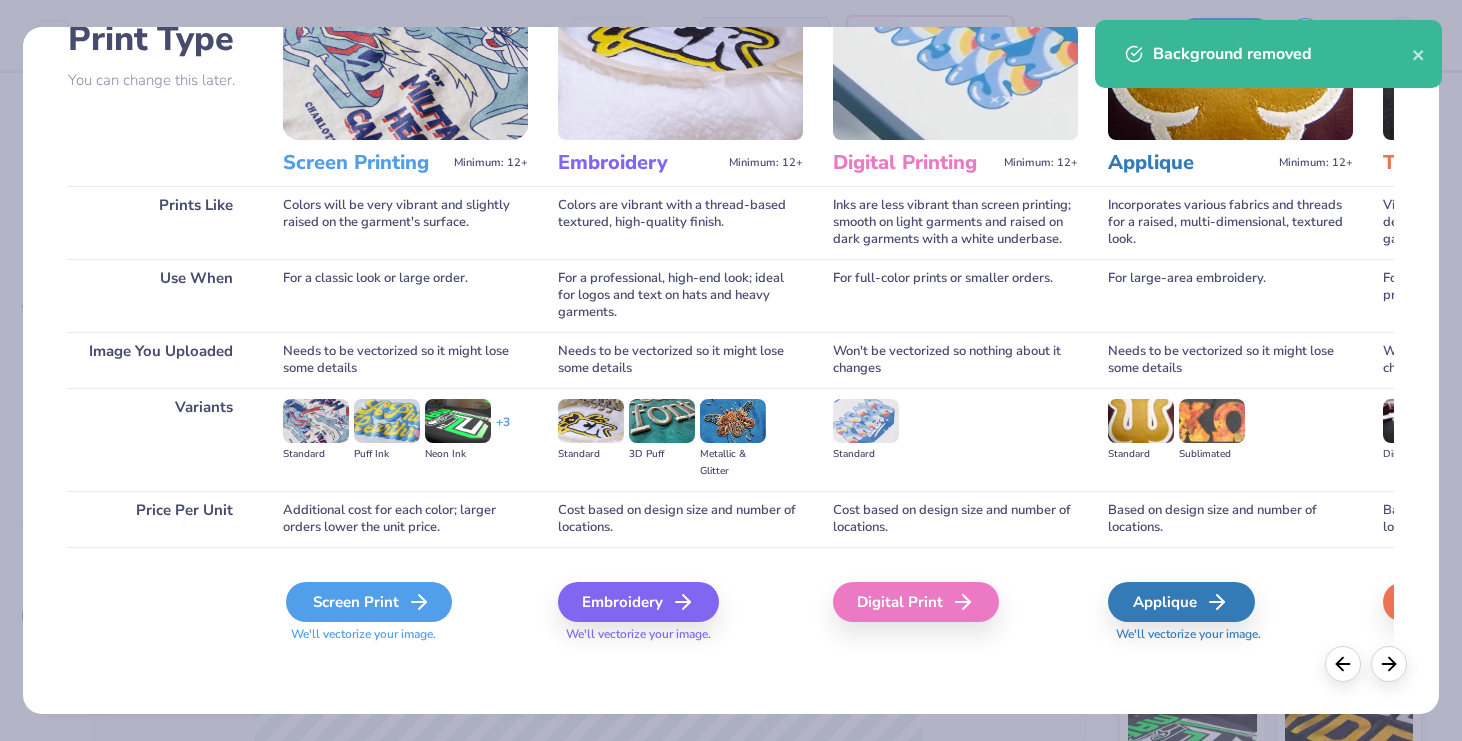click on "Screen Print" at bounding box center [369, 602] 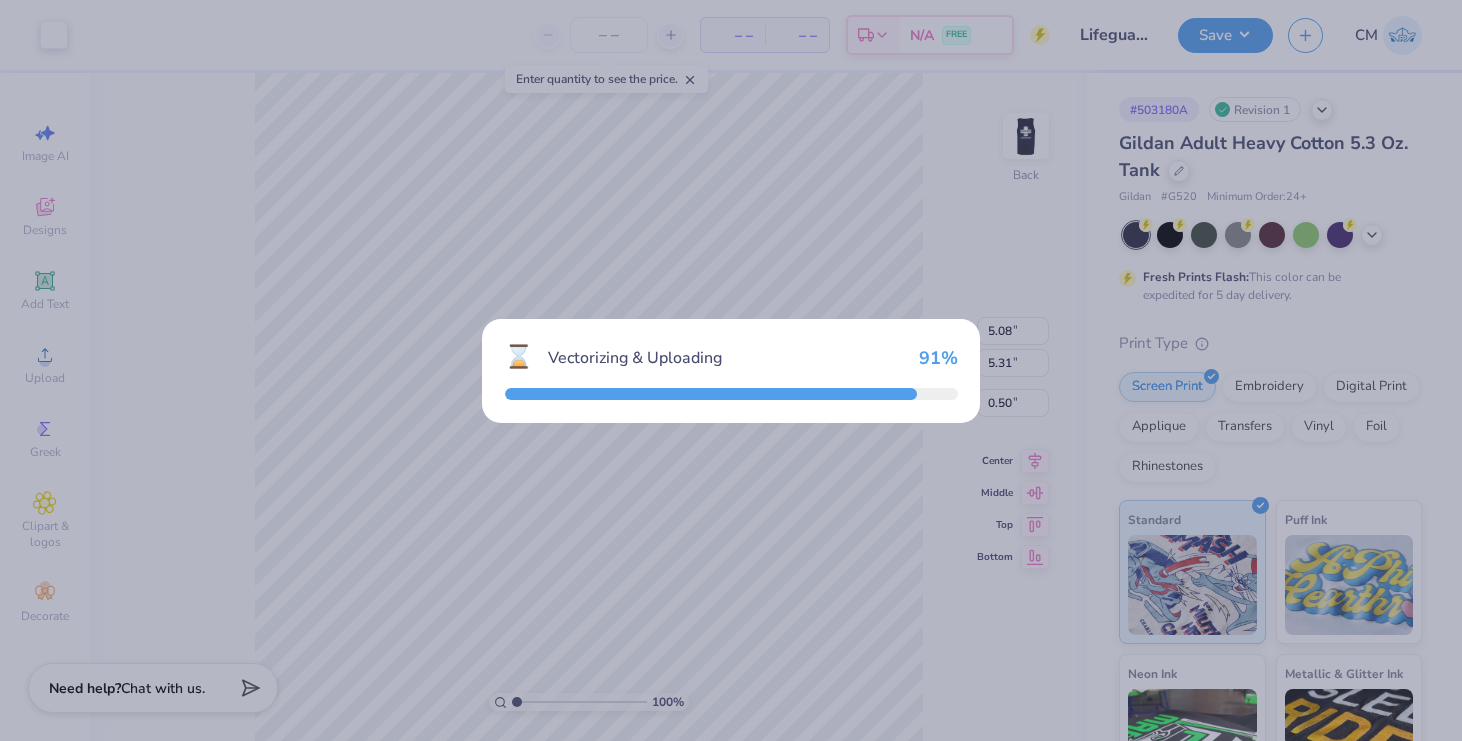 type on "14.96" 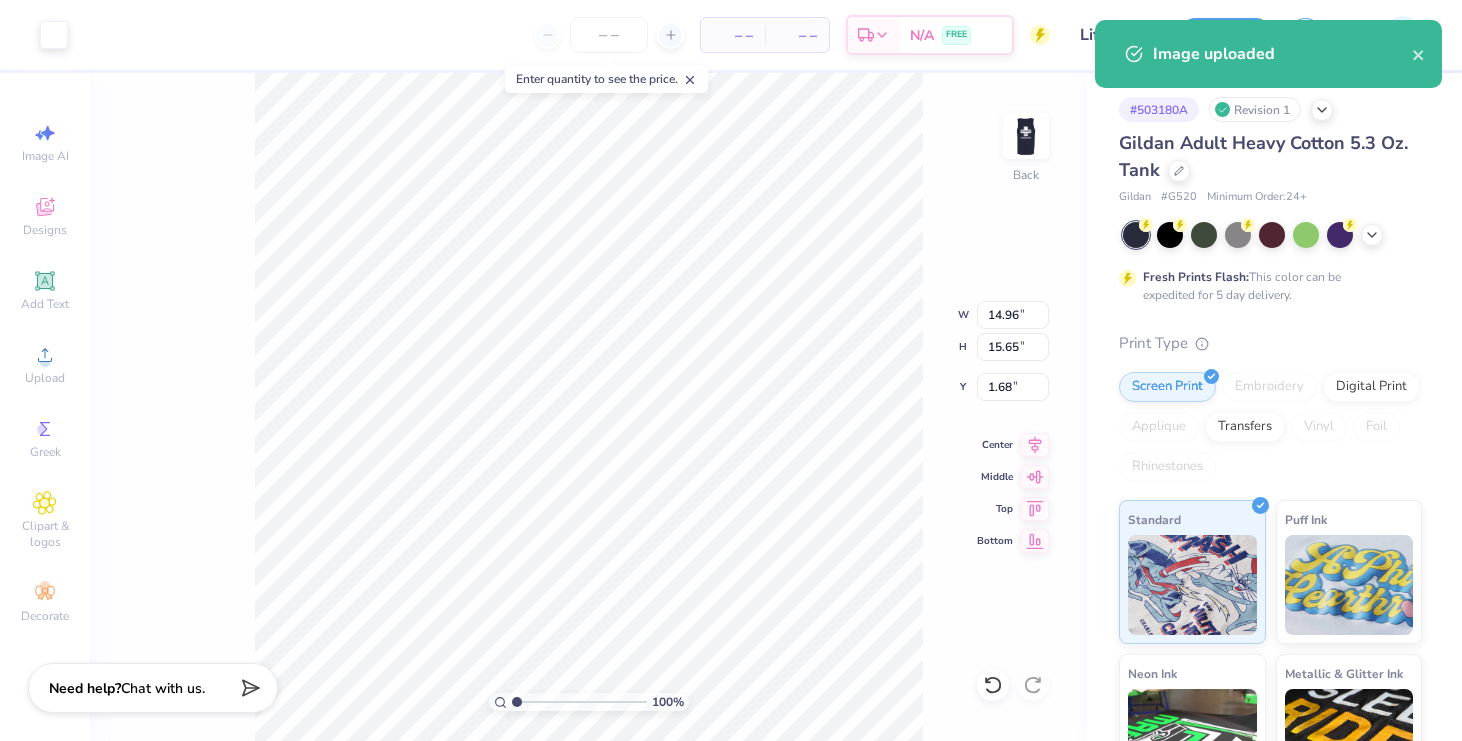 type on "5.08" 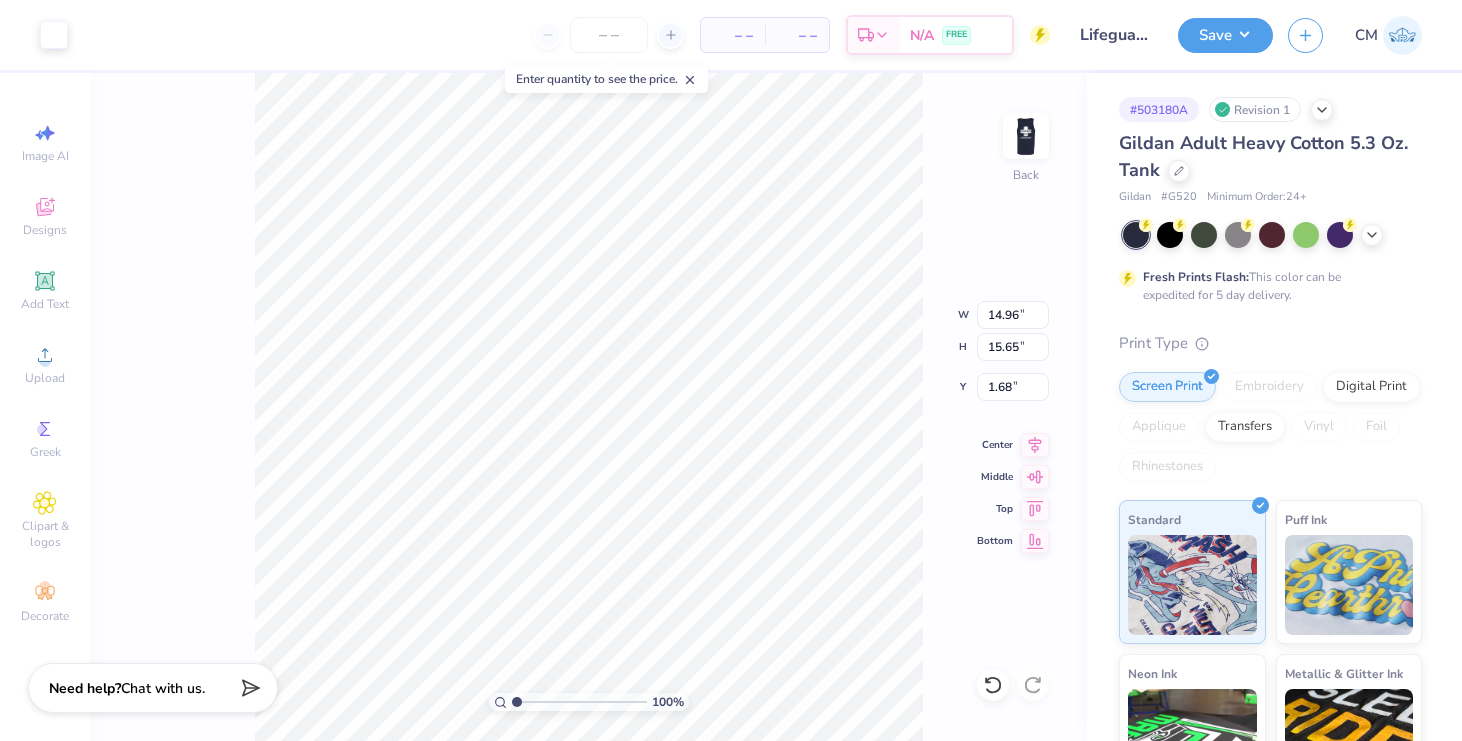 type on "7.77" 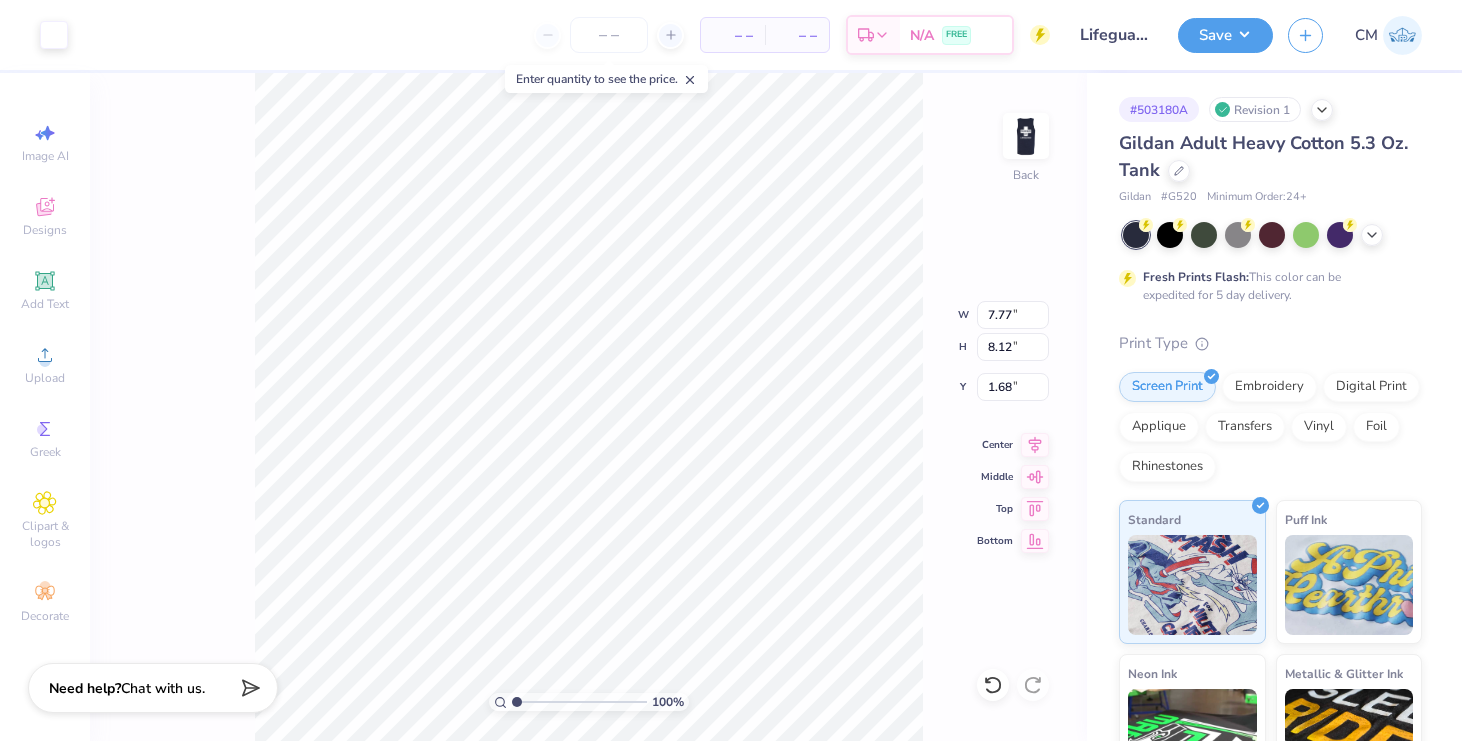 type on "5.30" 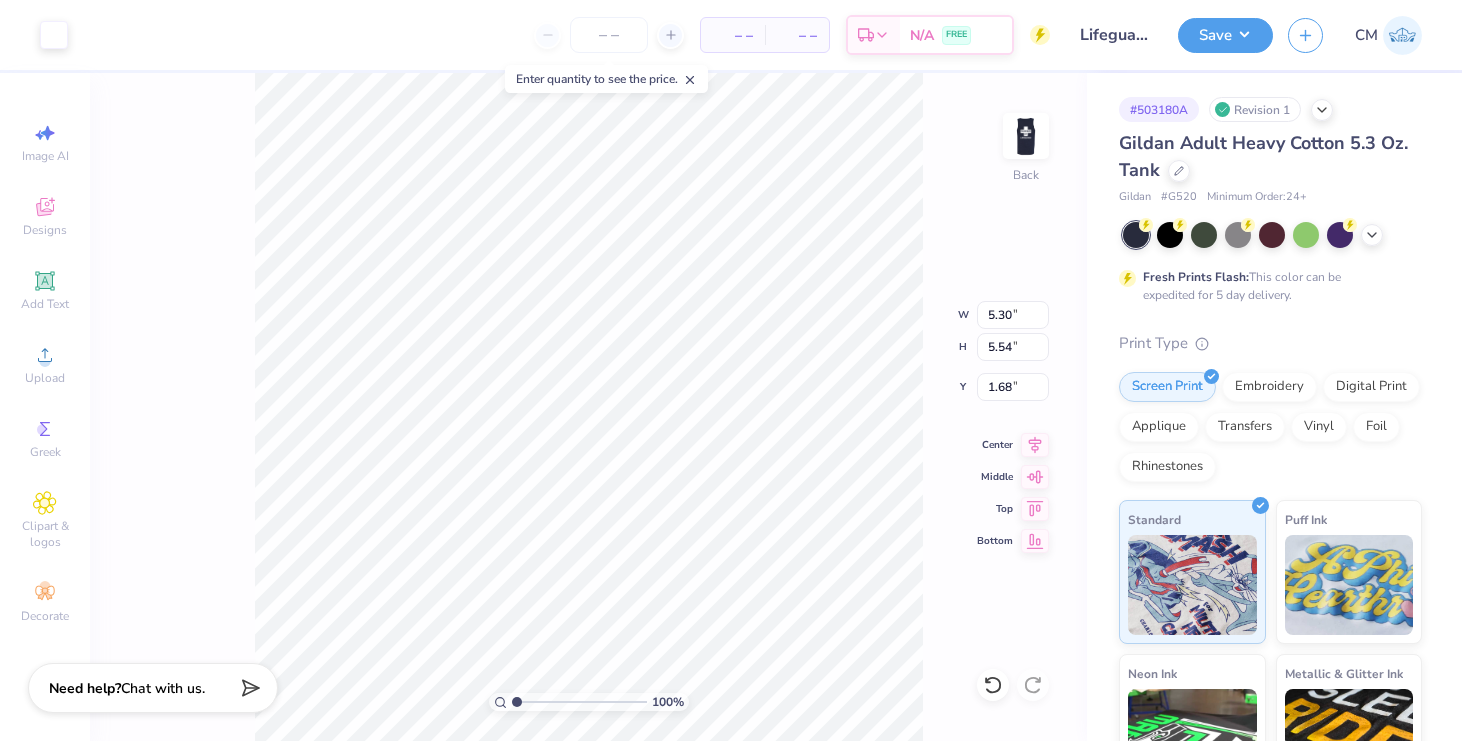 type on "0.50" 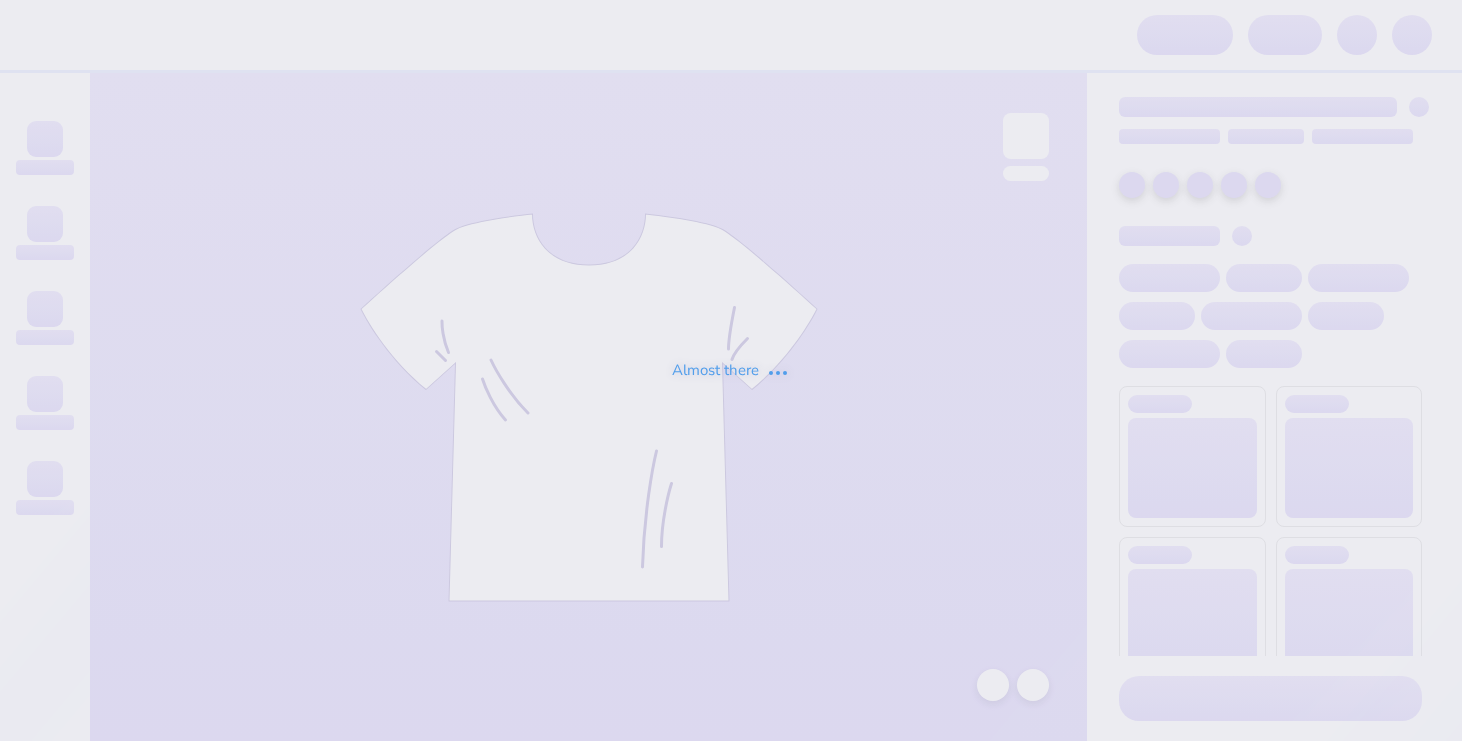 scroll, scrollTop: 0, scrollLeft: 0, axis: both 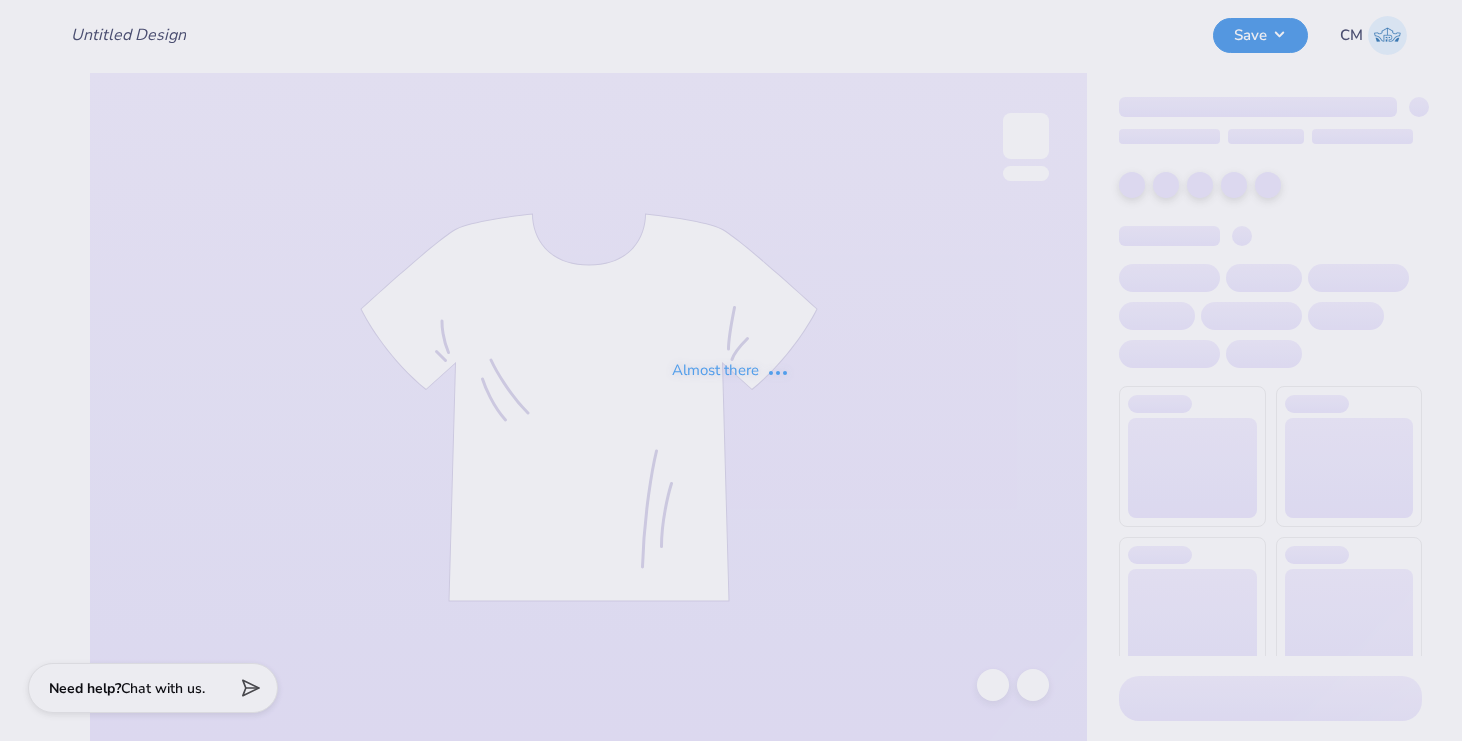 type on "Lifeguard Shorts" 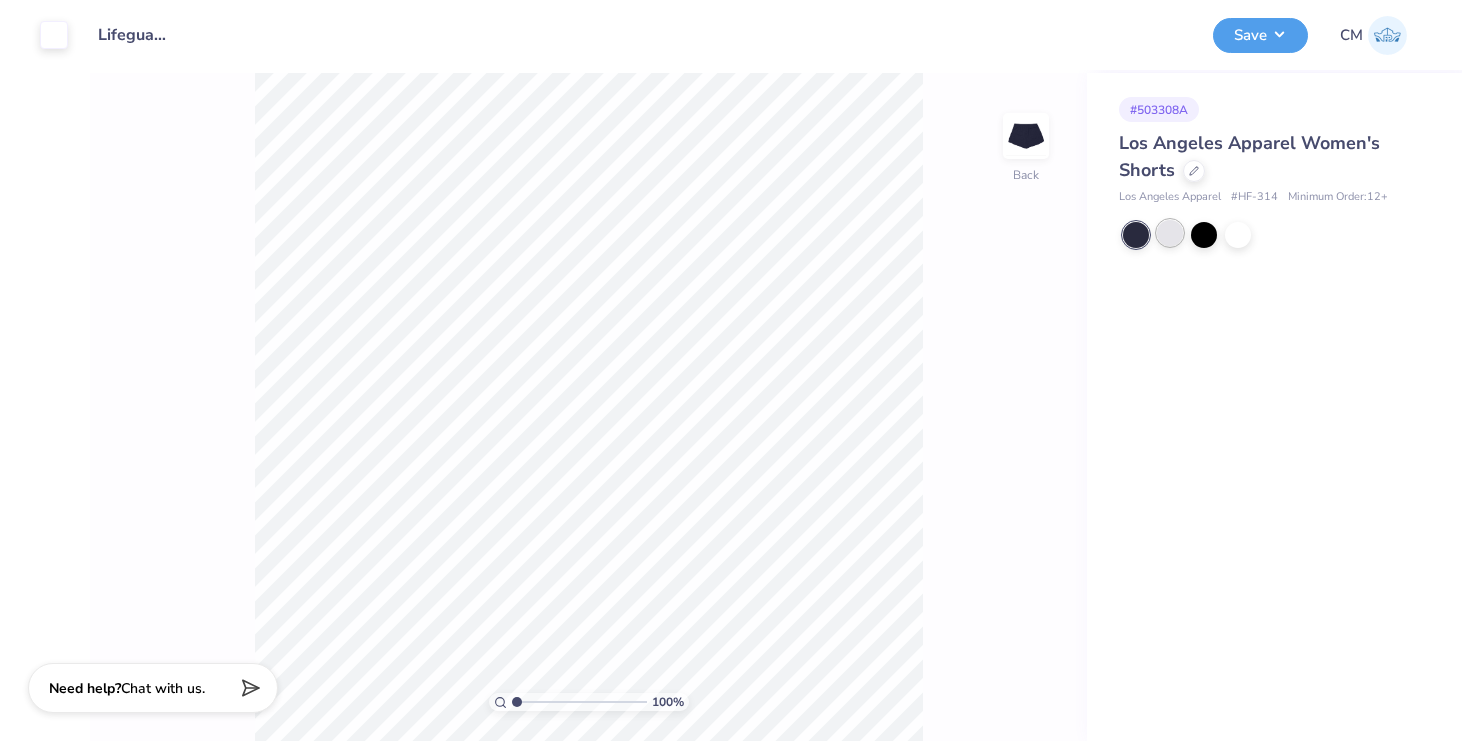 click at bounding box center (1170, 233) 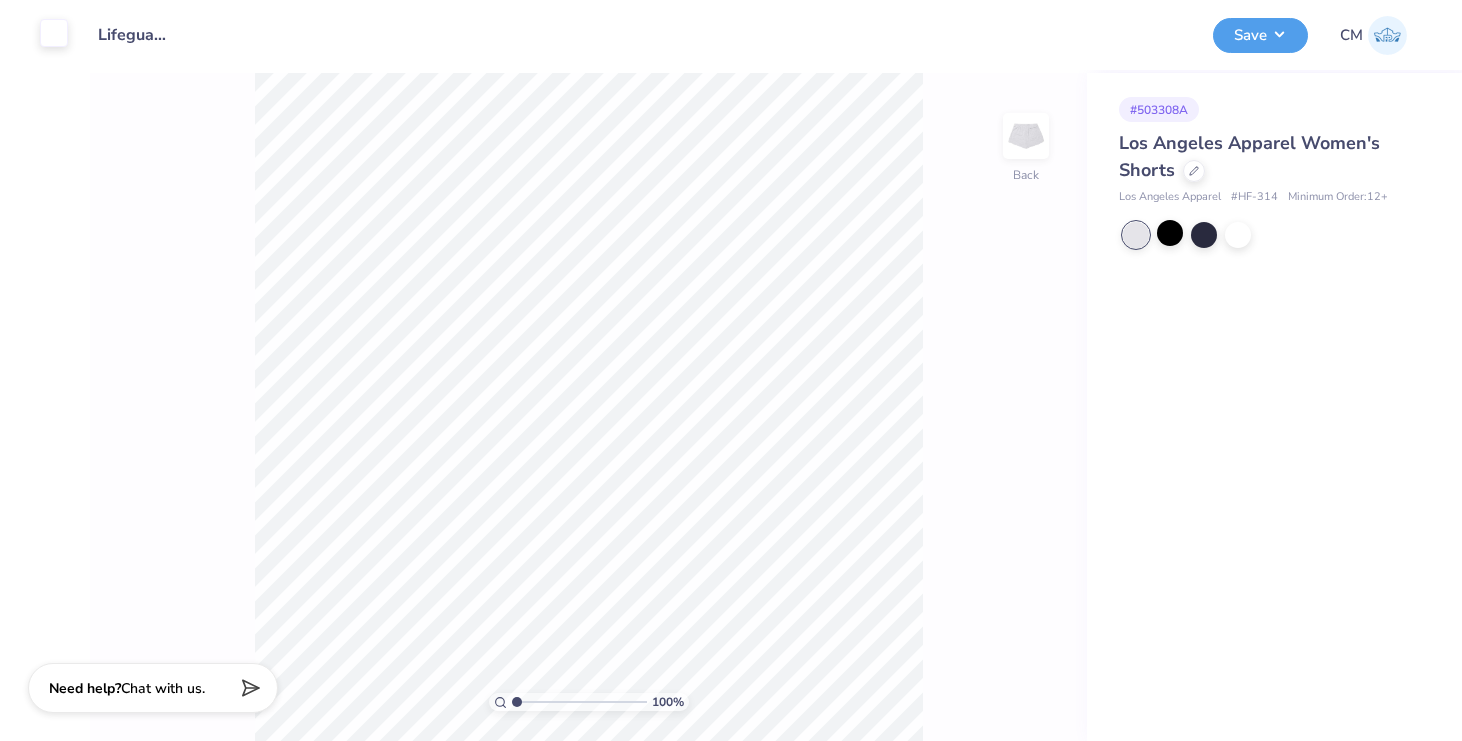 click at bounding box center [54, 33] 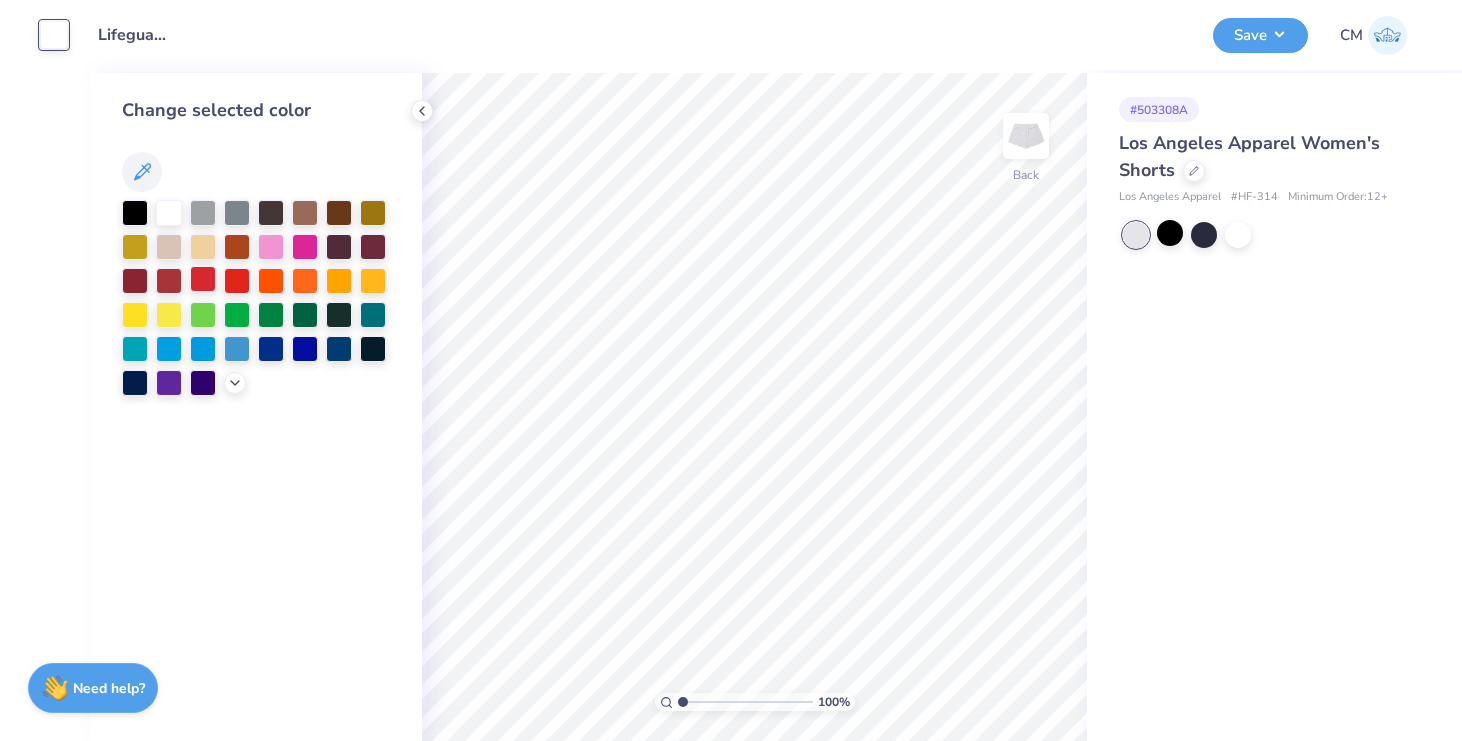 click at bounding box center (203, 279) 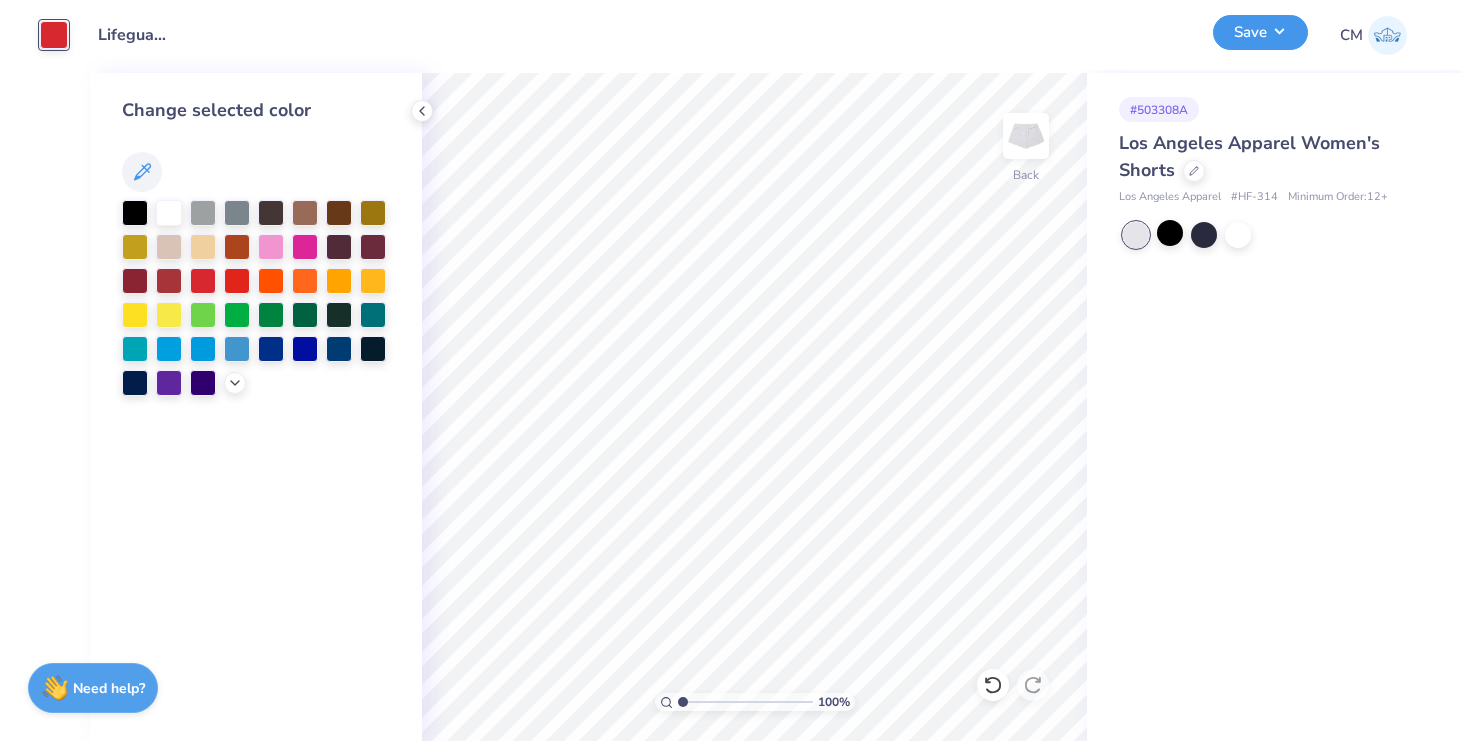 click on "Save" at bounding box center (1260, 32) 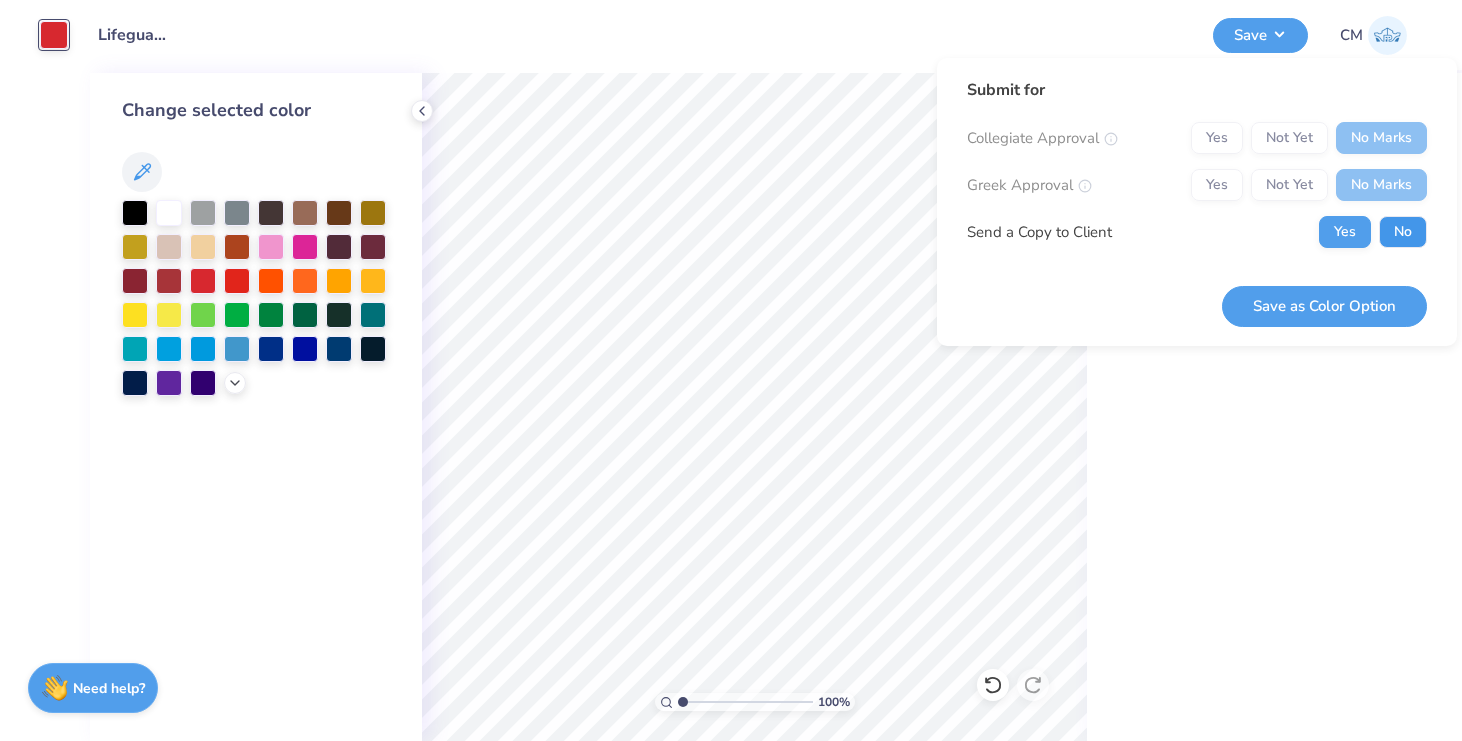 click on "No" at bounding box center (1403, 232) 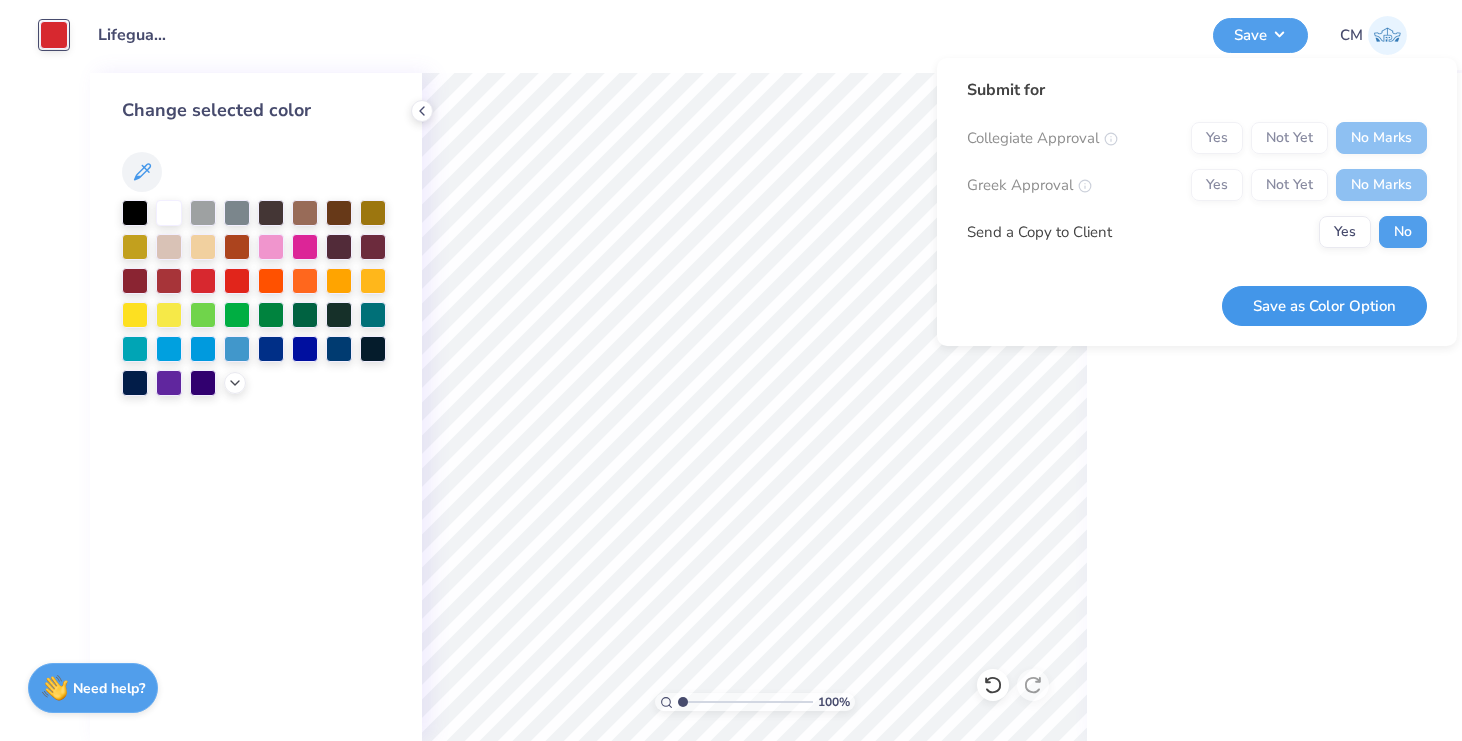 click on "Save as Color Option" at bounding box center (1324, 306) 